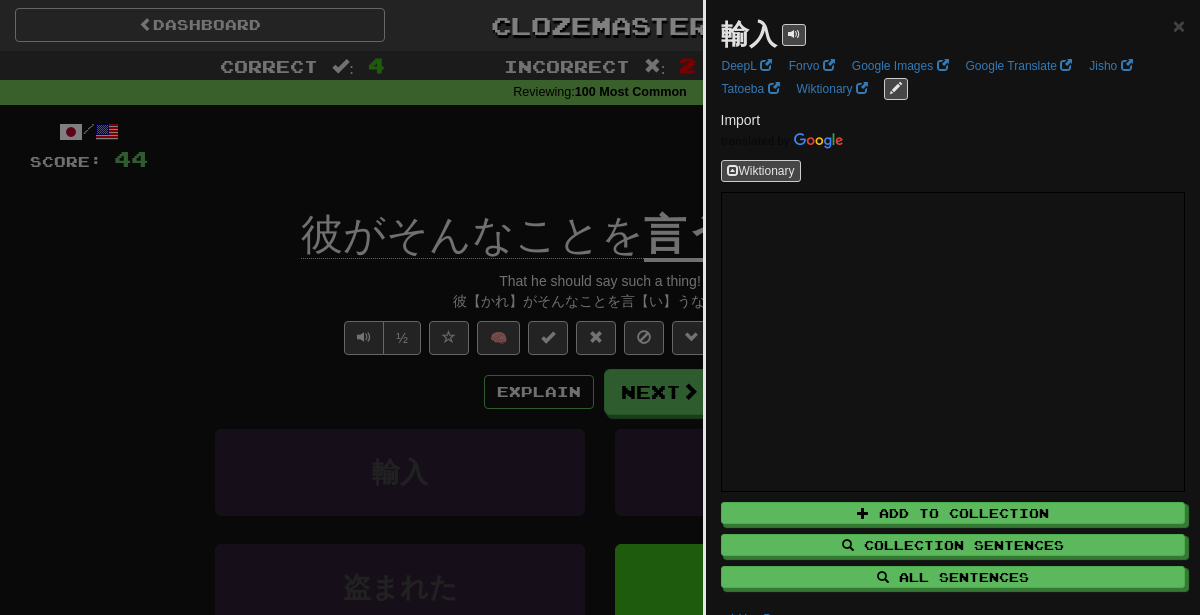 scroll, scrollTop: 136, scrollLeft: 0, axis: vertical 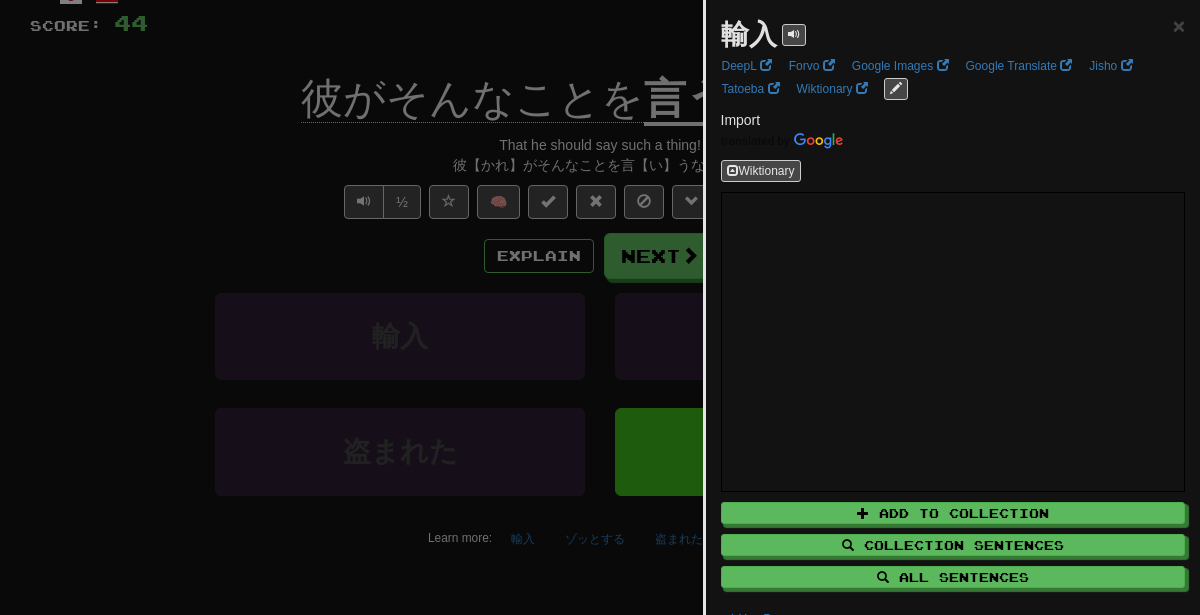 click at bounding box center [600, 307] 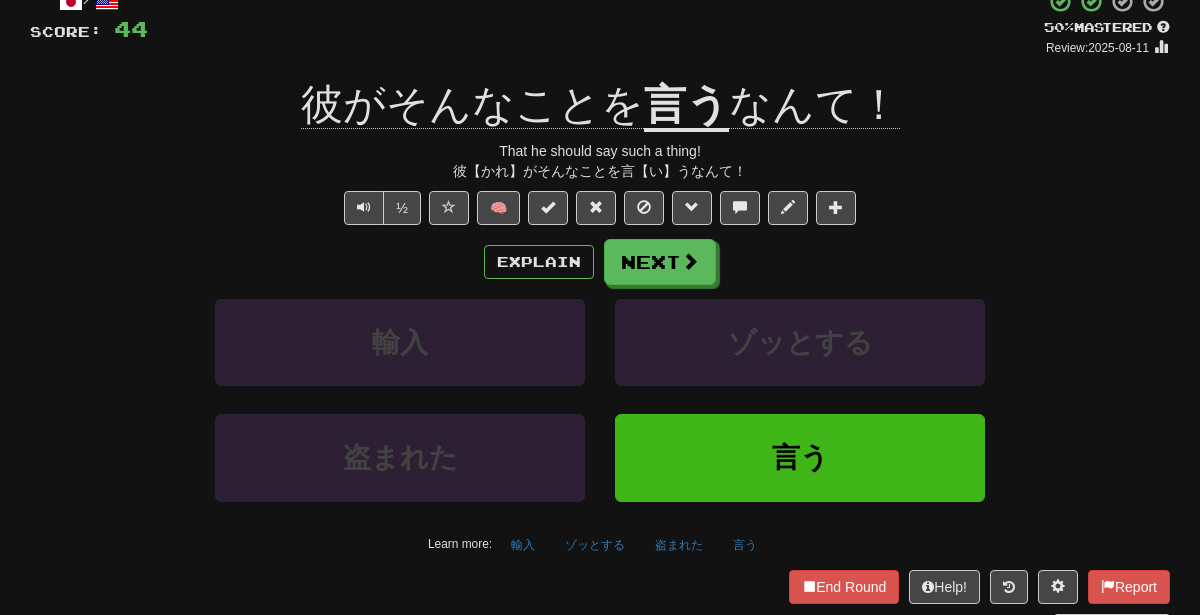 scroll, scrollTop: 128, scrollLeft: 0, axis: vertical 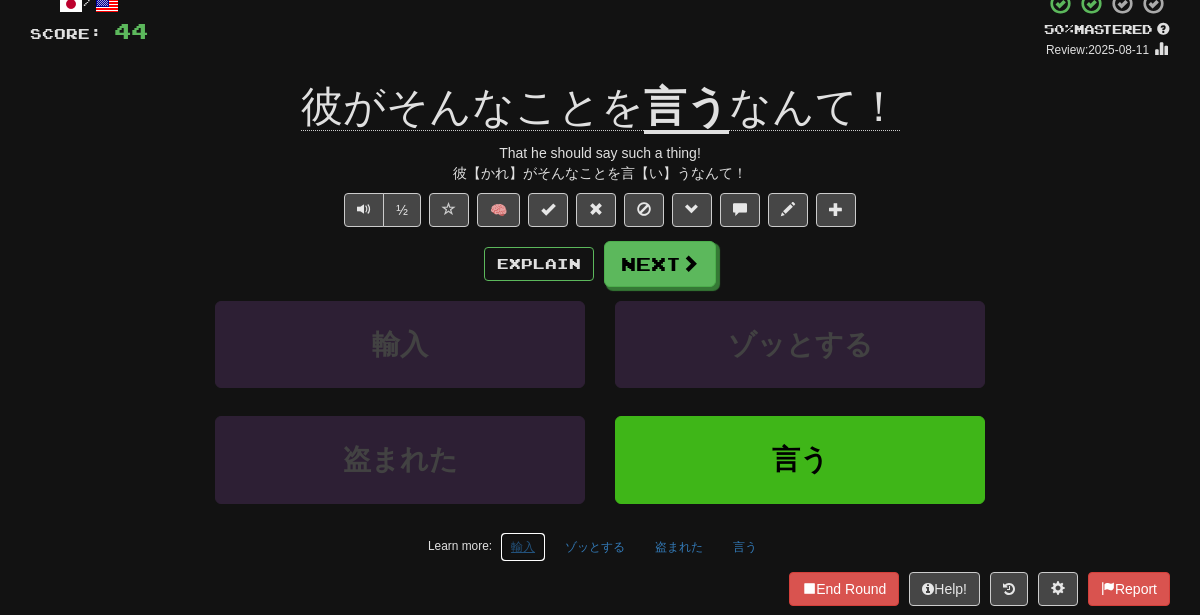 click on "輸入" at bounding box center (523, 547) 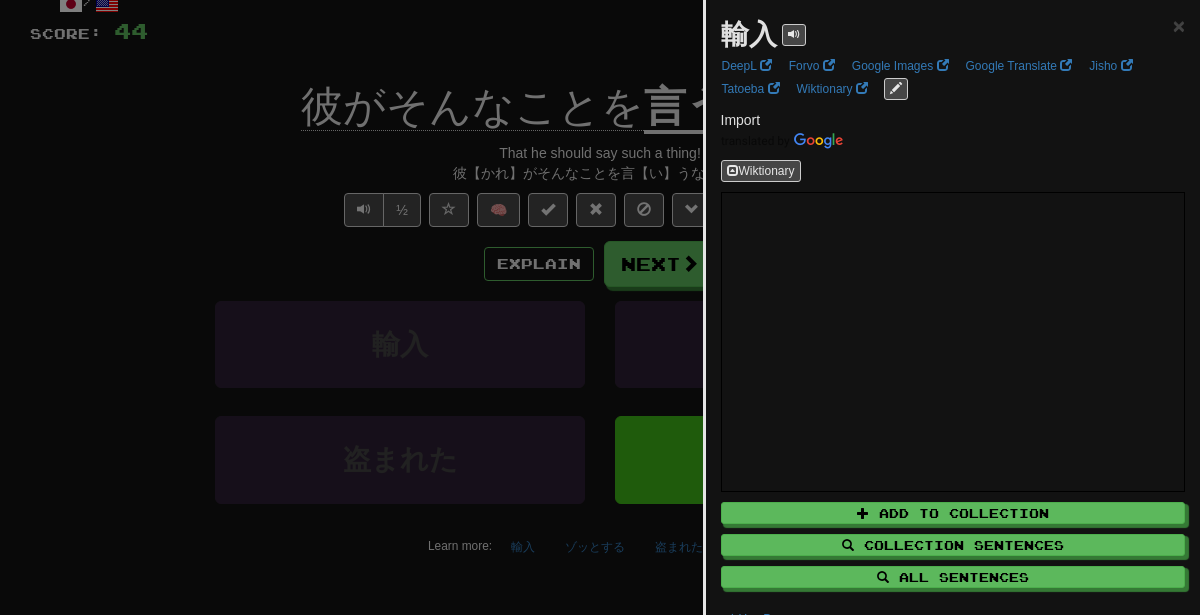 click at bounding box center [600, 307] 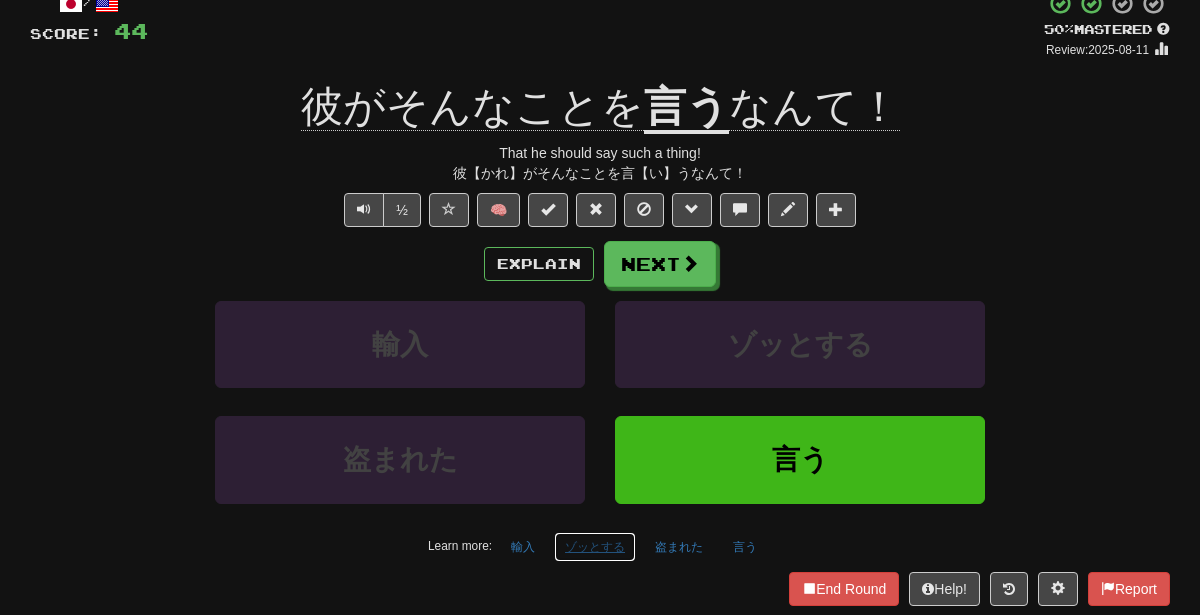 click on "ゾッとする" at bounding box center [595, 547] 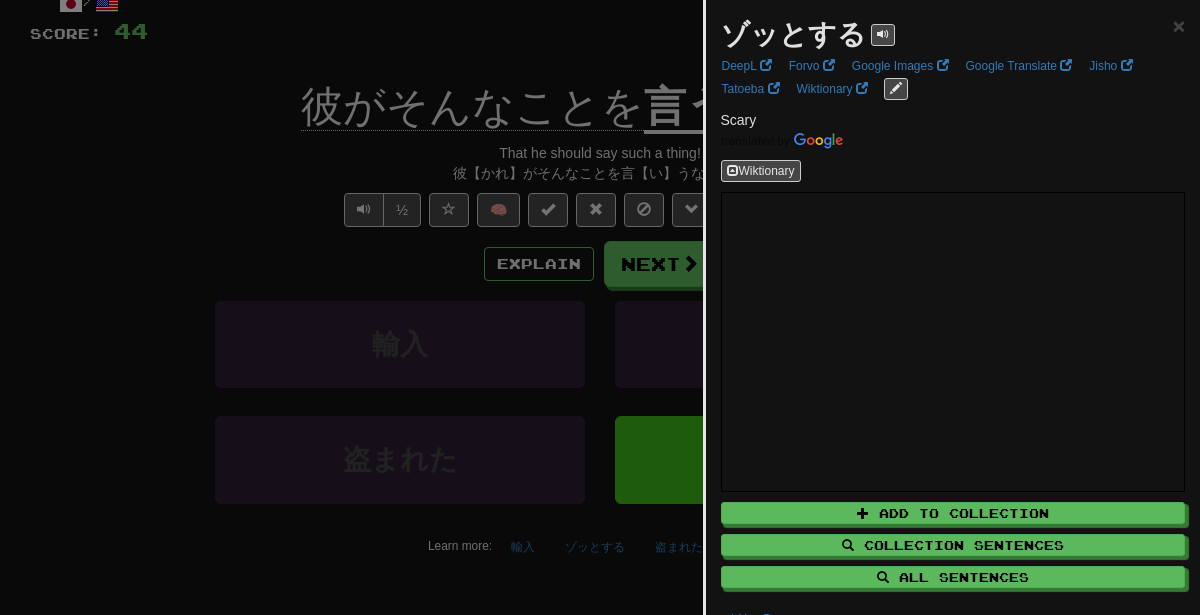click at bounding box center (600, 307) 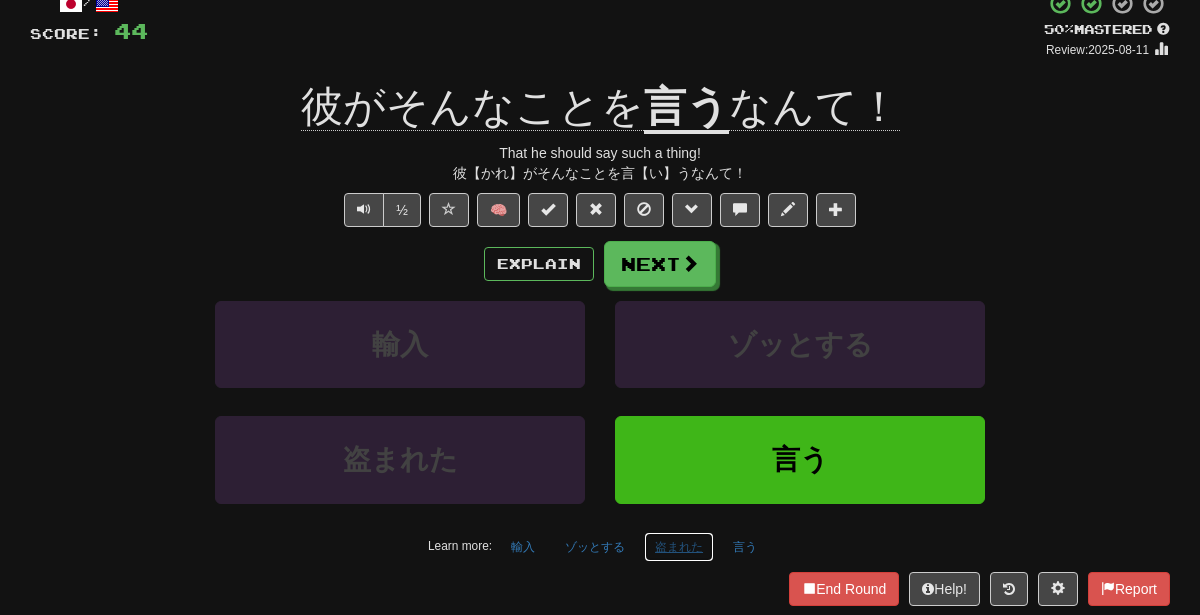 click on "盗まれた" at bounding box center (679, 547) 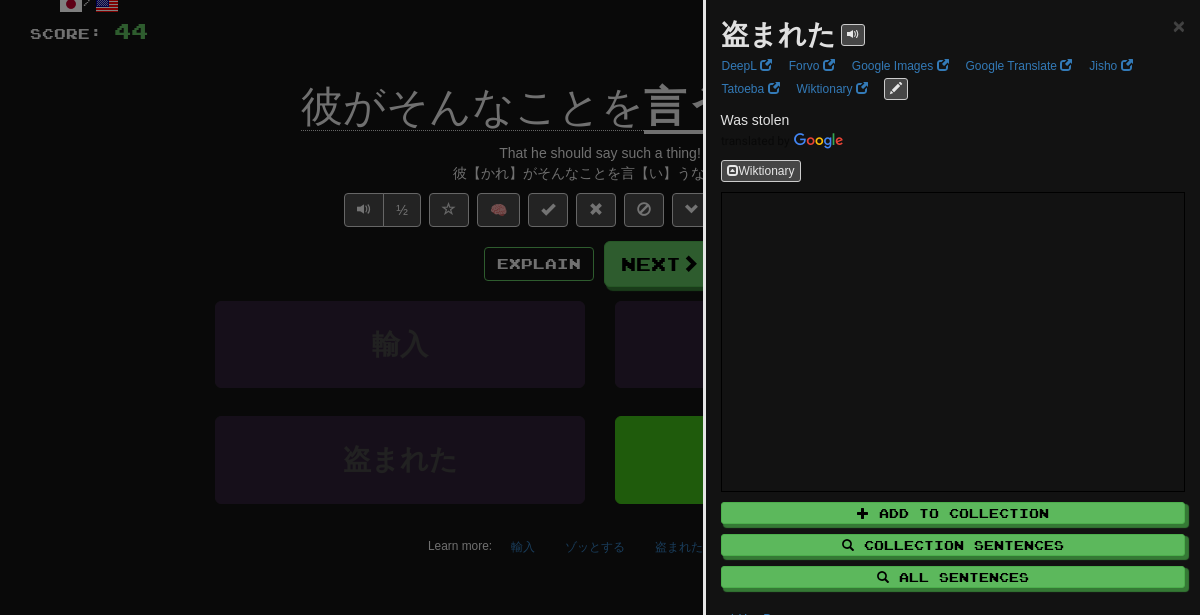 click at bounding box center (600, 307) 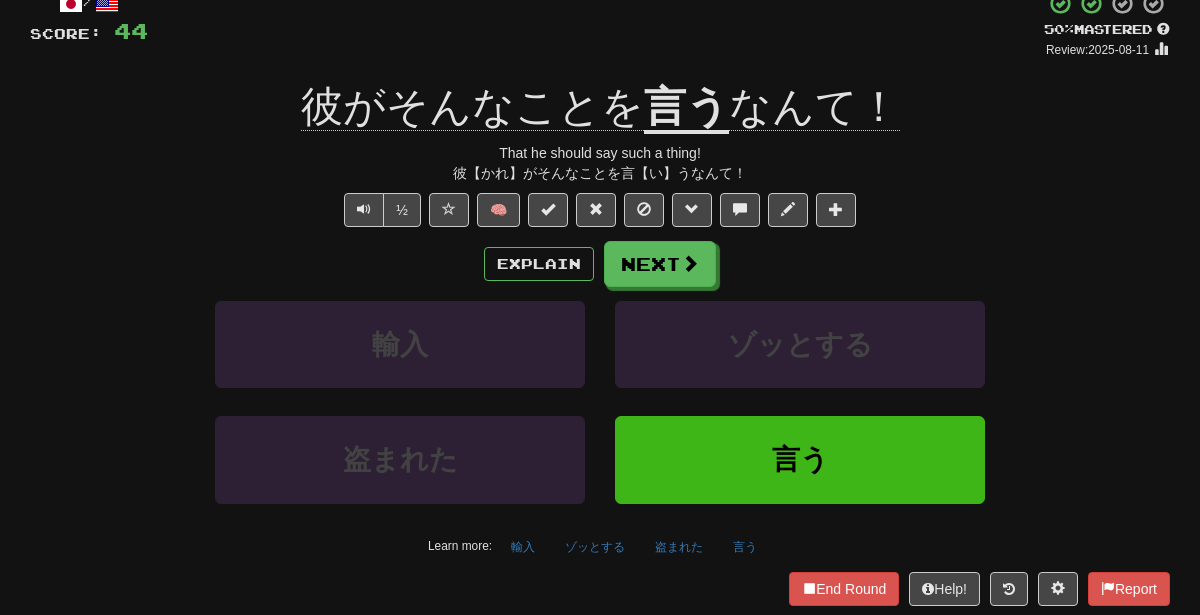 click on "/  Score:   44 + 8 50 %  Mastered Review:  2025-08-11 彼がそんなことを 言う なんて！ That he should say such a thing! 彼【かれ】がそんなことを言【い】うなんて！ ½ 🧠 Explain Next 輸入 ゾッとする 盗まれた 言う Learn more: 輸入 ゾッとする 盗まれた 言う  End Round  Help!  Report Sentence Source" at bounding box center (600, 314) 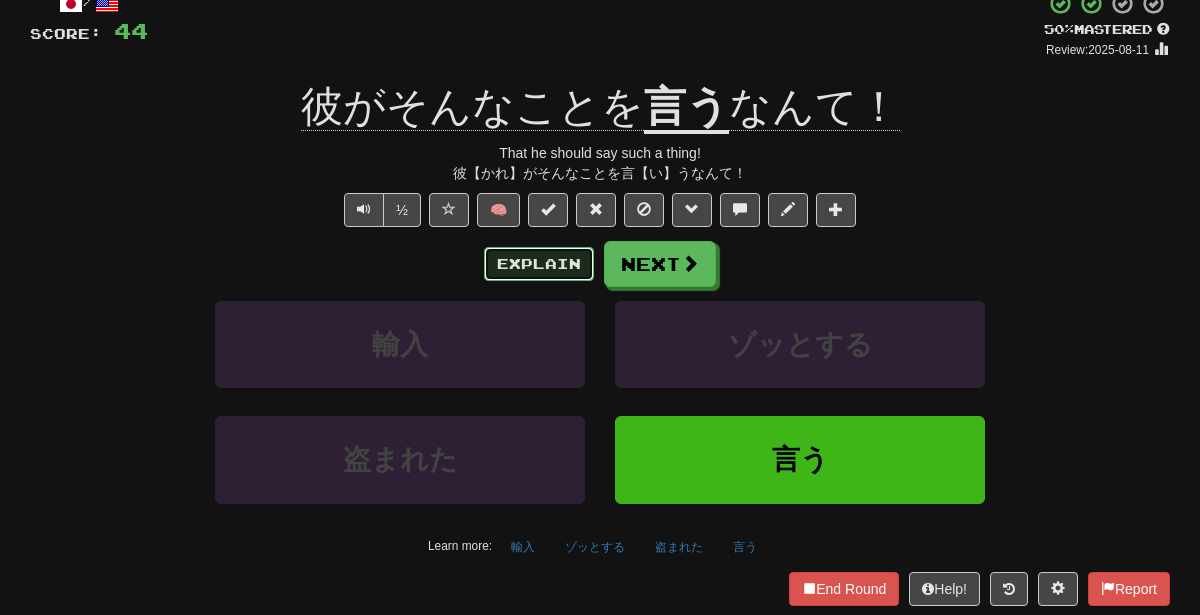 click on "Explain" at bounding box center [539, 264] 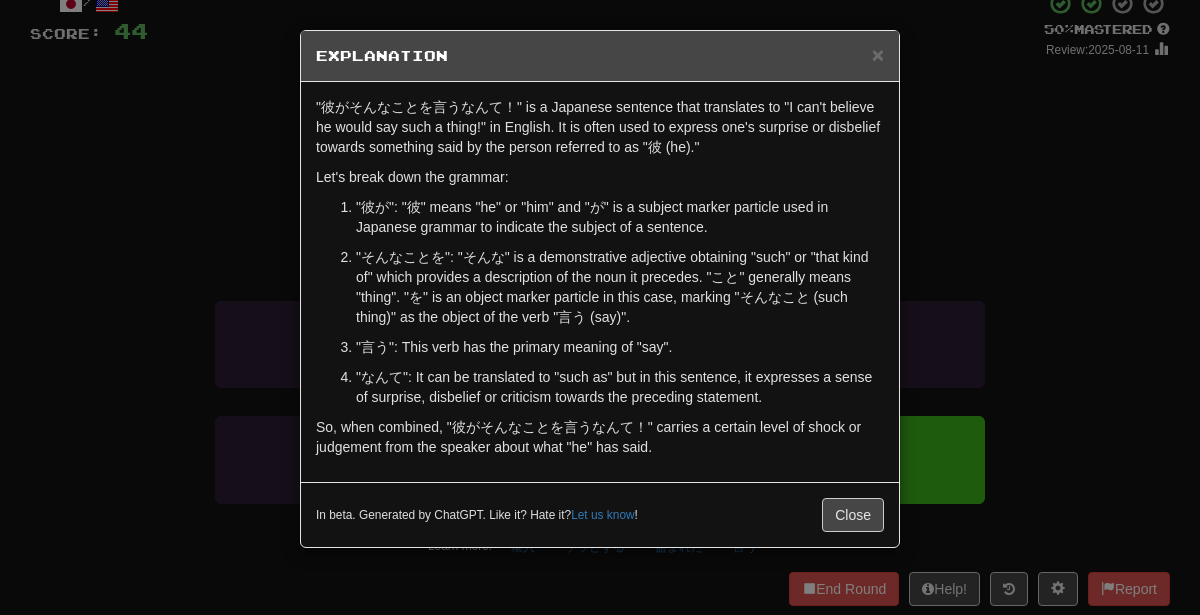 click on "× Explanation "彼がそんなことを言うなんて！" is a Japanese sentence that translates to "I can't believe he would say such a thing!" in English. It is often used to express one's surprise or disbelief towards something said by the person referred to as "彼 (he)."
Let's break down the grammar:
"彼が": "彼" means "he" or "him" and "が" is a subject marker particle used in Japanese grammar to indicate the subject of a sentence.
"そんなことを": "そんな" is a demonstrative adjective obtaining "such" or "that kind of" which provides a description of the noun it precedes. "こと" generally means "thing". "を" is an object marker particle in this case, marking "そんなこと (such thing)" as the object of the verb "言う (say)".
"言う": This verb has the primary meaning of "say".
"なんて": It can be translated to "such as" but in this sentence, it expresses a sense of surprise, disbelief or criticism towards the preceding statement.
Let us know !" at bounding box center [600, 307] 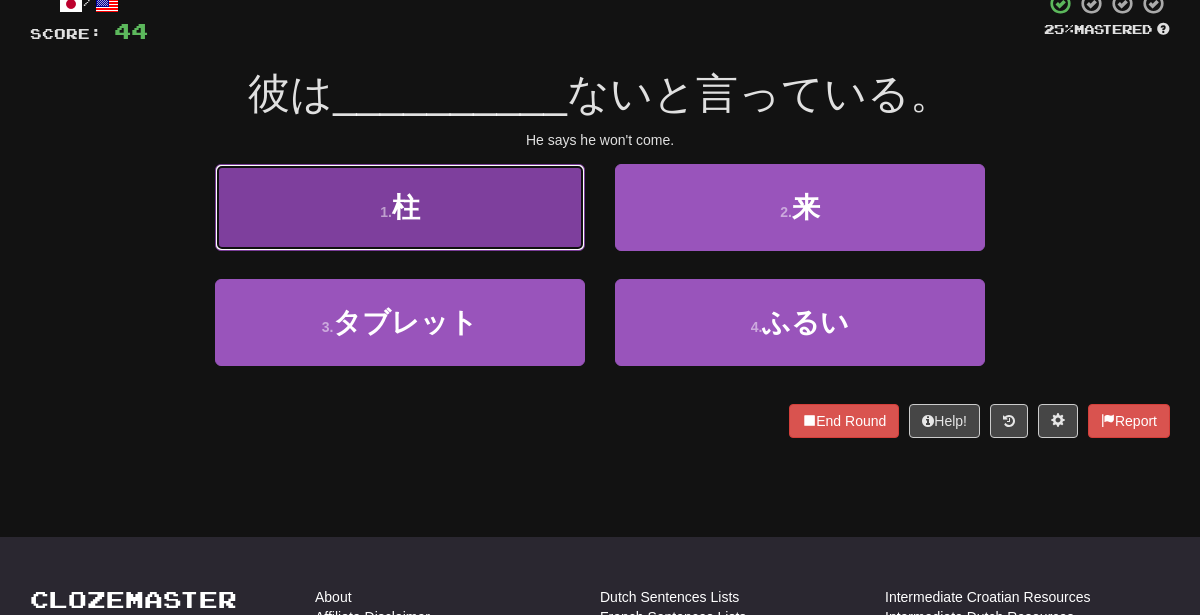 click on "1 .  柱" at bounding box center (400, 207) 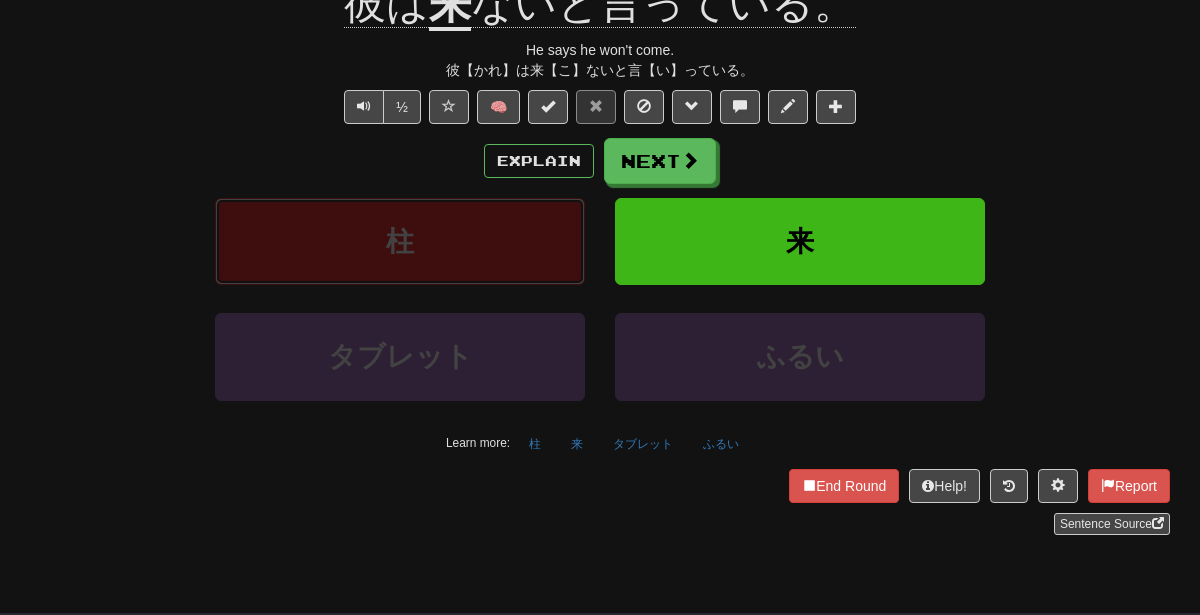 scroll, scrollTop: 266, scrollLeft: 0, axis: vertical 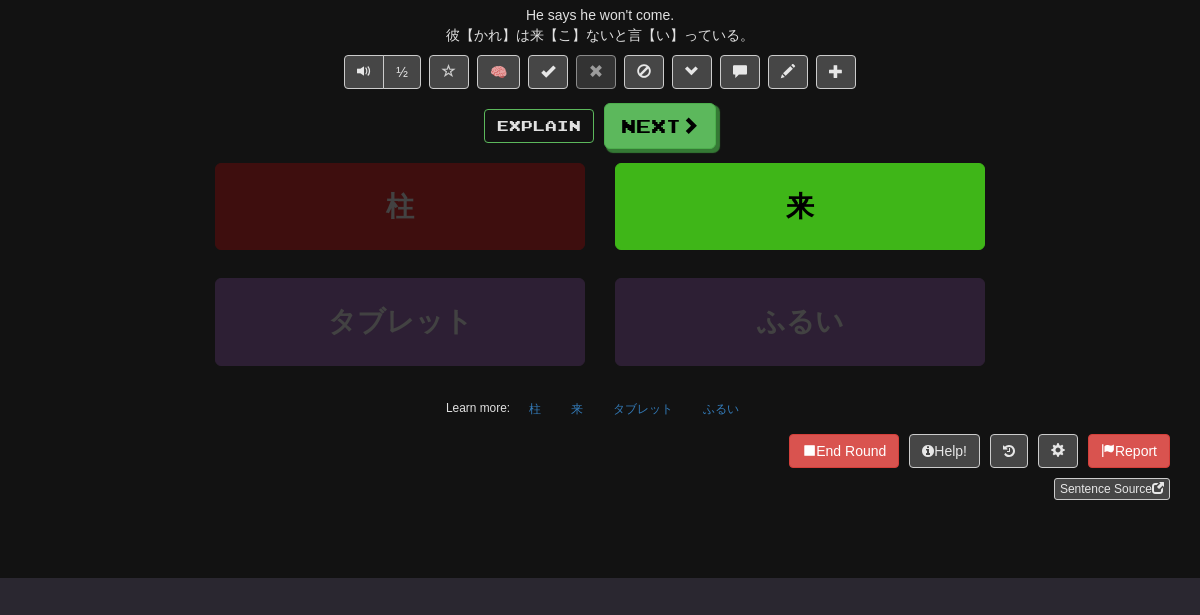click on "ふるい" at bounding box center (800, 335) 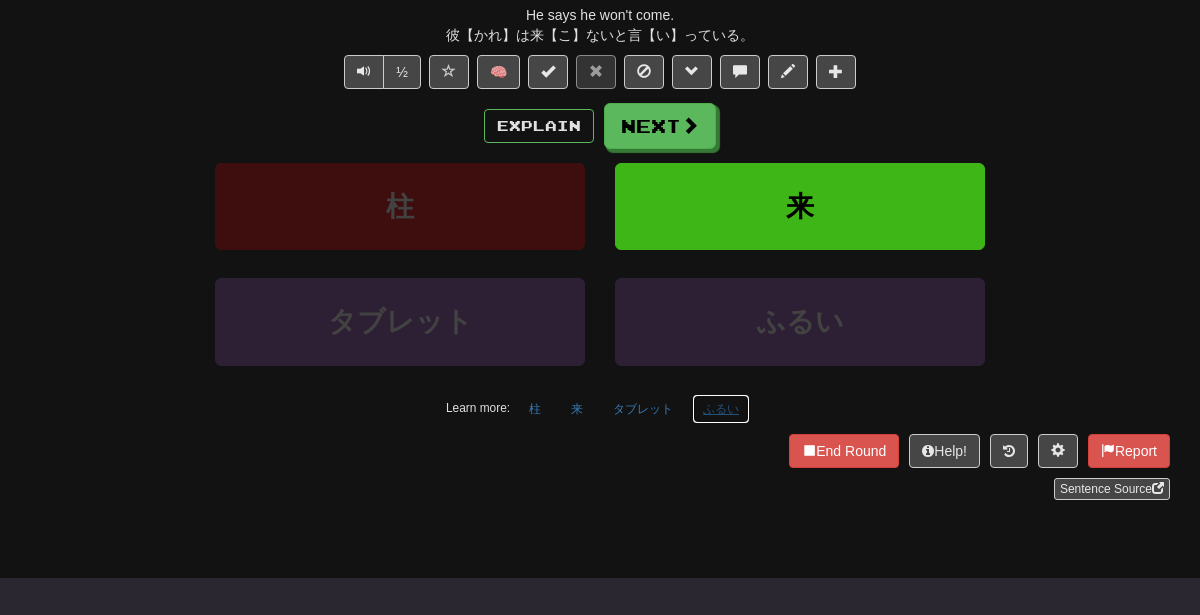 click on "ふるい" at bounding box center [721, 409] 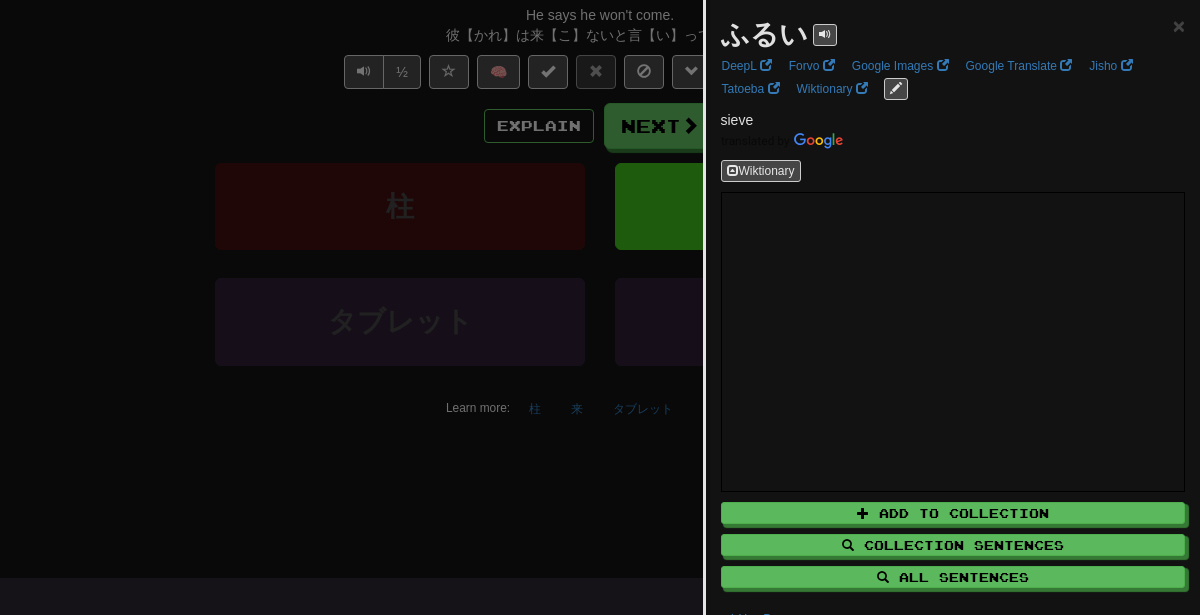 click at bounding box center [600, 307] 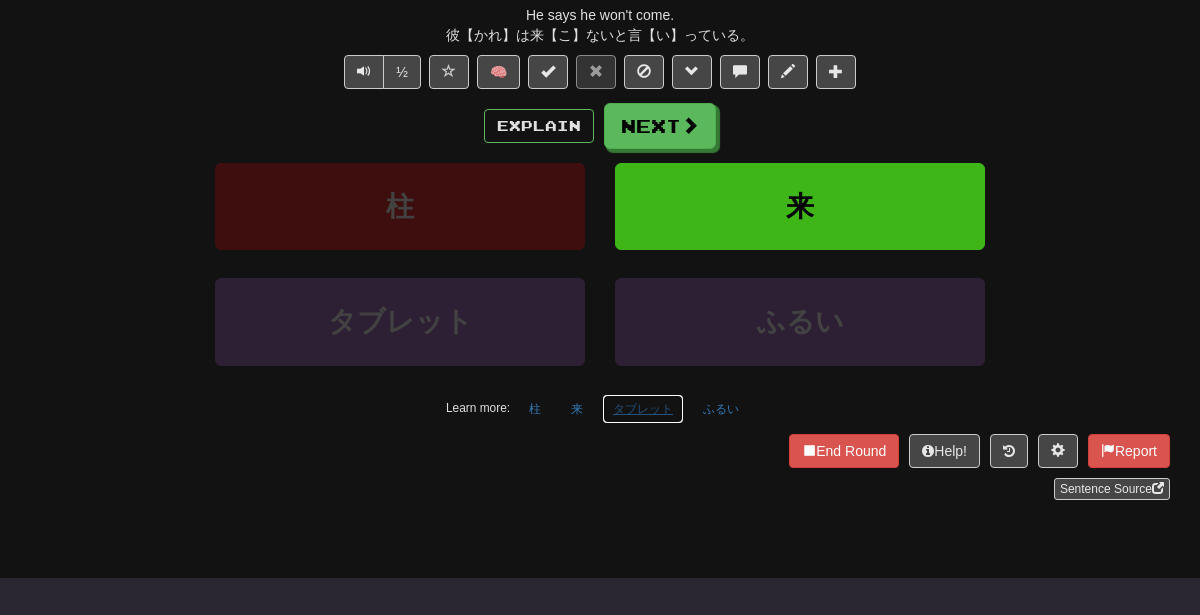 click on "タブレット" at bounding box center [643, 409] 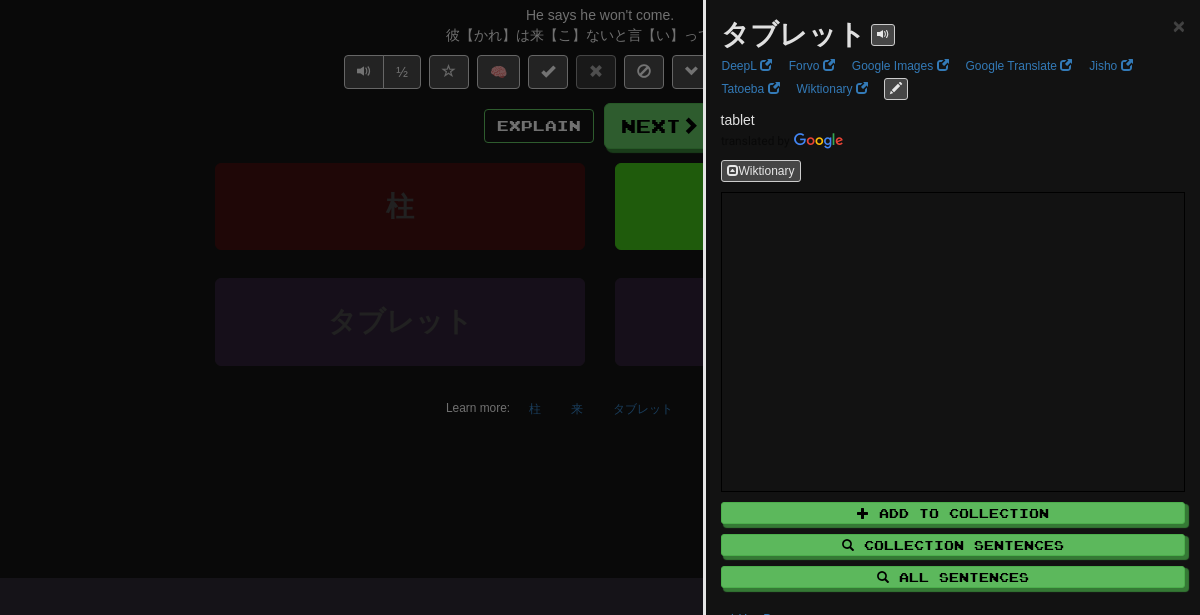 click at bounding box center [600, 307] 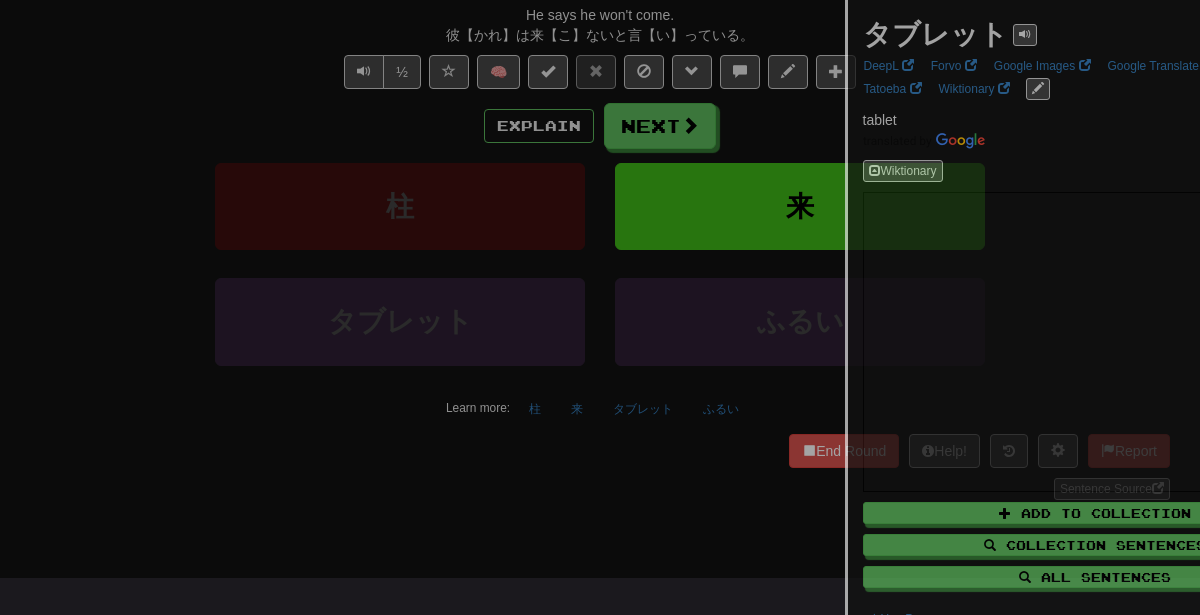 click at bounding box center [600, 307] 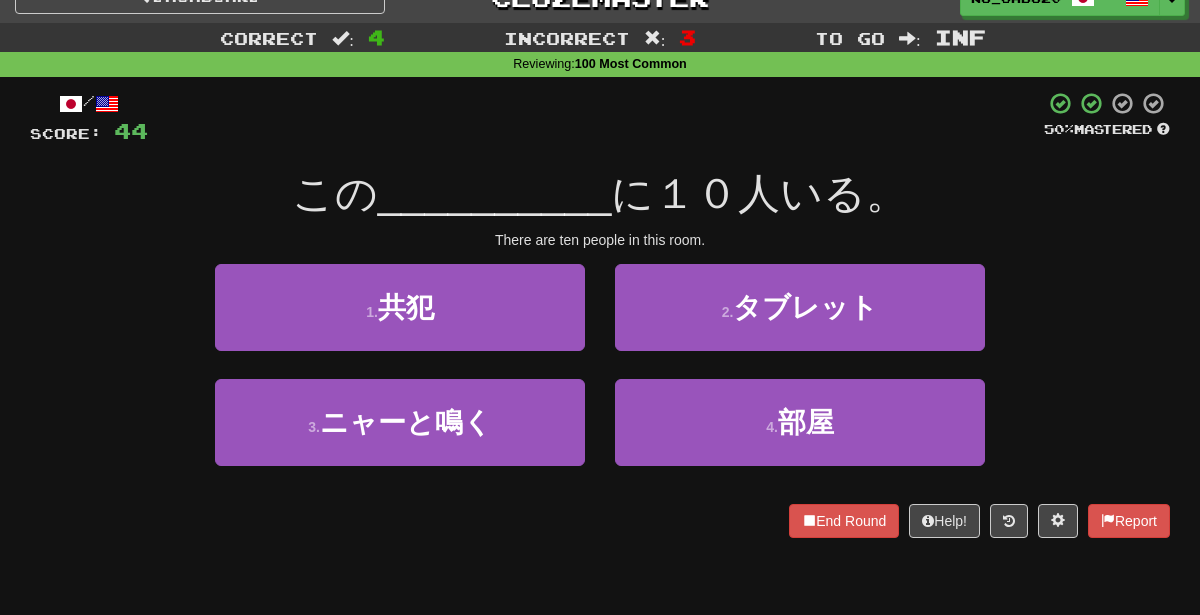 scroll, scrollTop: 16, scrollLeft: 0, axis: vertical 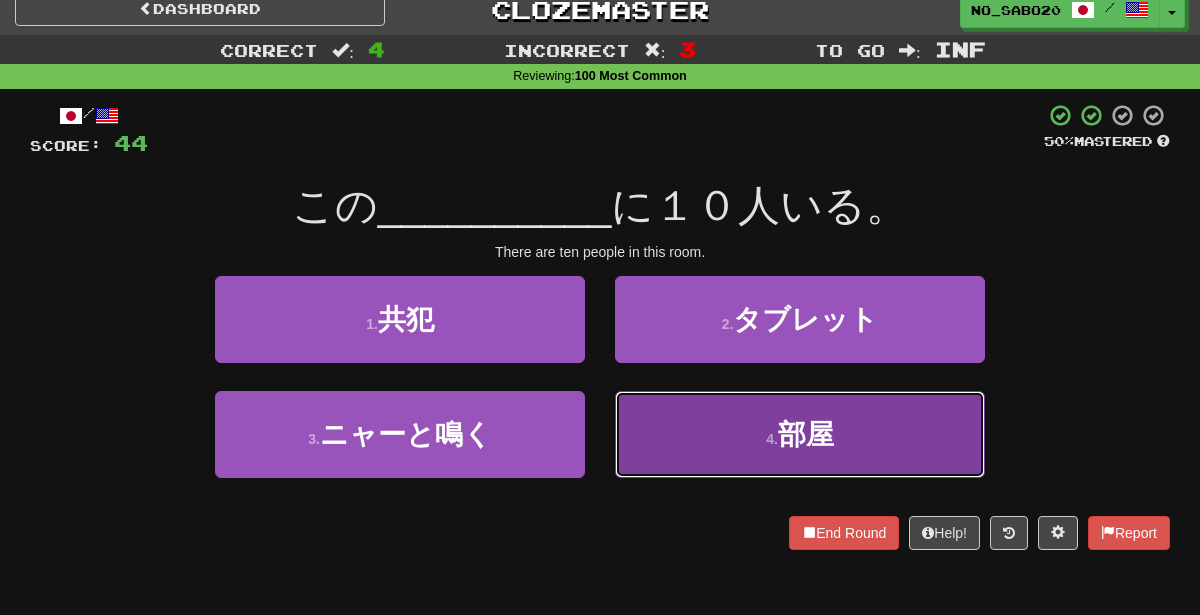 click on "4 .  部屋" at bounding box center (800, 434) 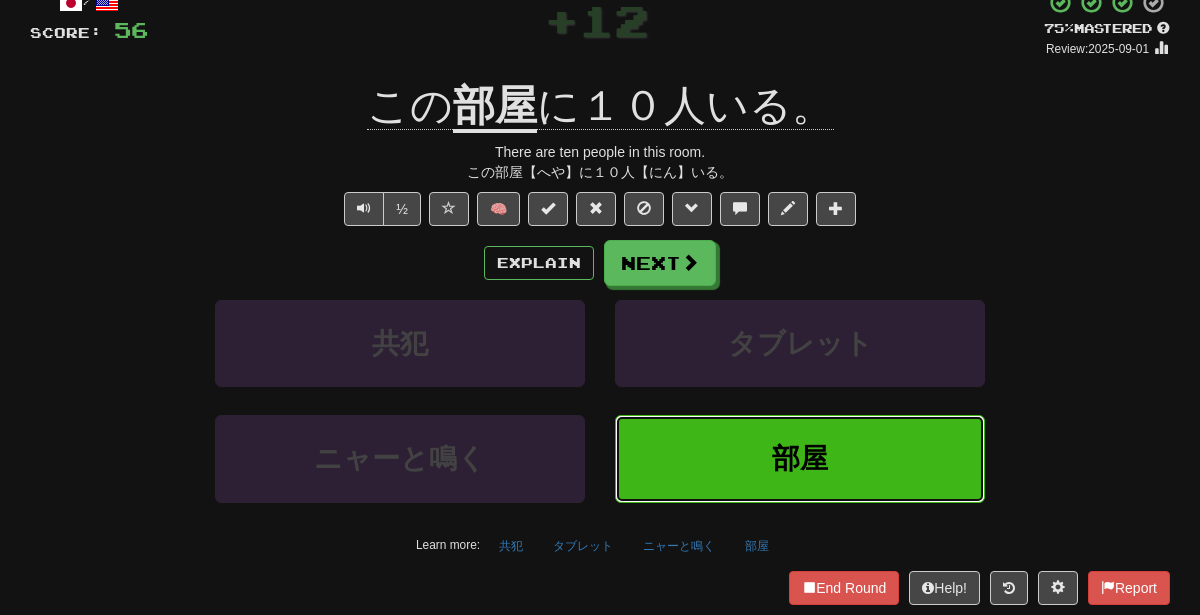 scroll, scrollTop: 133, scrollLeft: 0, axis: vertical 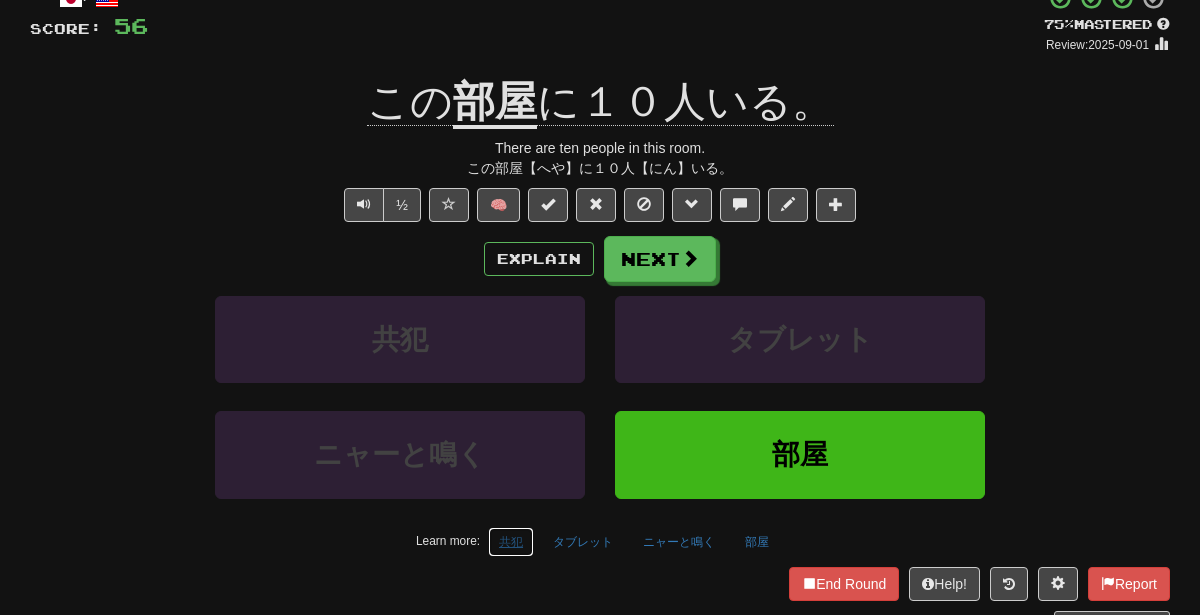 click on "共犯" at bounding box center [511, 542] 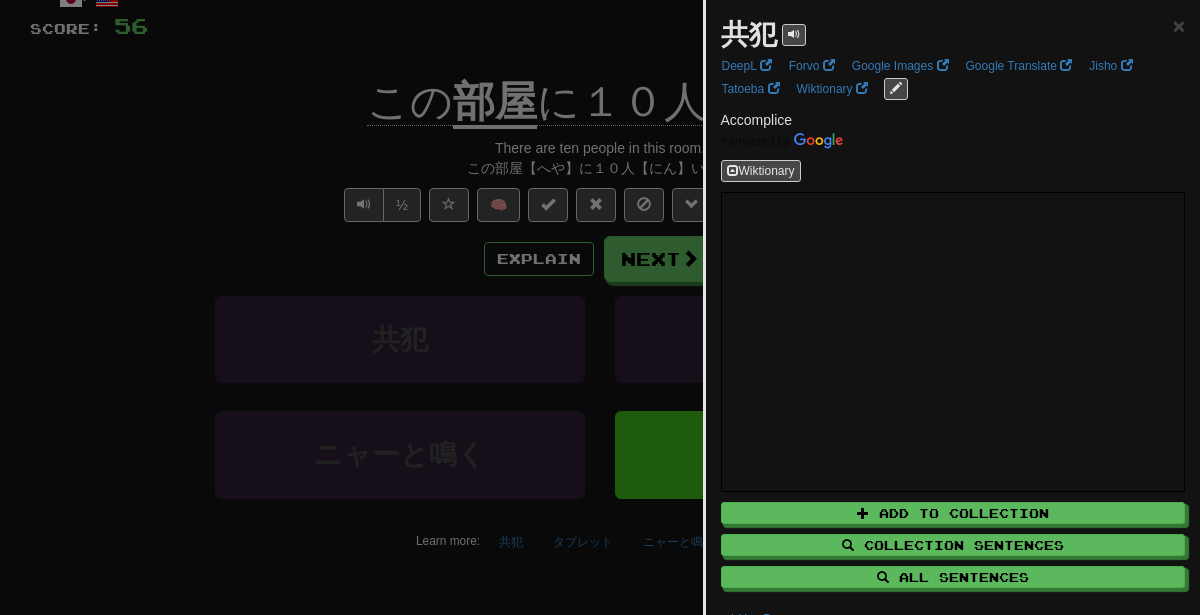 click at bounding box center (600, 307) 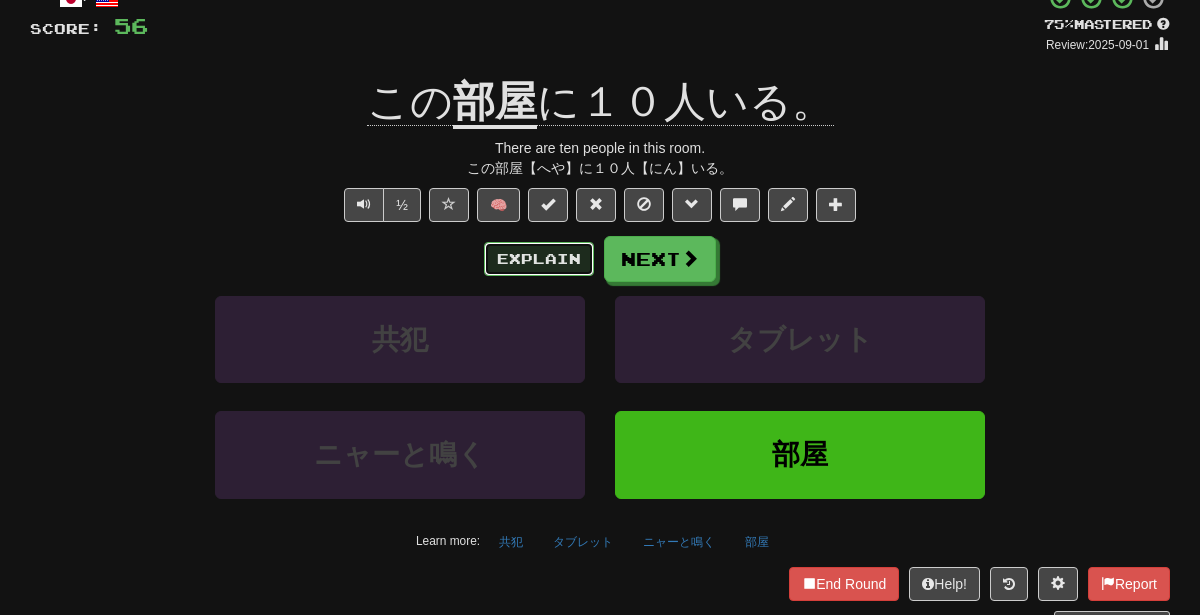 click on "Explain" at bounding box center (539, 259) 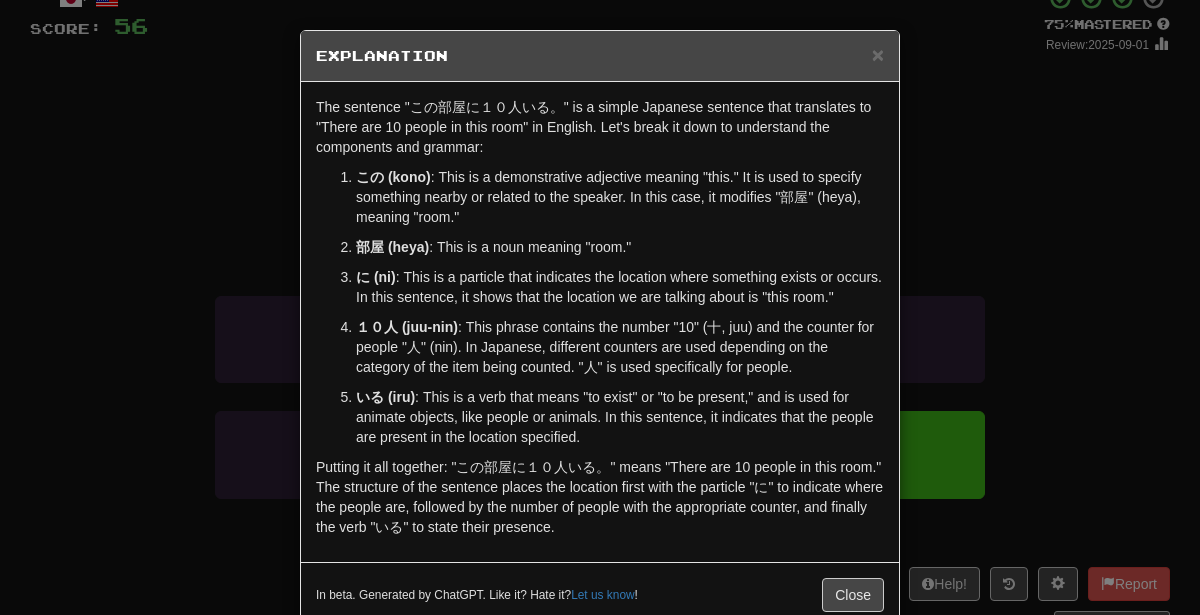 click on "× Explanation The sentence "この部屋に１０人いる。" is a simple Japanese sentence that translates to "There are 10 people in this room" in English. Let's break it down to understand the components and grammar:
この (kono) : This is a demonstrative adjective meaning "this." It is used to specify something nearby or related to the speaker. In this case, it modifies "部屋" (heya), meaning "room."
部屋 (heya) : This is a noun meaning "room."
に (ni) : This is a particle that indicates the location where something exists or occurs. In this sentence, it shows that the location we are talking about is "this room."
１０人 (juu-nin) : This phrase contains the number "10" (十, juu) and the counter for people "人" (nin). In Japanese, different counters are used depending on the category of the item being counted. "人" is used specifically for people.
いる (iru)
In beta. Generated by ChatGPT. Like it? Hate it?  Let us know ! Close" at bounding box center (600, 307) 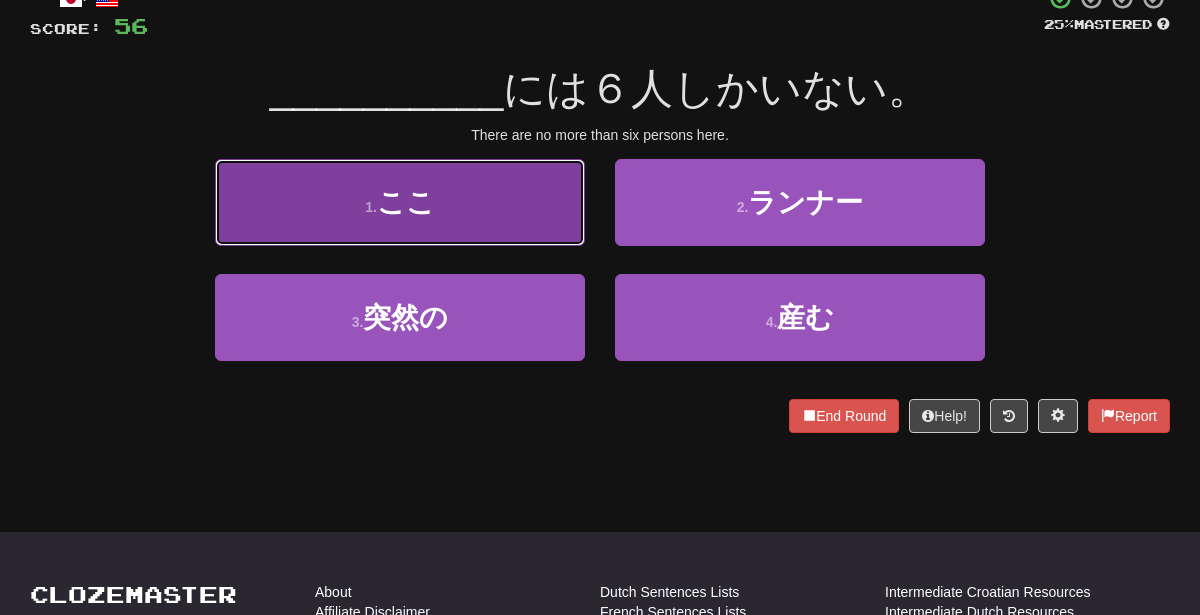click on "1 .  ここ" at bounding box center (400, 202) 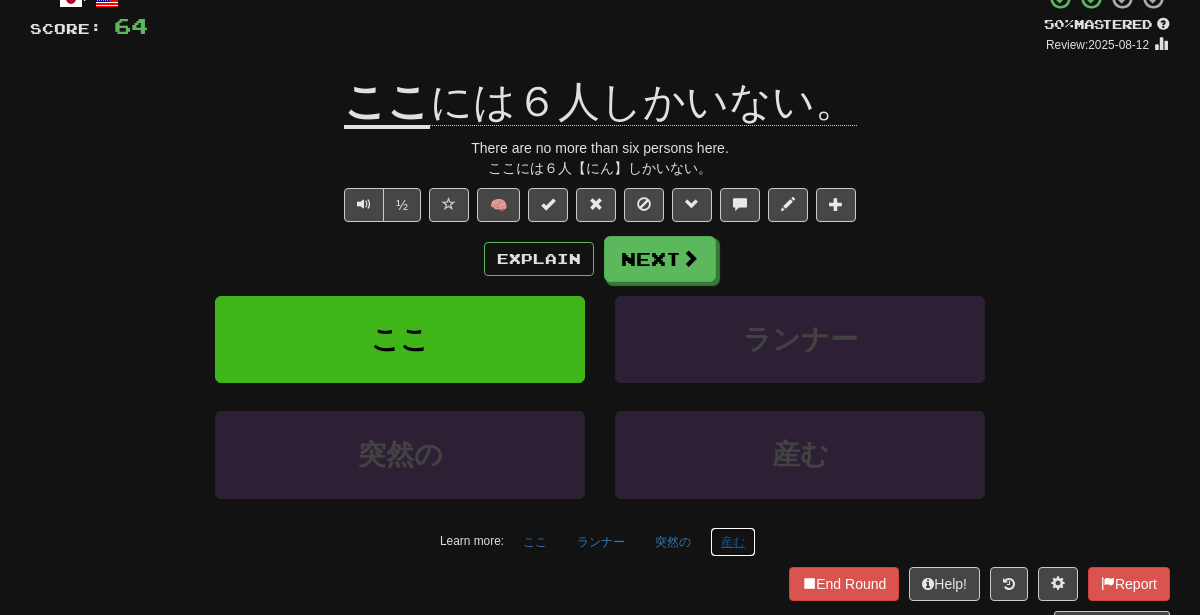 click on "産む" at bounding box center [733, 542] 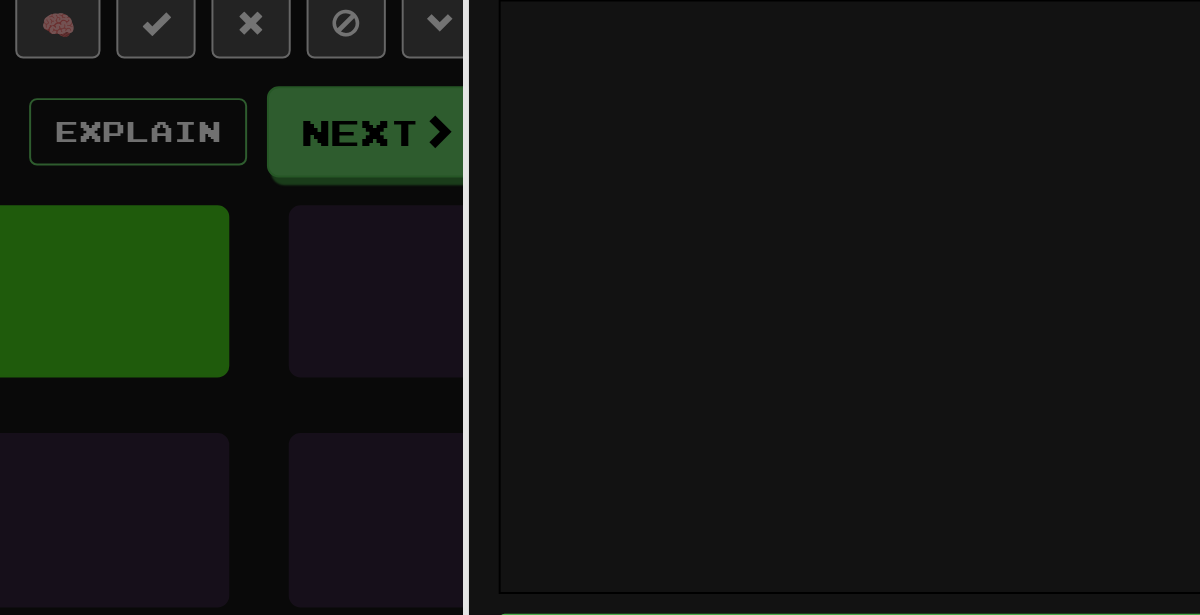 scroll, scrollTop: 133, scrollLeft: 0, axis: vertical 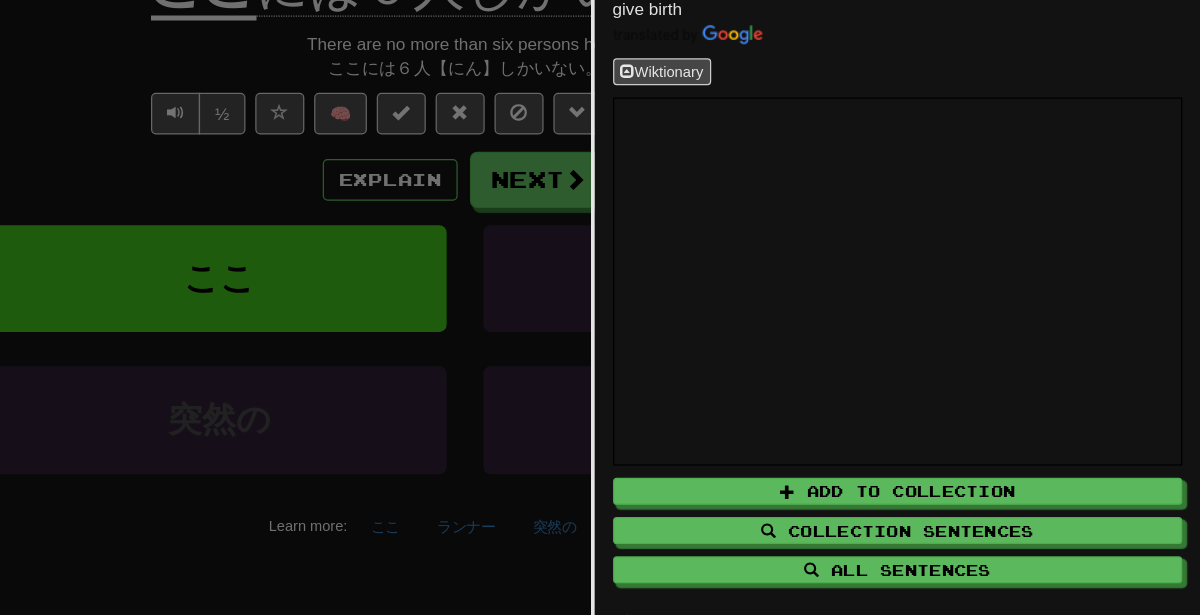 click at bounding box center [600, 307] 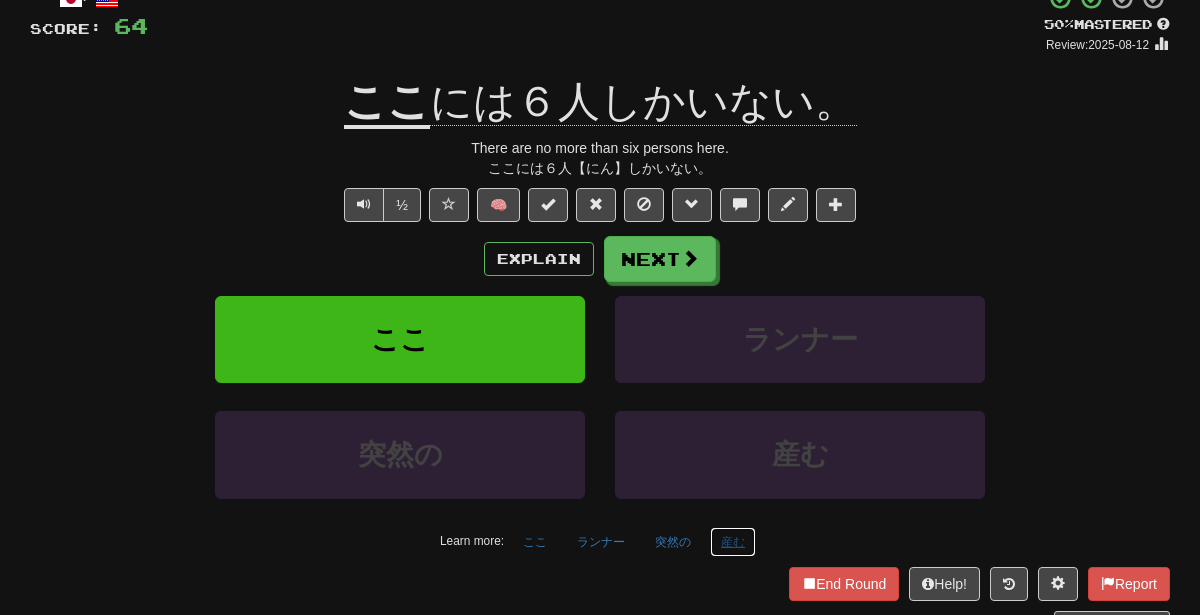 click on "産む" at bounding box center (733, 542) 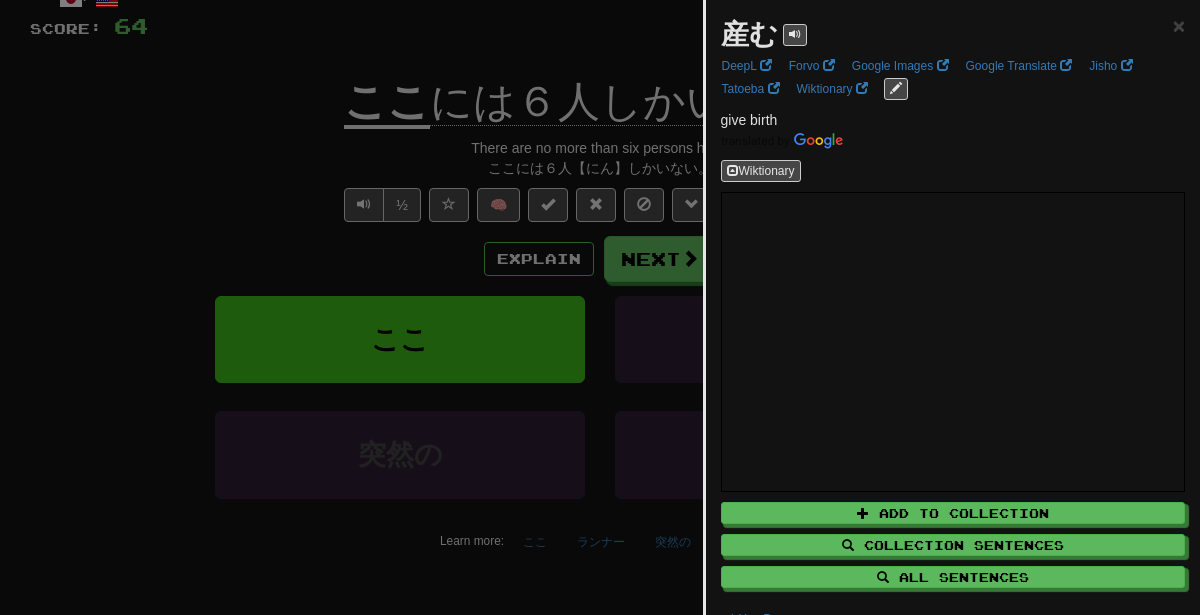 click at bounding box center [600, 307] 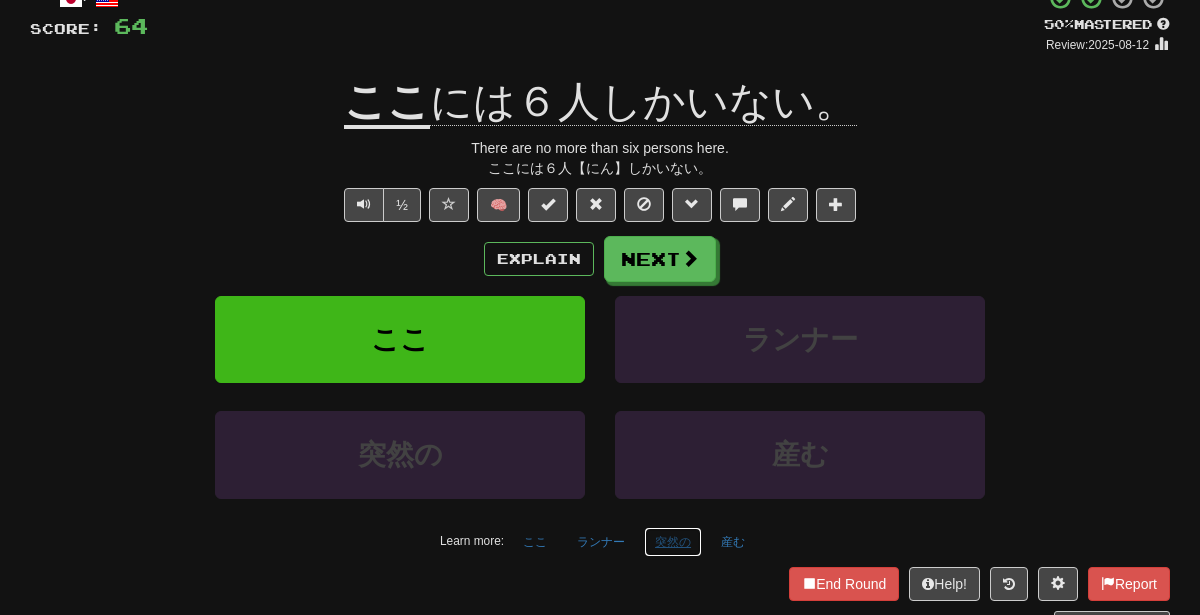 click on "突然の" at bounding box center (673, 542) 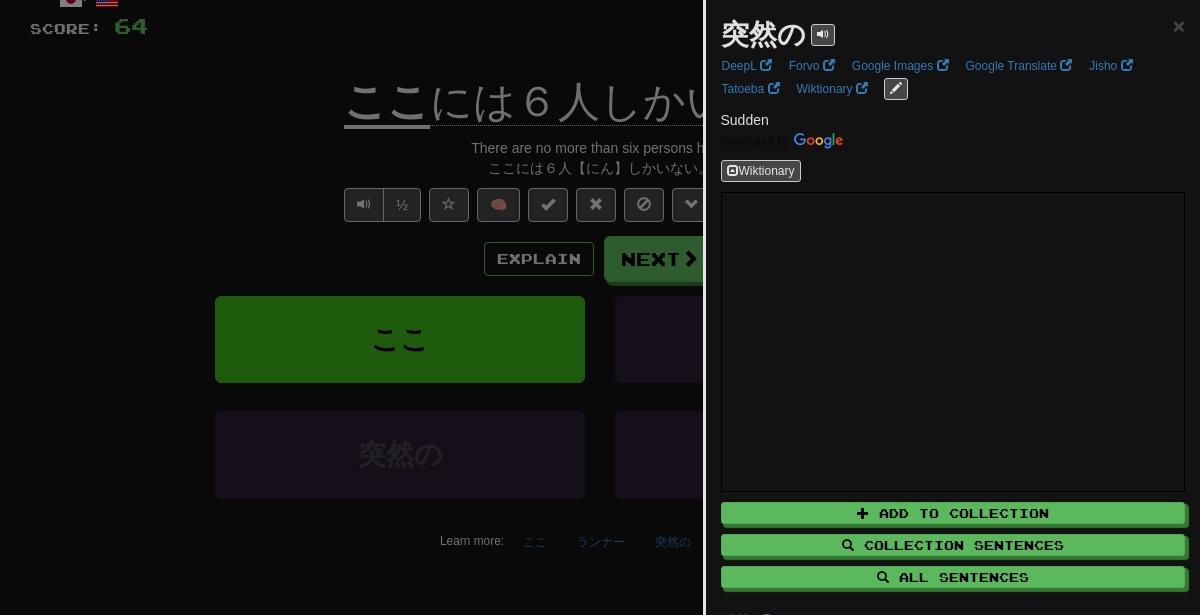 click at bounding box center (600, 307) 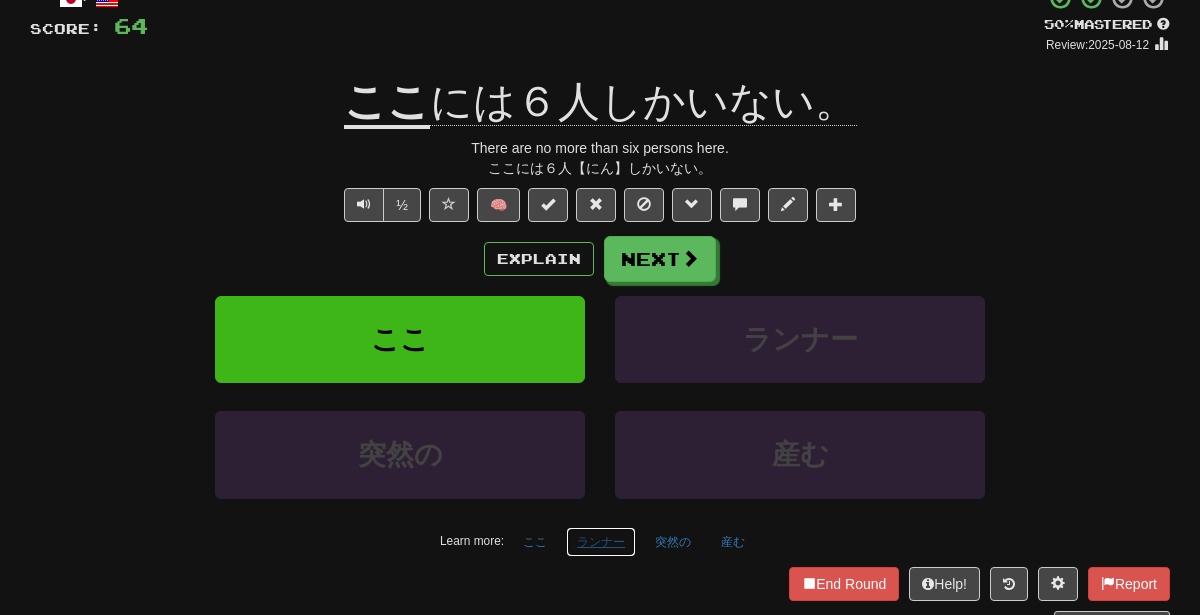 click on "ランナー" at bounding box center (601, 542) 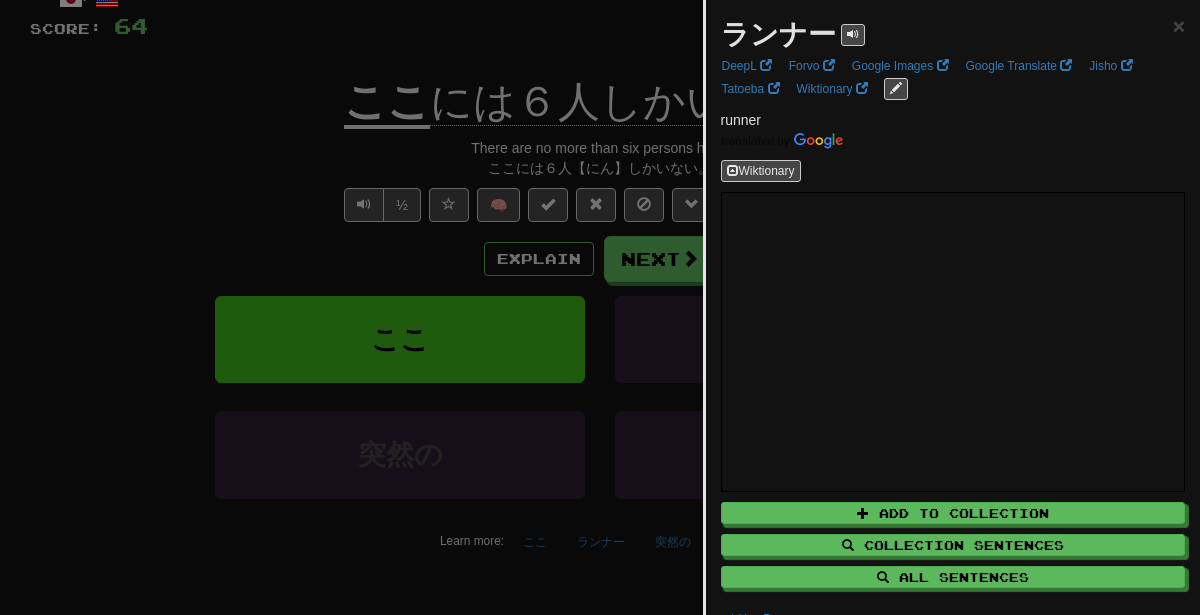 click at bounding box center [600, 307] 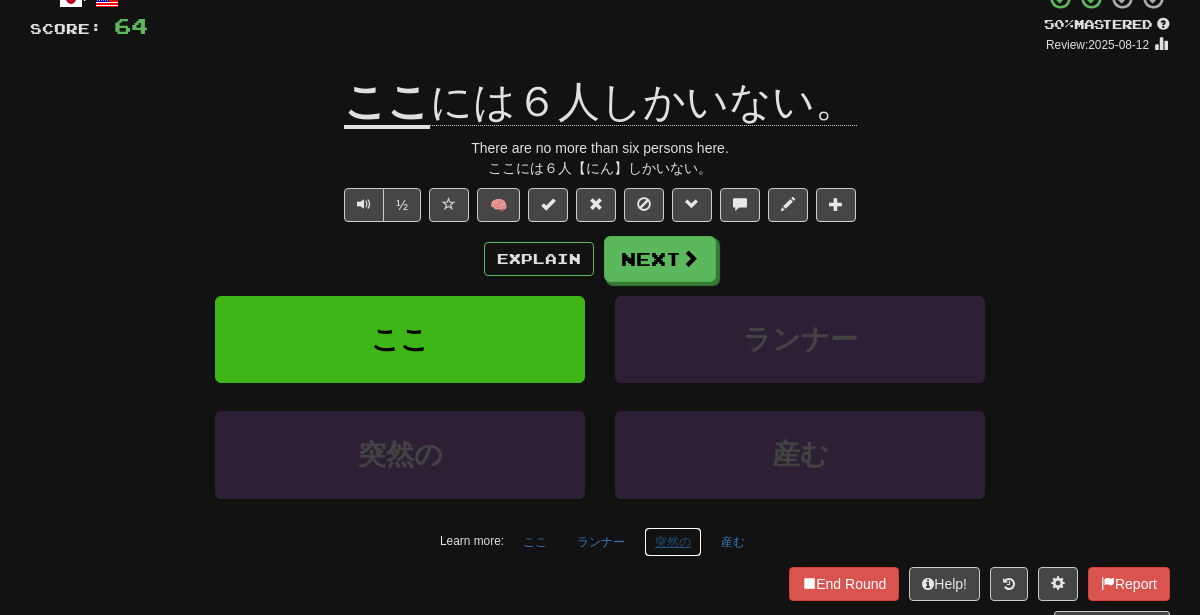 click on "突然の" at bounding box center (673, 542) 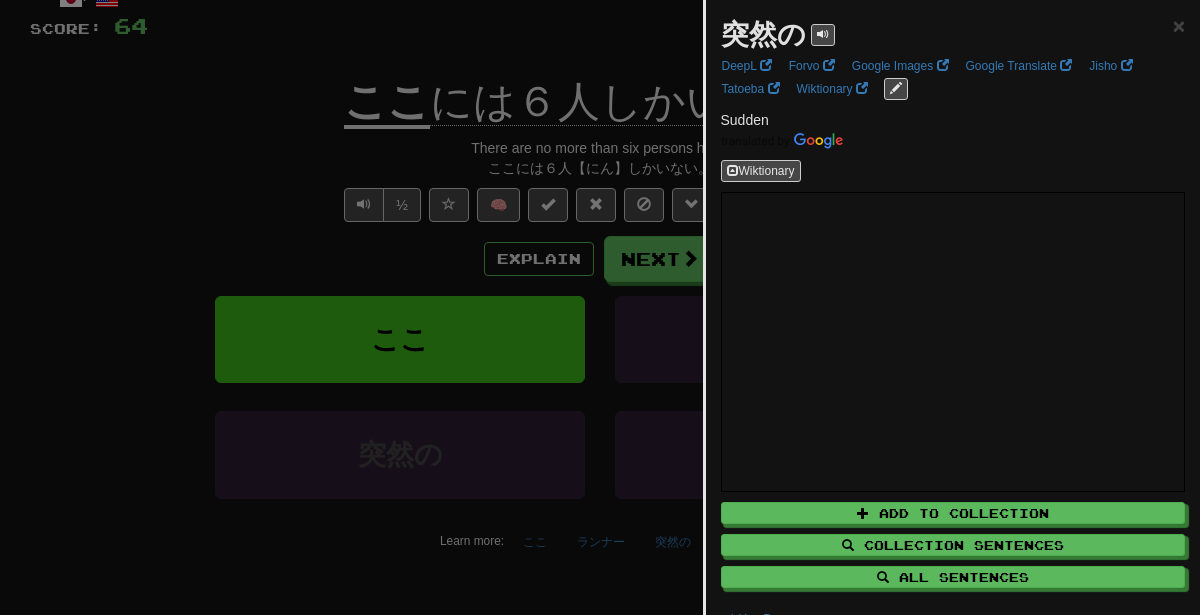 click at bounding box center [600, 307] 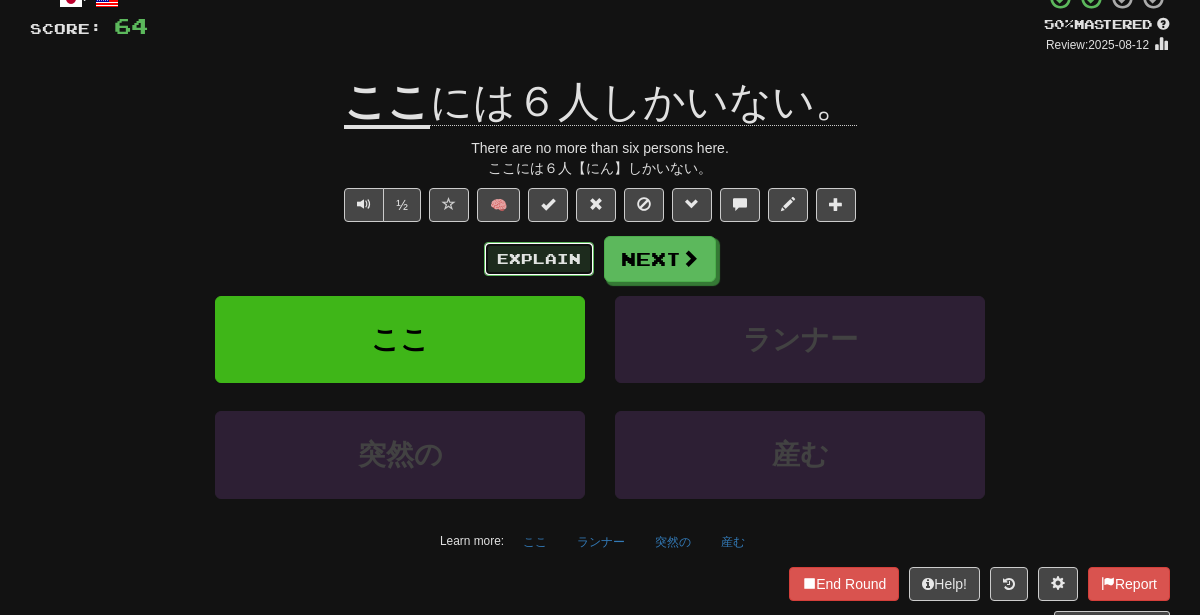 click on "Explain" at bounding box center [539, 259] 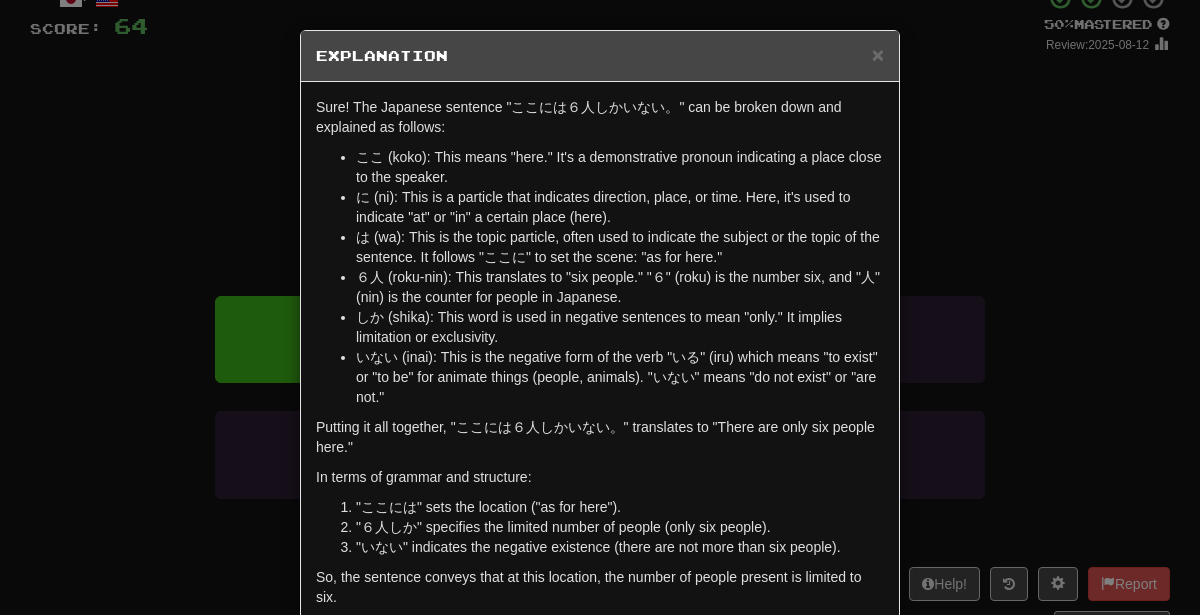 click on "は (wa): This is the topic particle, often used to indicate the subject or the topic of the sentence. It follows "ここに" to set the scene: "as for here."" at bounding box center (620, 247) 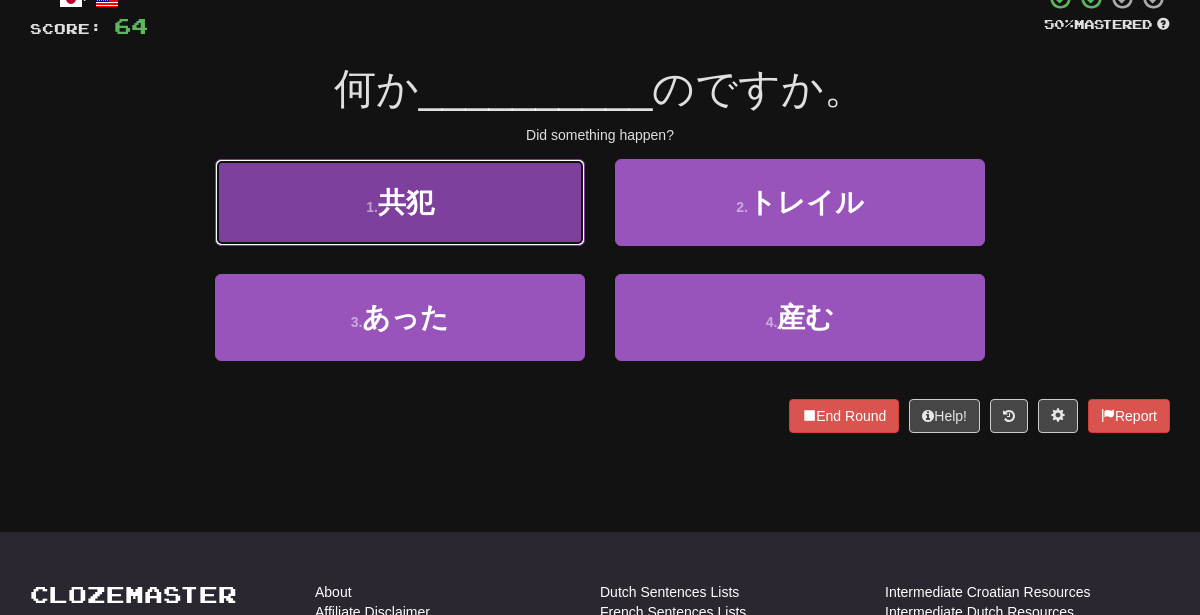 click on "1 .  共犯" at bounding box center (400, 202) 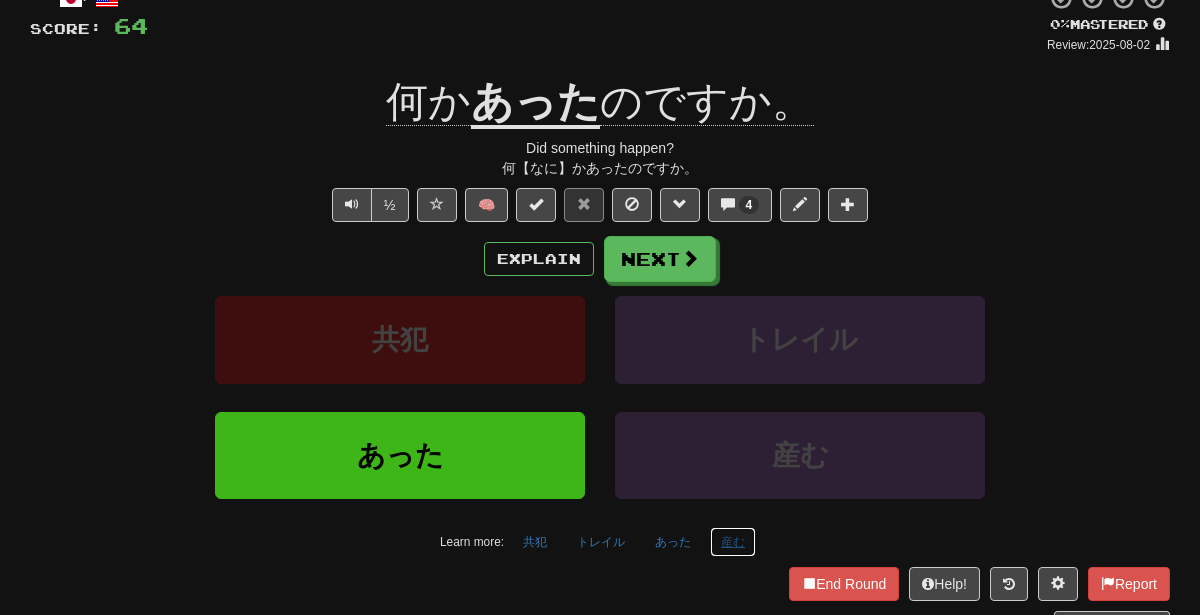 click on "産む" at bounding box center [733, 542] 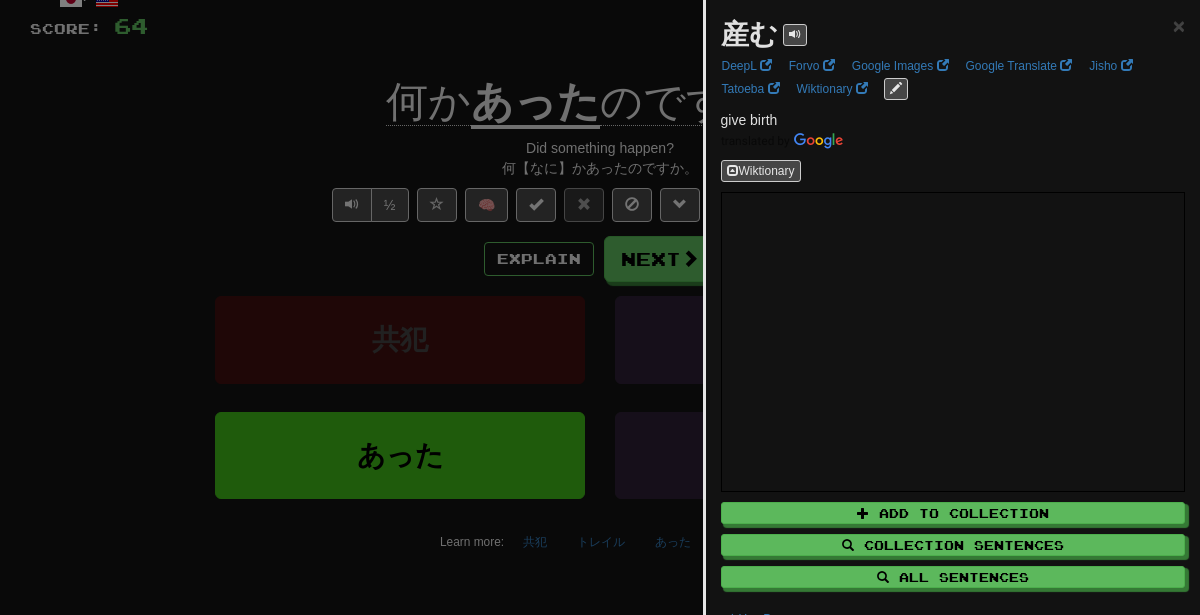 click at bounding box center (600, 307) 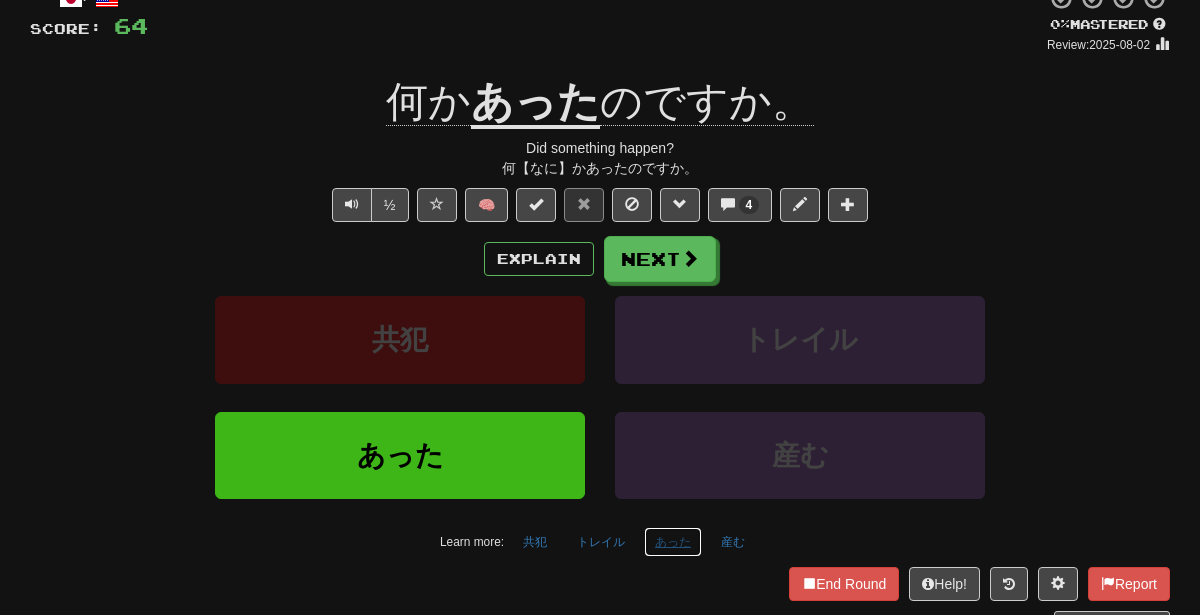 click on "あった" at bounding box center [673, 542] 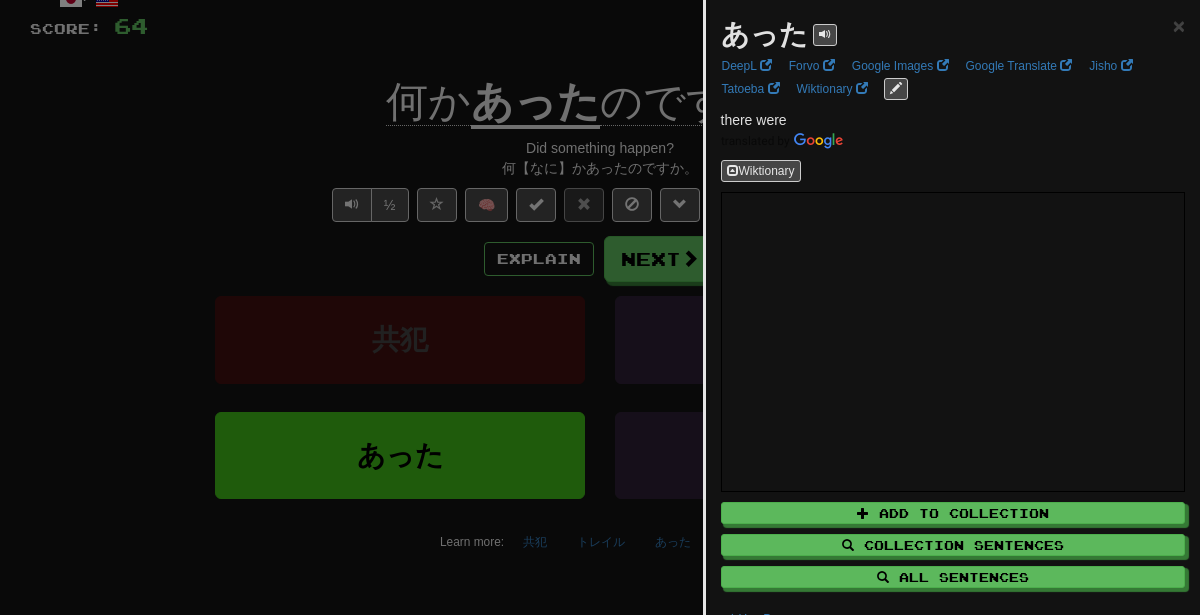 click at bounding box center (600, 307) 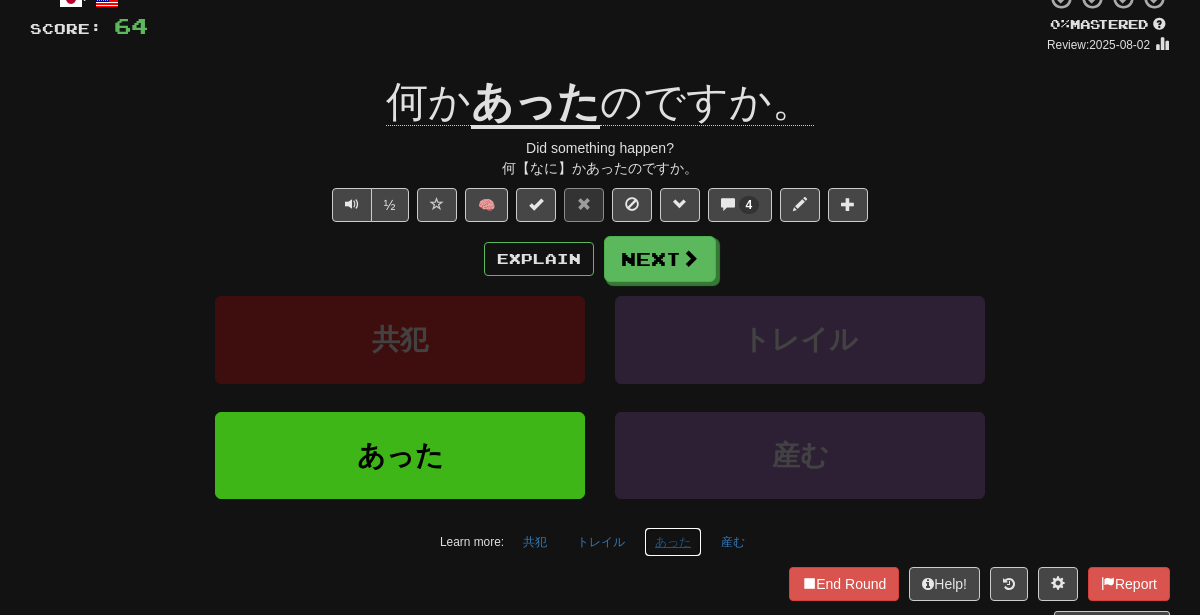 click on "あった" at bounding box center [673, 542] 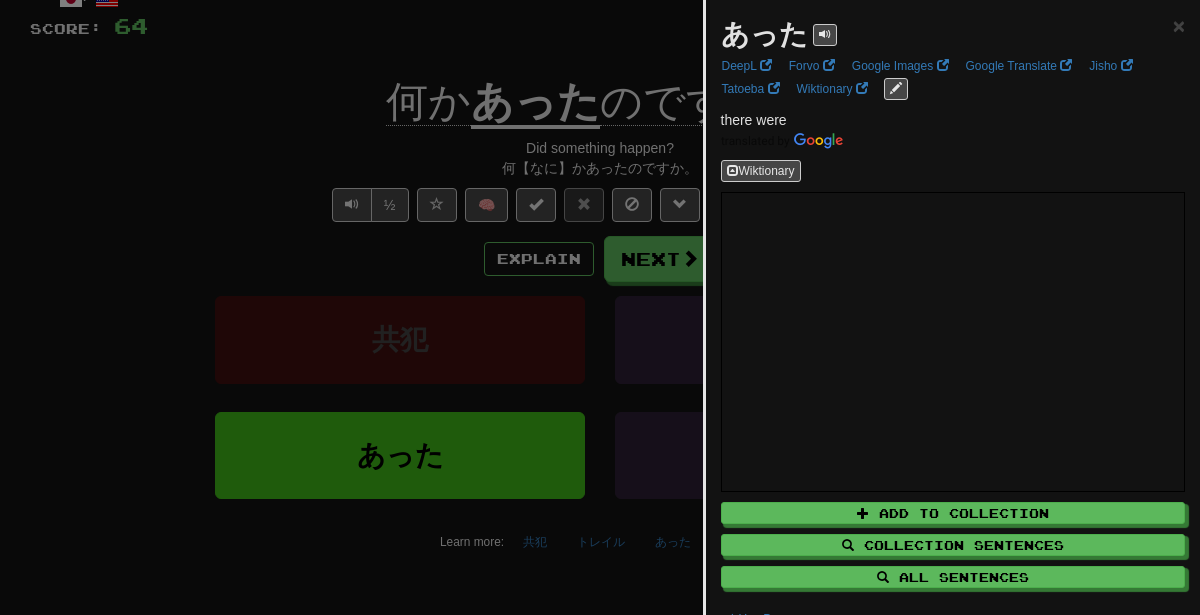 click at bounding box center (600, 307) 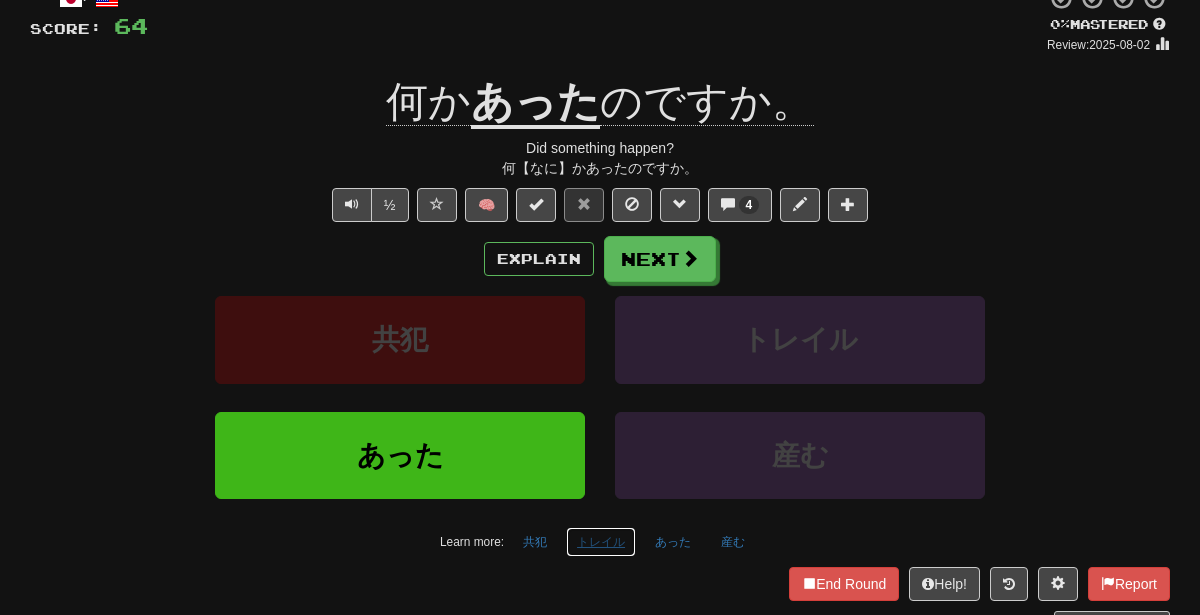 click on "トレイル" at bounding box center (601, 542) 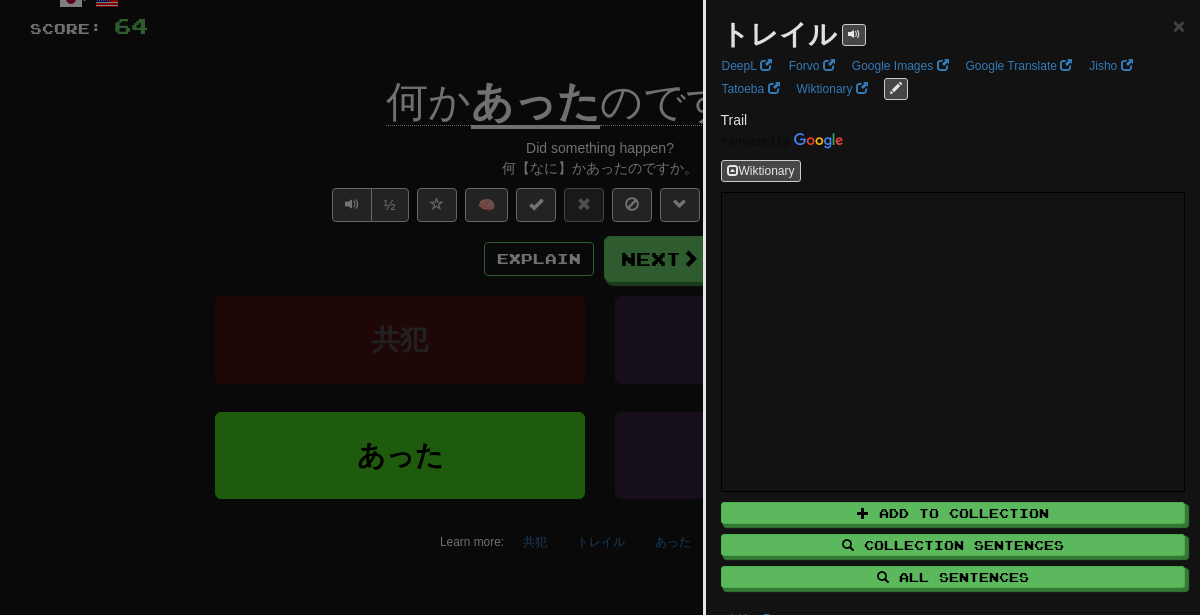 click at bounding box center [600, 307] 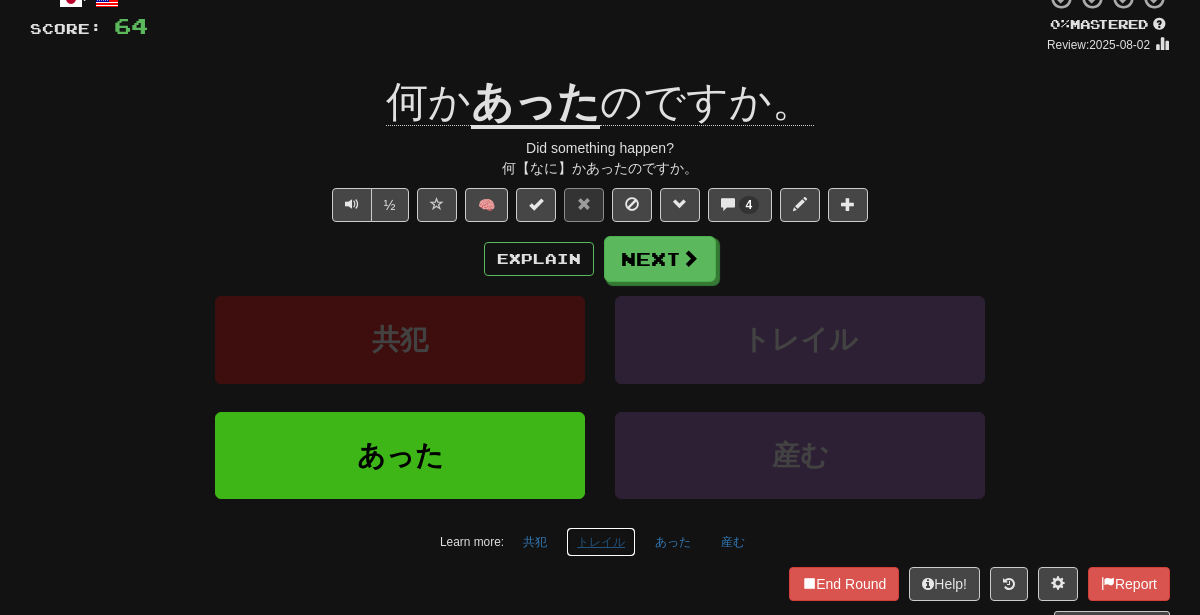 click on "トレイル" at bounding box center [601, 542] 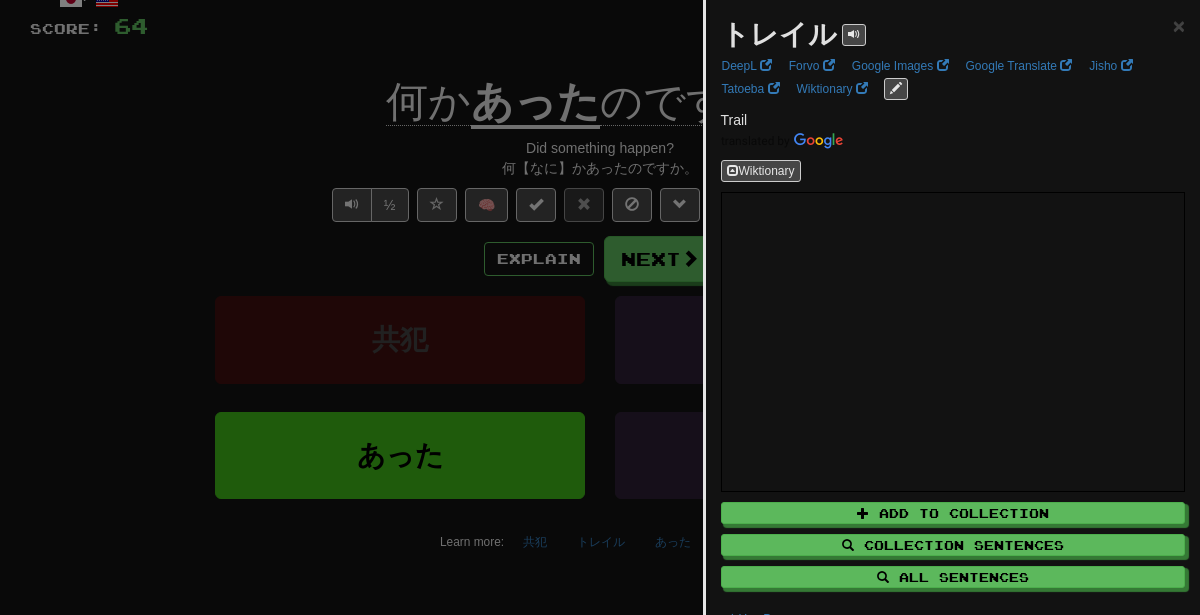 click at bounding box center [600, 307] 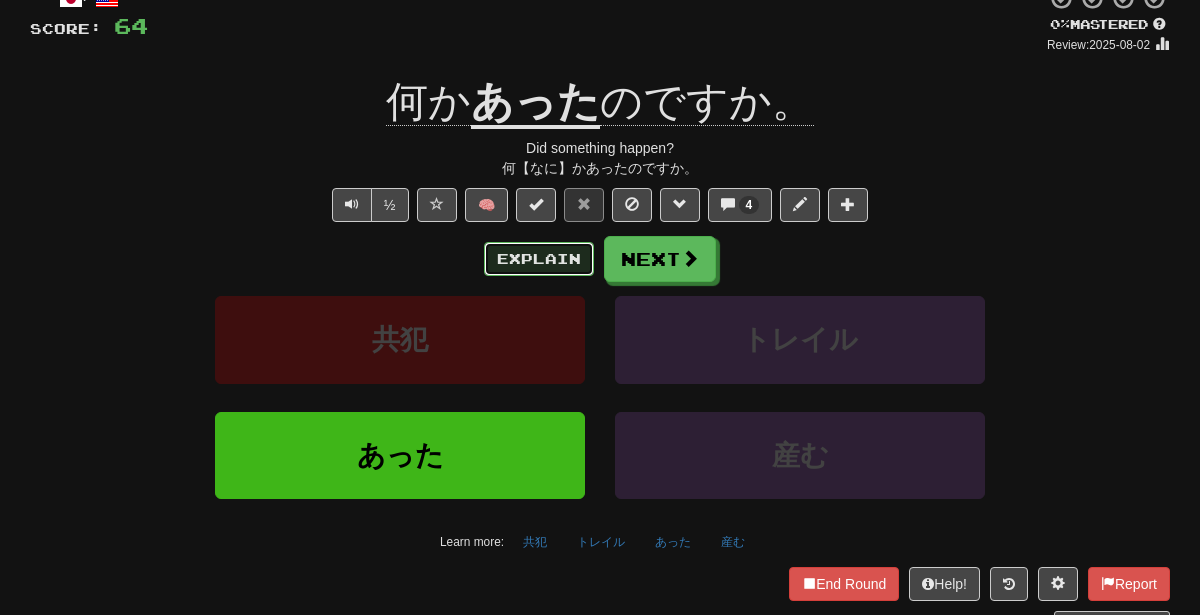 click on "Explain" at bounding box center [539, 259] 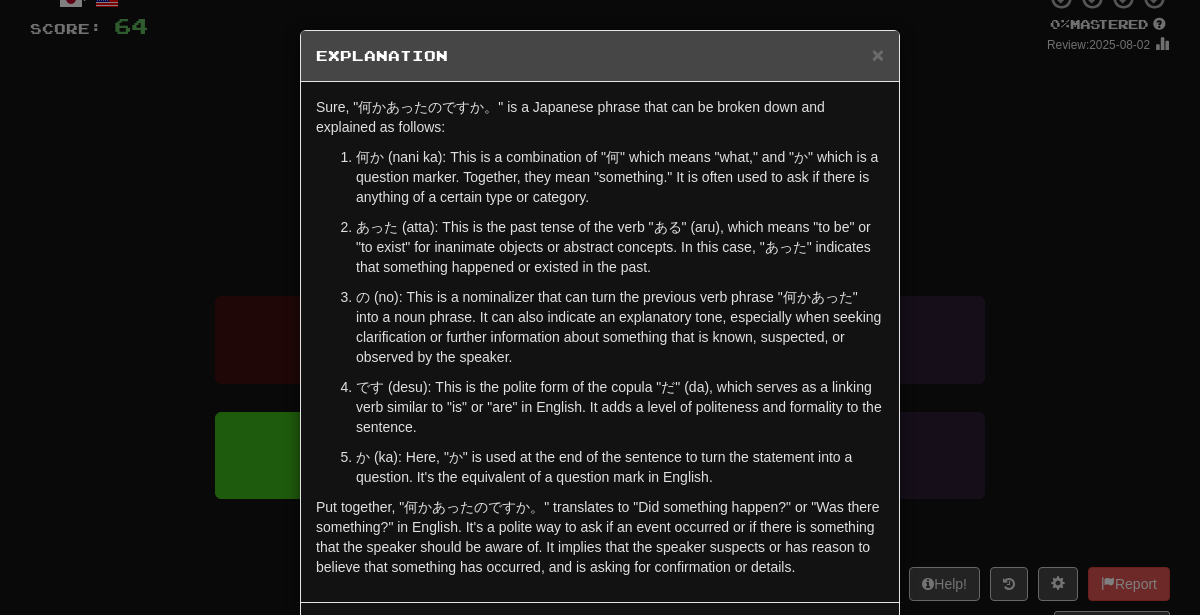 click on "× Explanation Sure, "何かあったのですか。" is a Japanese phrase that can be broken down and explained as follows:
何か (nani ka): This is a combination of "何" which means "what," and "か" which is a question marker. Together, they mean "something." It is often used to ask if there is anything of a certain type or category.
あった (atta): This is the past tense of the verb "ある" (aru), which means "to be" or "to exist" for inanimate objects or abstract concepts. In this case, "あった" indicates that something happened or existed in the past.
の (no): This is a nominalizer that can turn the previous verb phrase "何かあった" into a noun phrase. It can also indicate an explanatory tone, especially when seeking clarification or further information about something that is known, suspected, or observed by the speaker.
In beta. Generated by ChatGPT. Like it? Hate it?  Let us know ! Close" at bounding box center [600, 307] 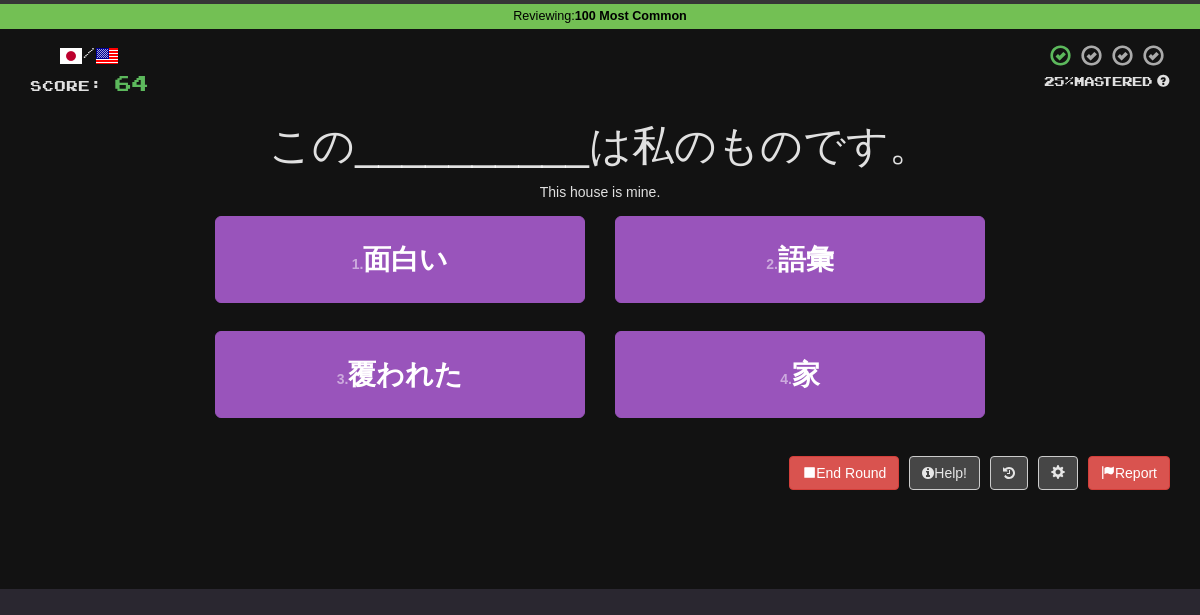scroll, scrollTop: 69, scrollLeft: 0, axis: vertical 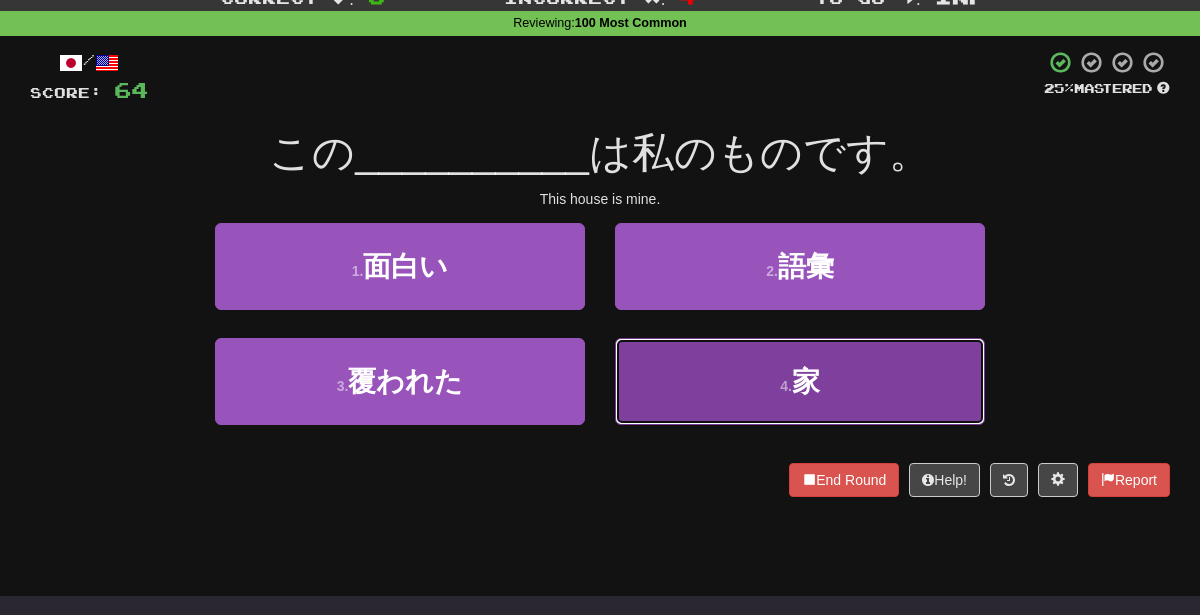 click on "4 .  家" at bounding box center (800, 381) 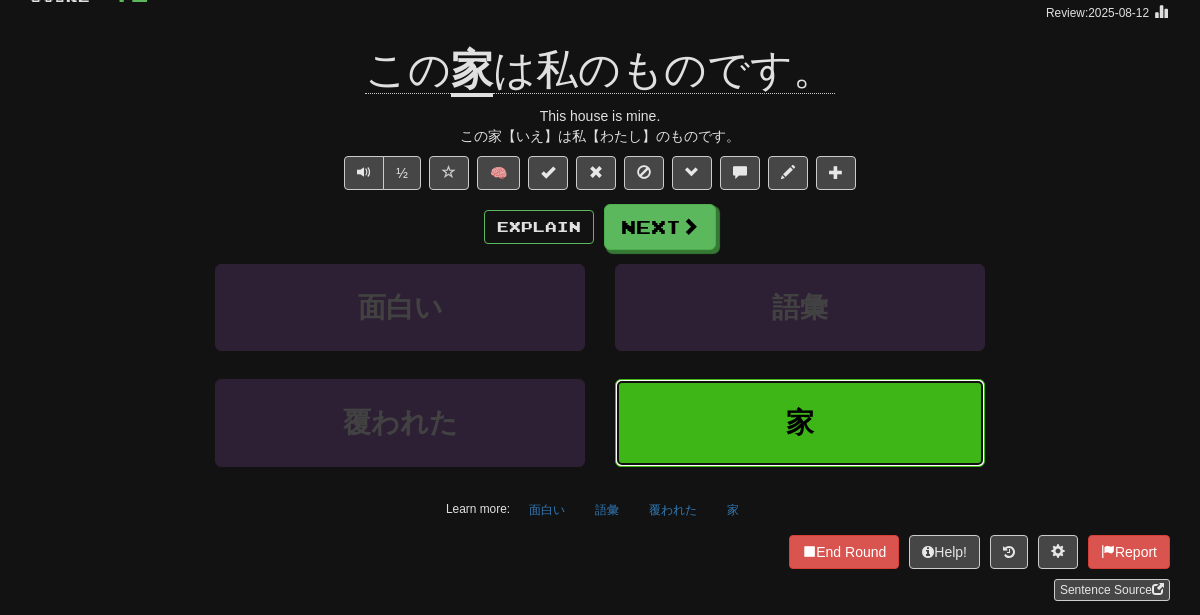 scroll, scrollTop: 179, scrollLeft: 0, axis: vertical 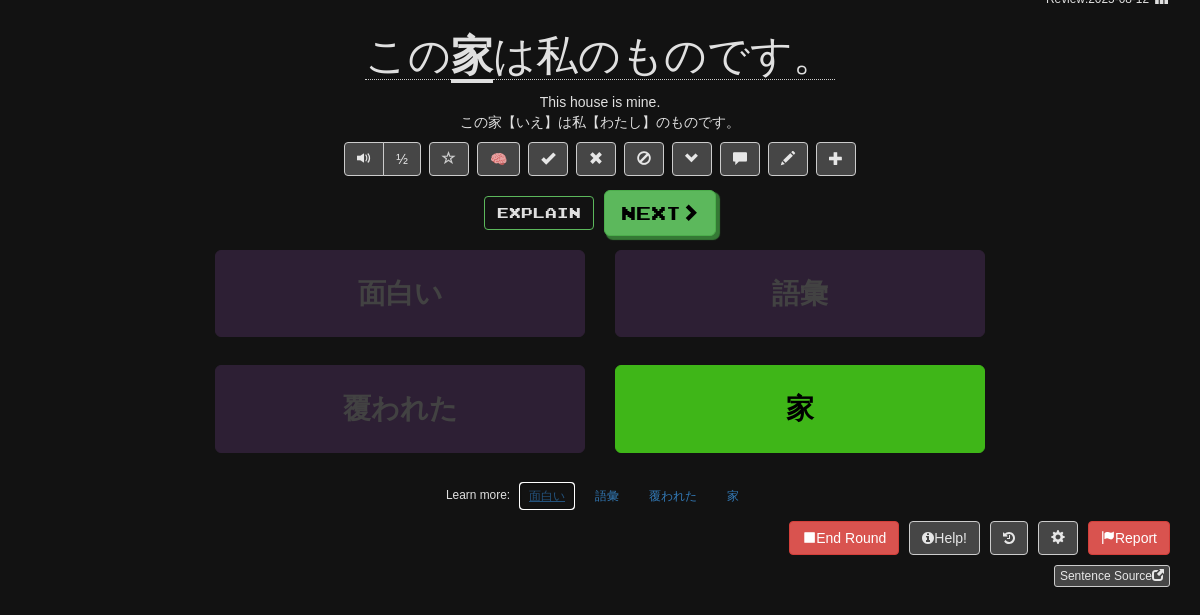 click on "面白い" at bounding box center (547, 496) 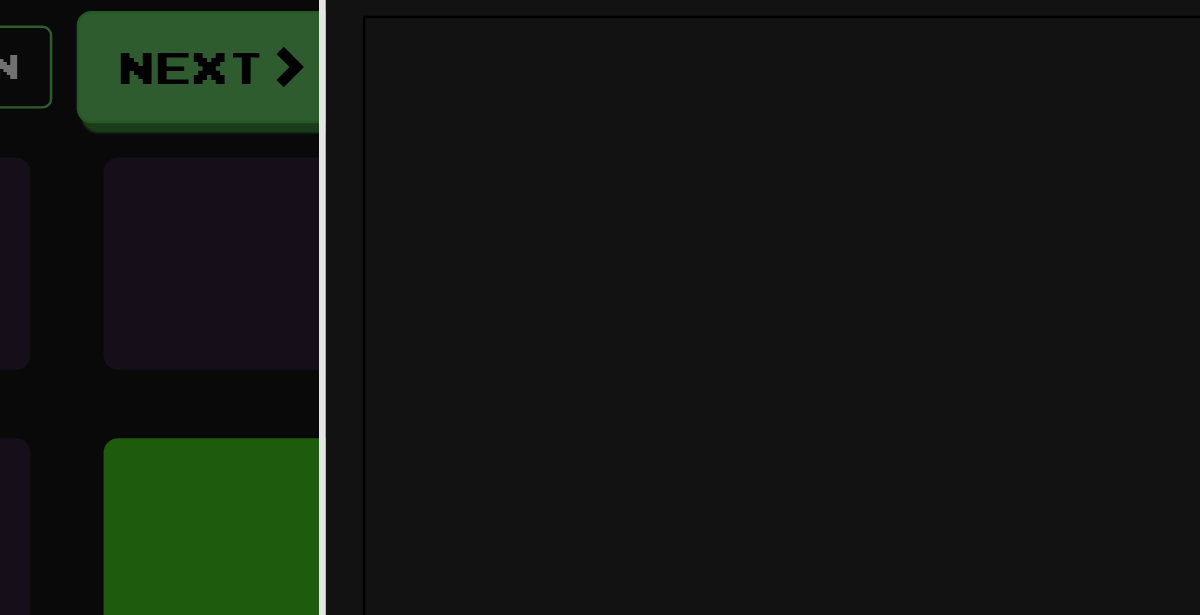 scroll, scrollTop: 178, scrollLeft: 0, axis: vertical 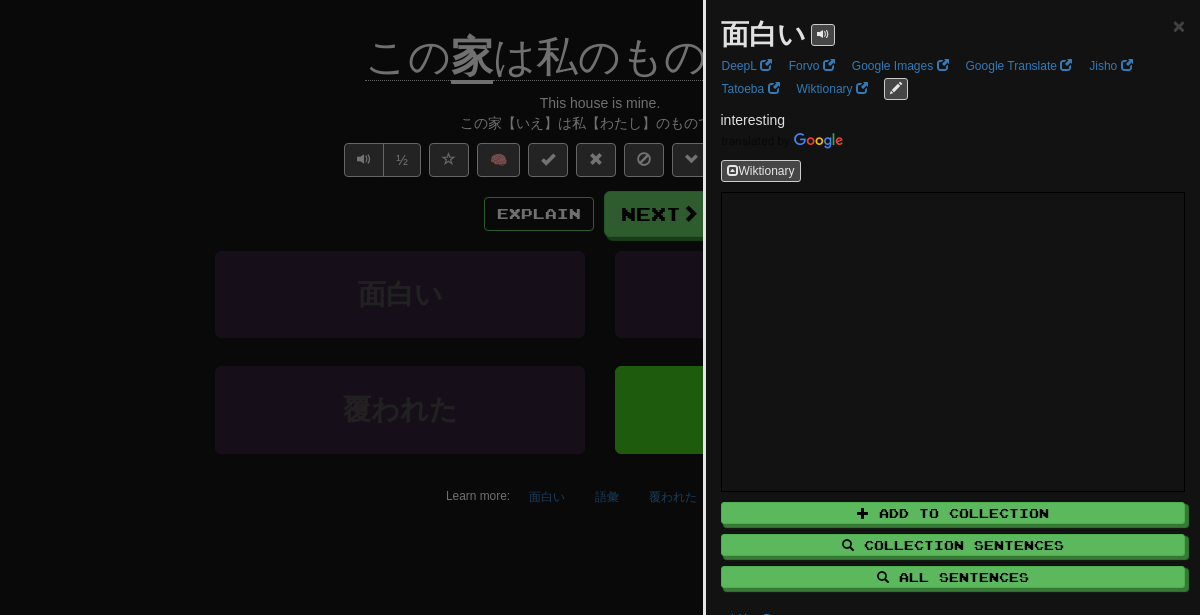 click at bounding box center (600, 307) 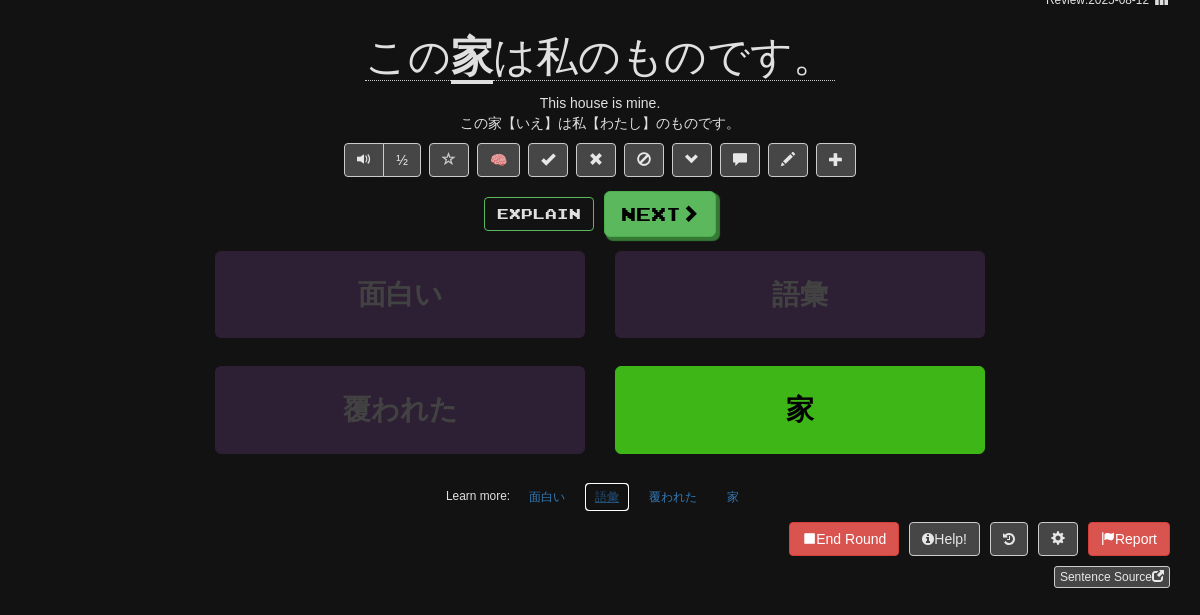 click on "語彙" at bounding box center [607, 497] 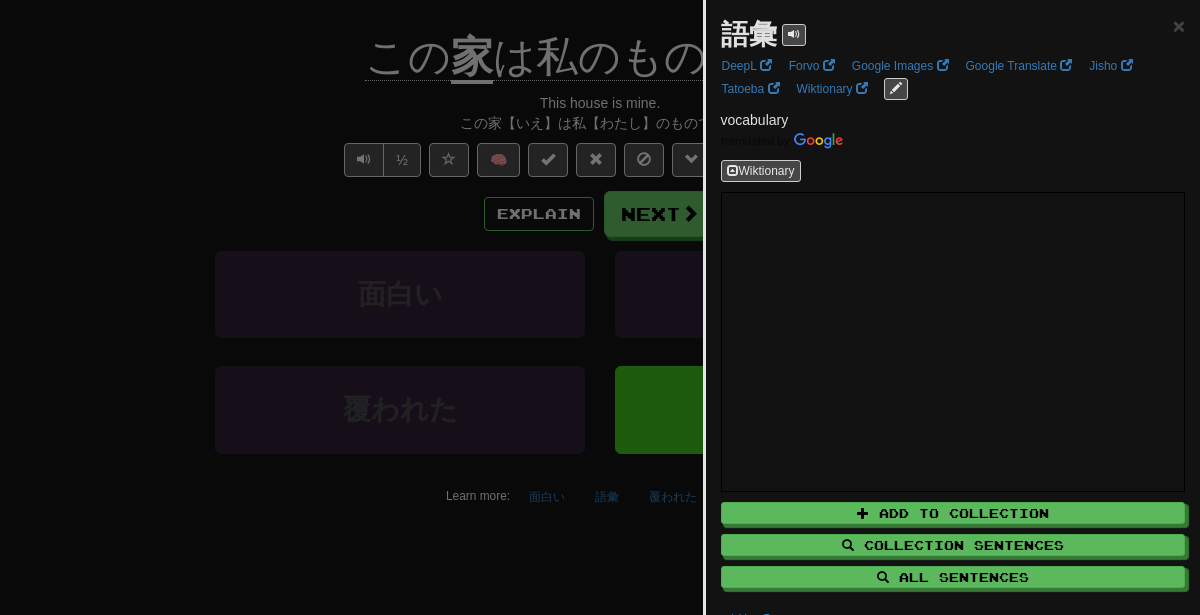 click at bounding box center (600, 307) 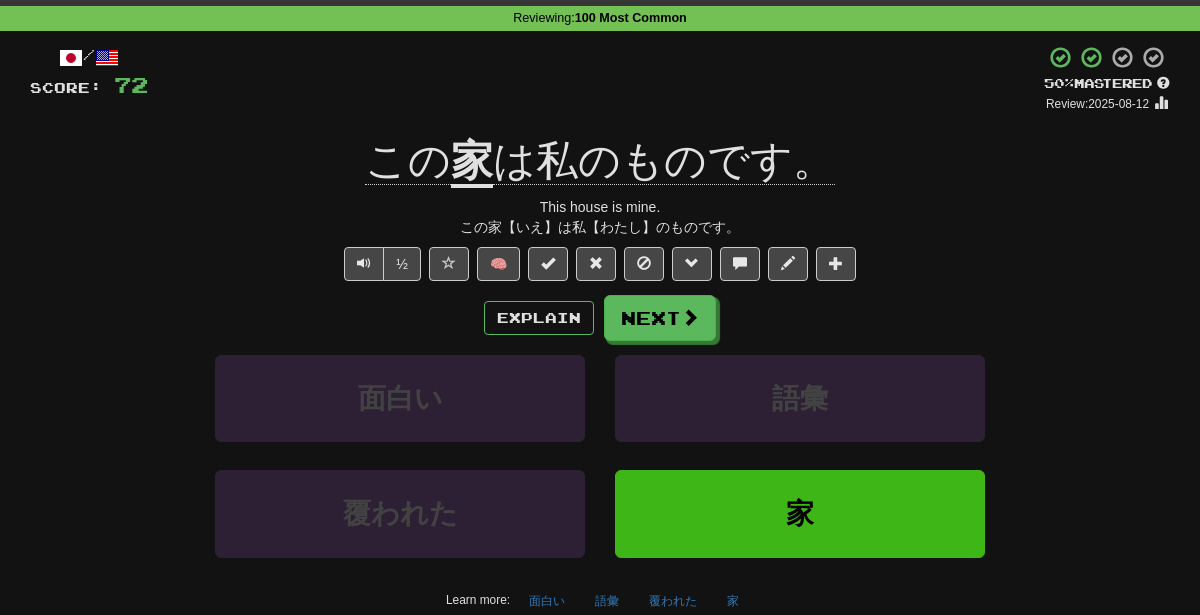 scroll, scrollTop: 56, scrollLeft: 0, axis: vertical 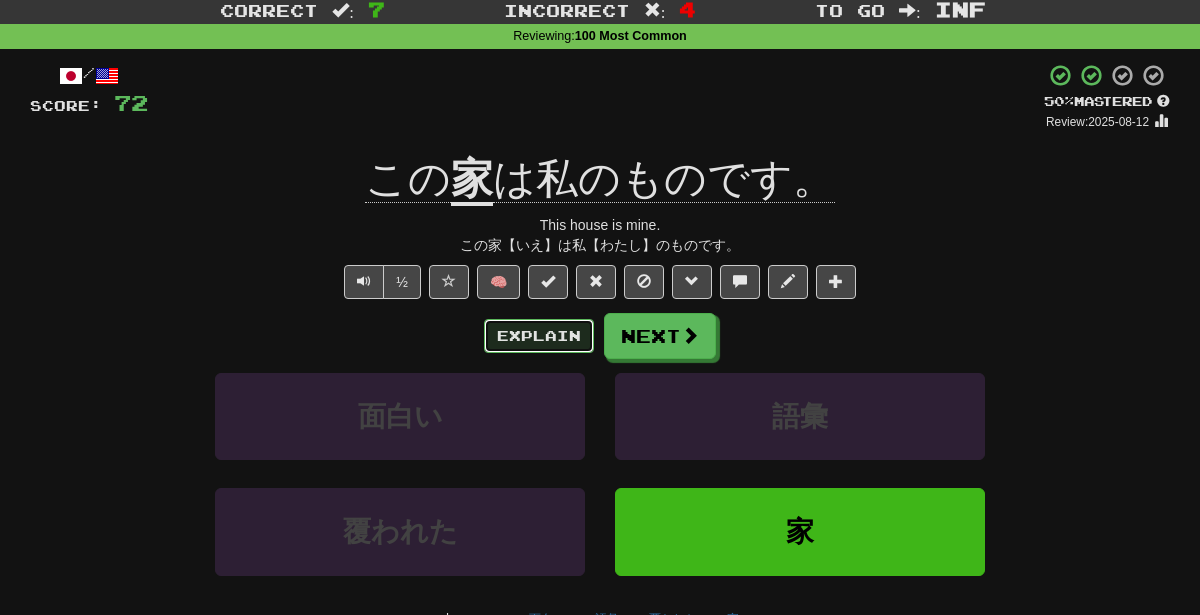 click on "Explain" at bounding box center [539, 336] 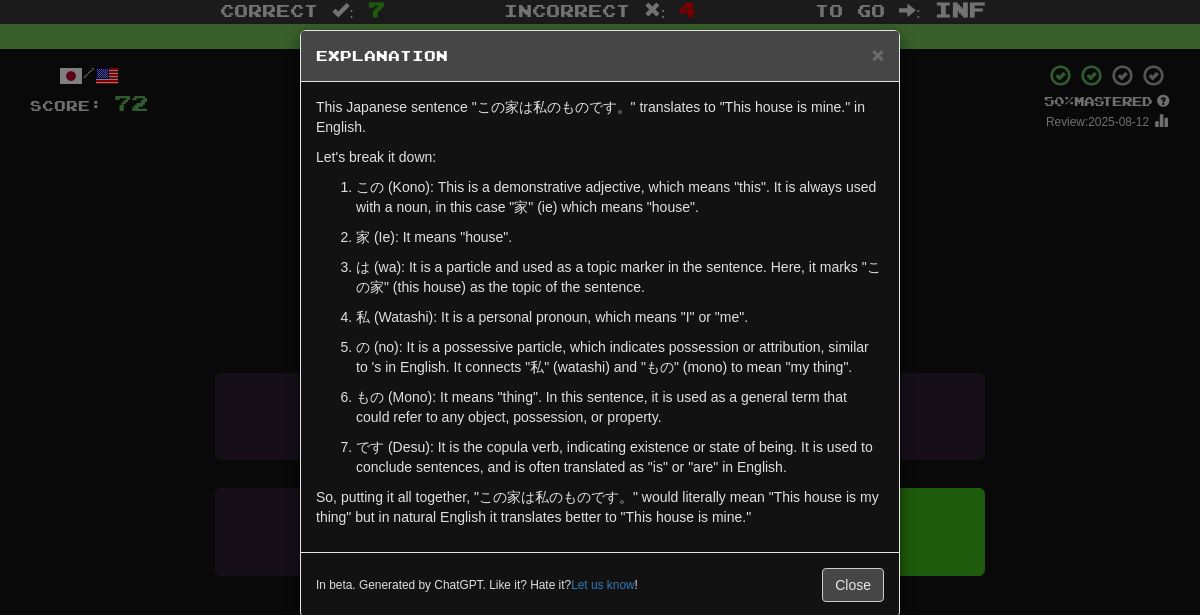 click on "× Explanation This Japanese sentence "この家は私のものです。" translates to "This house is mine." in English.
Let's break it down:
この (Kono): This is a demonstrative adjective, which means "this". It is always used with a noun, in this case "家" (ie) which means "house".
家 (Ie): It means "house".
は (wa): It is a particle and used as a topic marker in the sentence. Here, it marks "この家" (this house) as the topic of the sentence.
私 (Watashi): It is a personal pronoun, which means "I" or "me".
の (no): It is a possessive particle, which indicates possession or attribution, similar to 's in English. It connects "私" (watashi) and "もの" (mono) to mean "my thing".
もの (Mono): It means "thing". In this sentence, it is used as a general term that could refer to any object, possession, or property.
In beta. Generated by ChatGPT. Like it? Hate it?  Let us know ! Close" at bounding box center (600, 307) 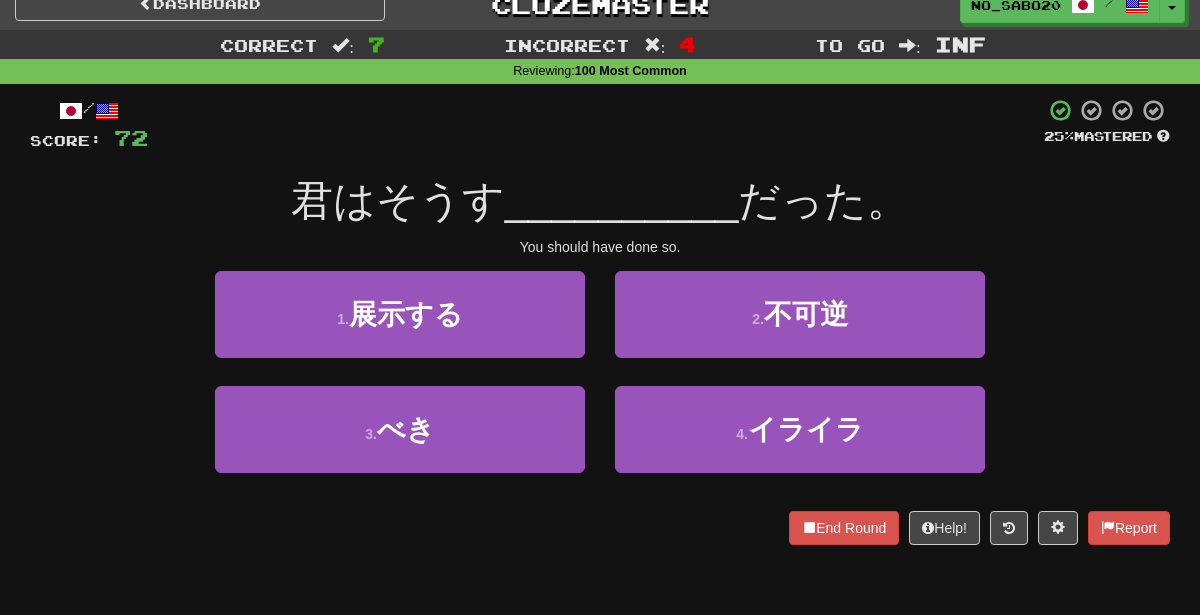 scroll, scrollTop: 18, scrollLeft: 0, axis: vertical 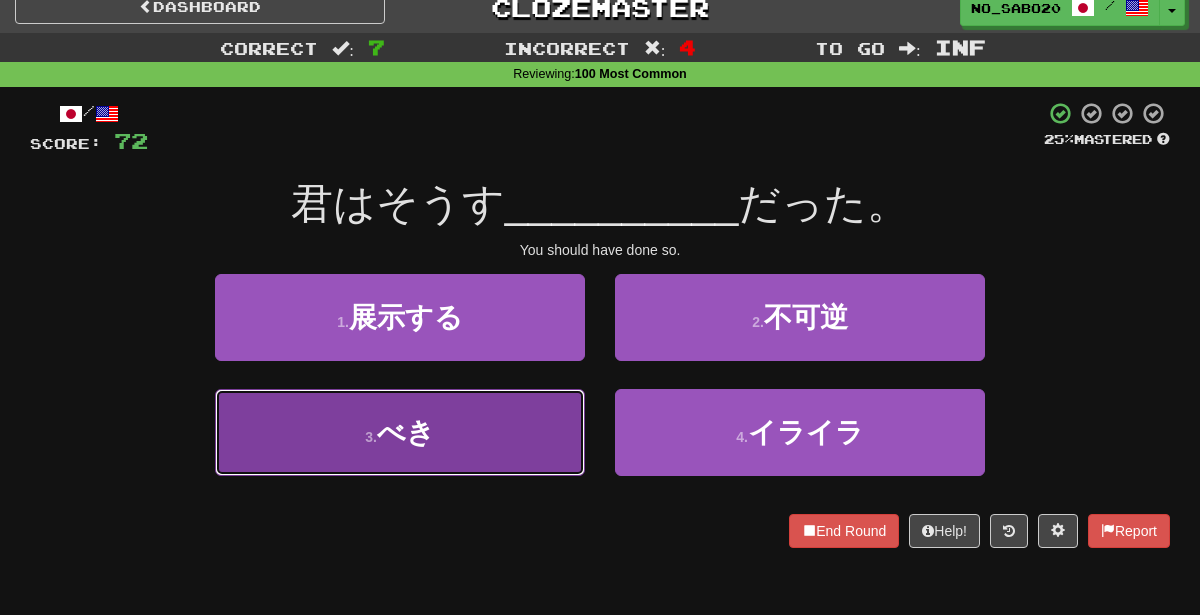 click on "3 .  べき" at bounding box center (400, 432) 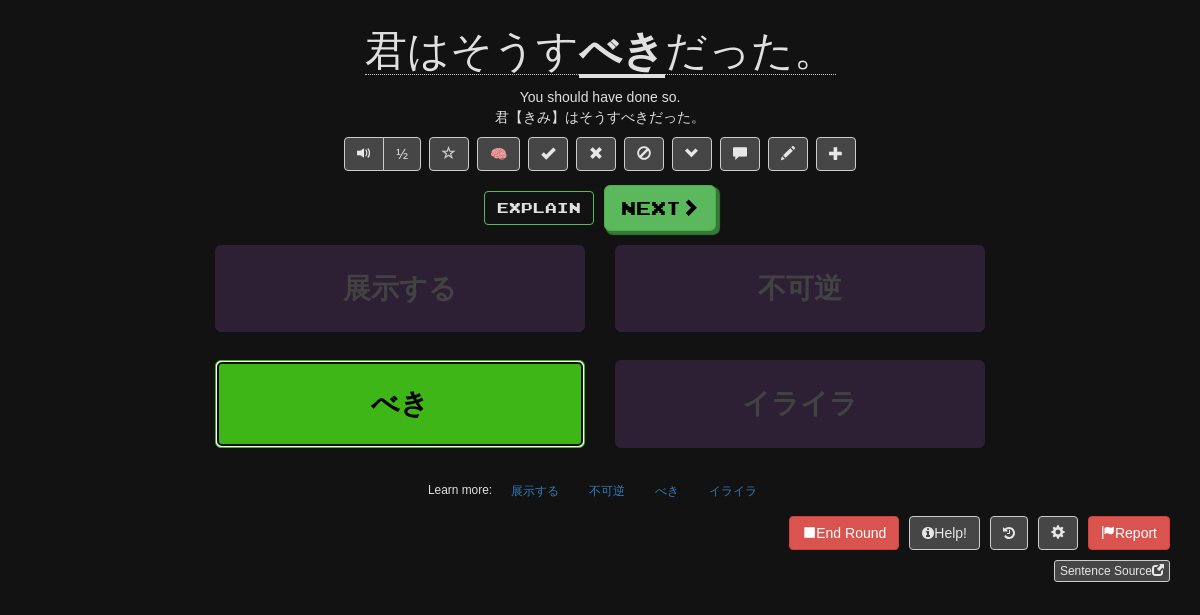 scroll, scrollTop: 191, scrollLeft: 0, axis: vertical 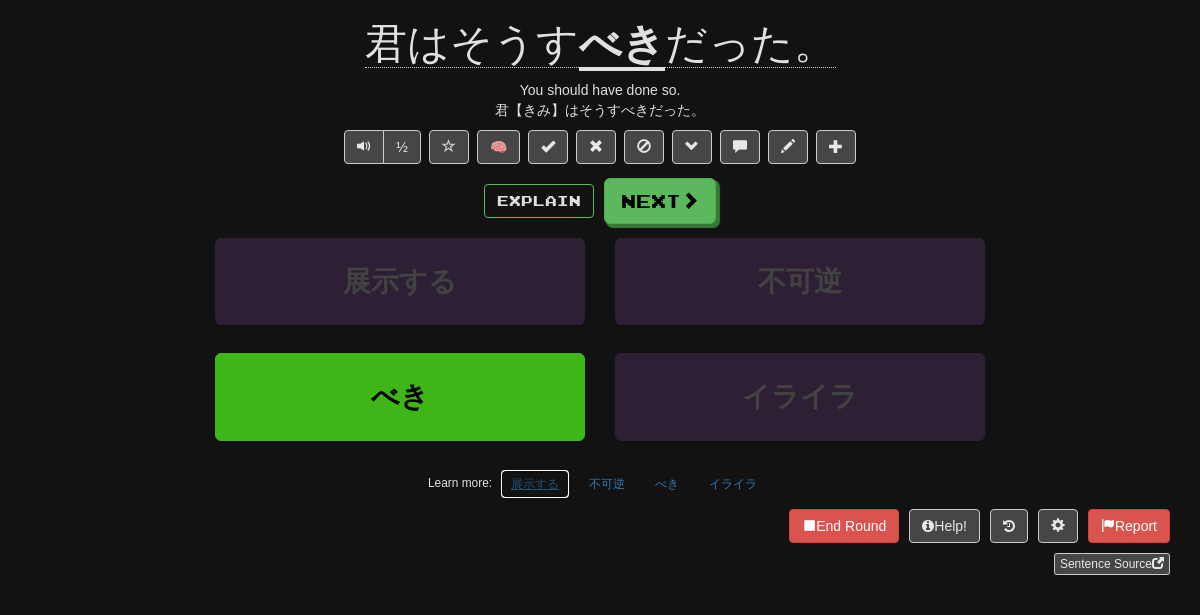 click on "展示する" at bounding box center [535, 484] 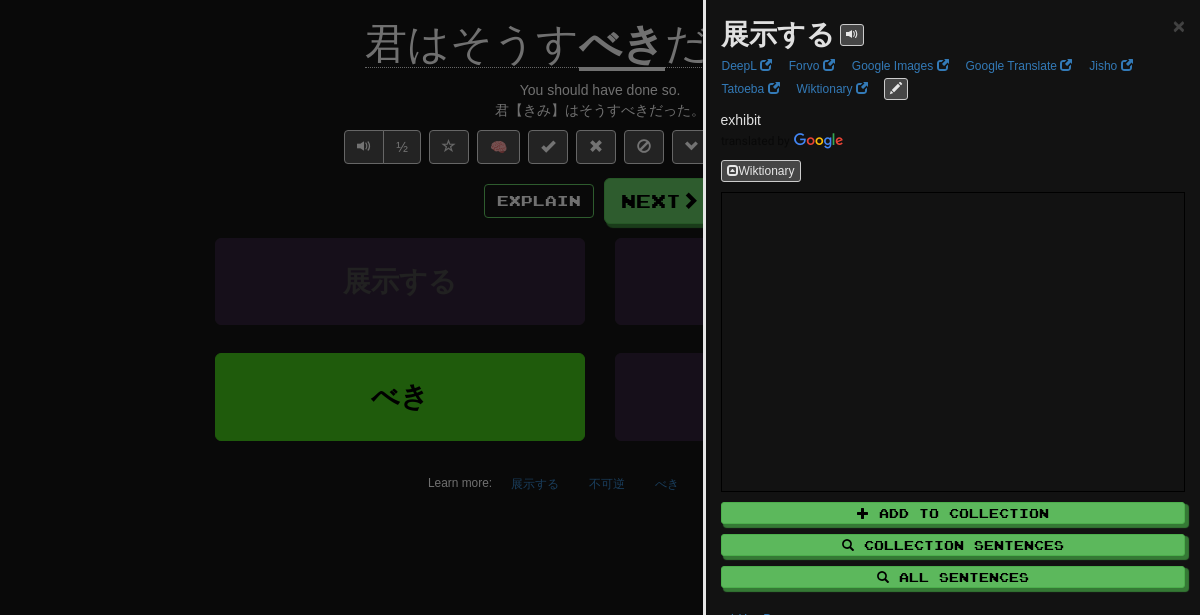 click at bounding box center (600, 307) 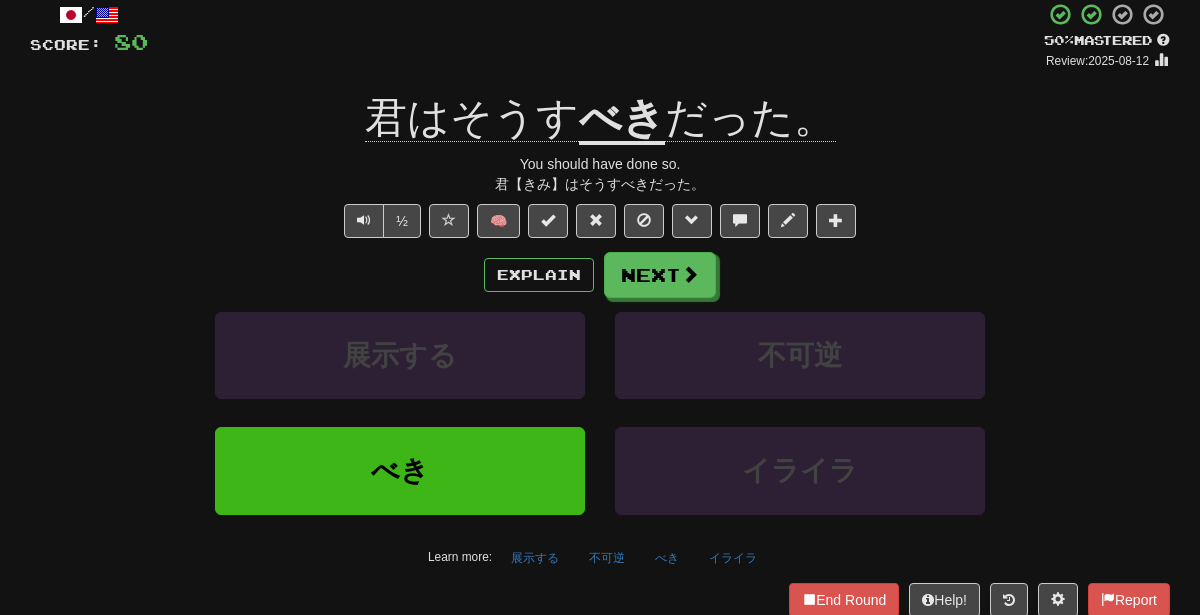 scroll, scrollTop: 87, scrollLeft: 0, axis: vertical 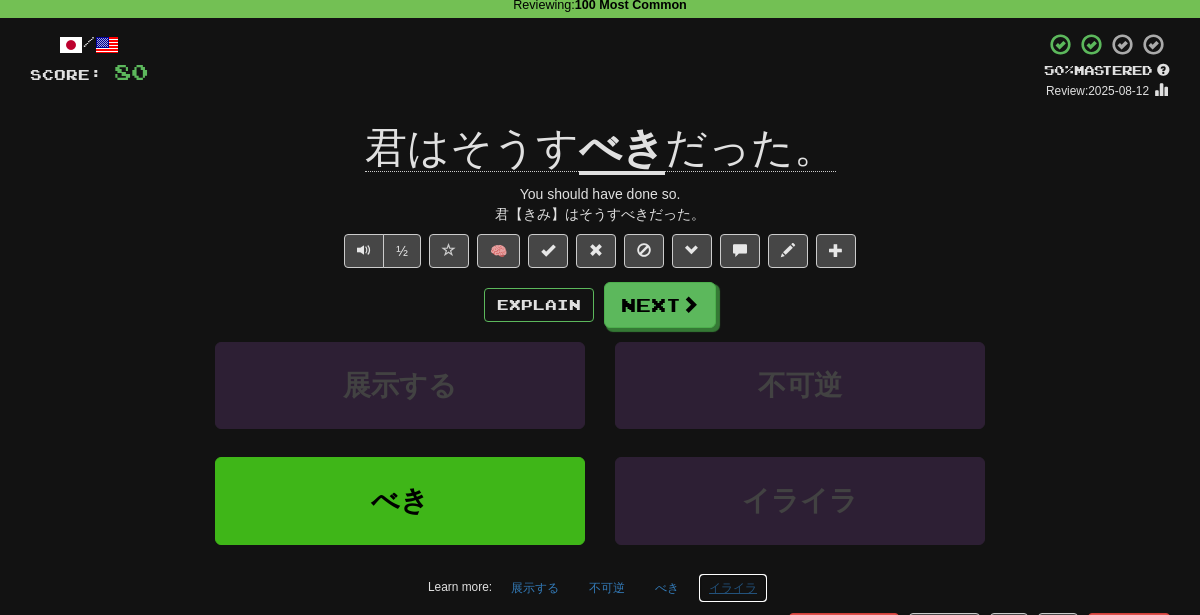 click on "イライラ" at bounding box center [733, 588] 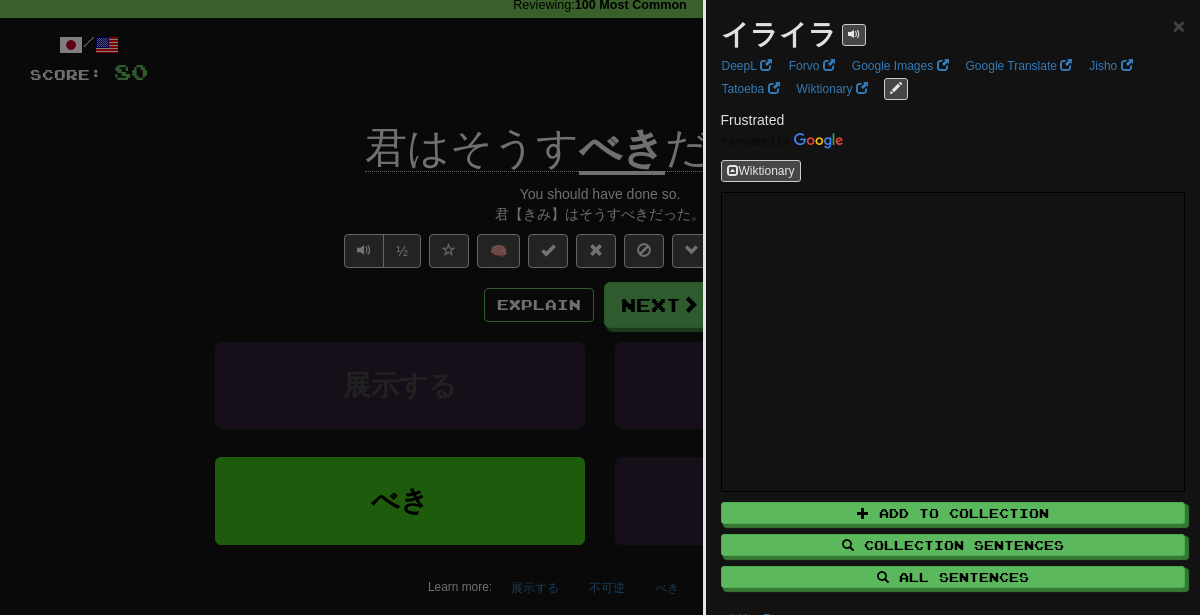 click at bounding box center [600, 307] 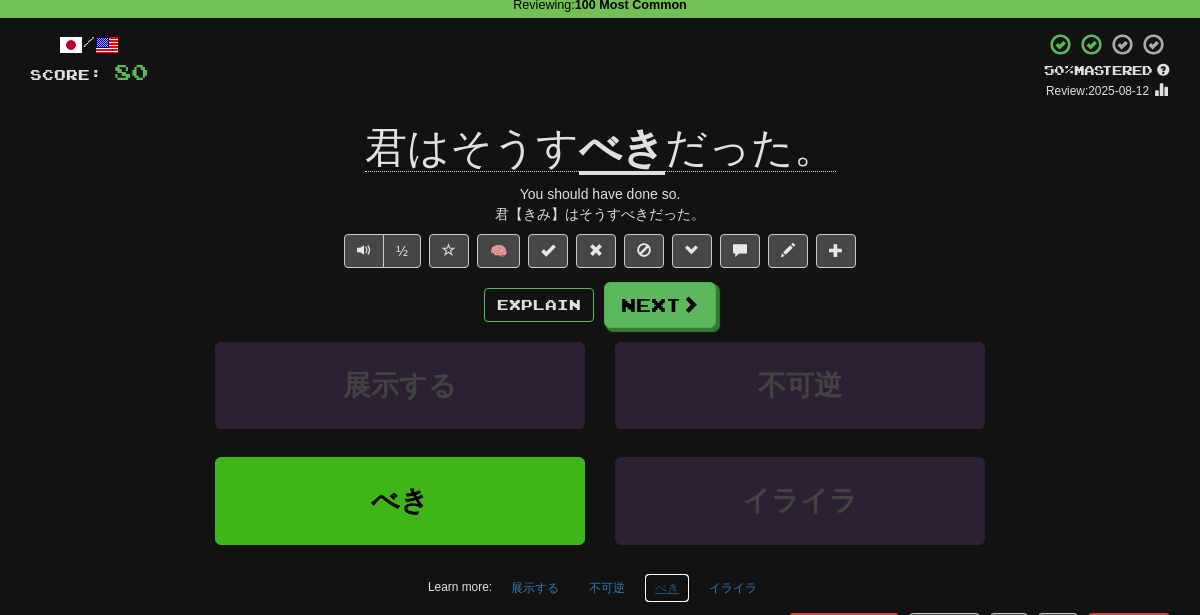 click on "べき" at bounding box center (667, 588) 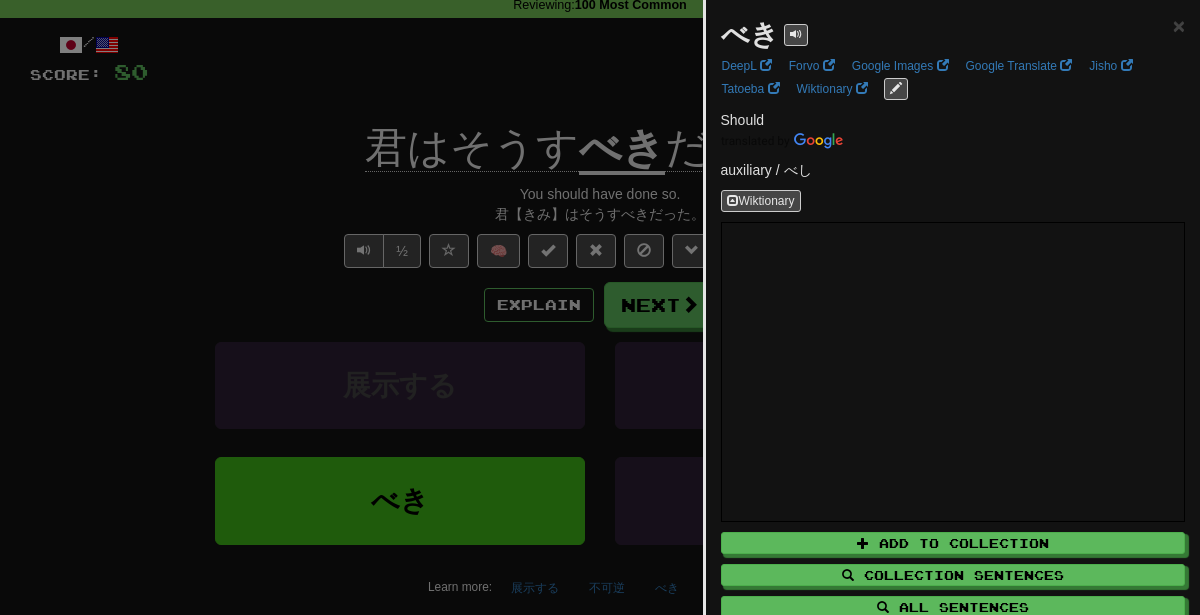 click at bounding box center [600, 307] 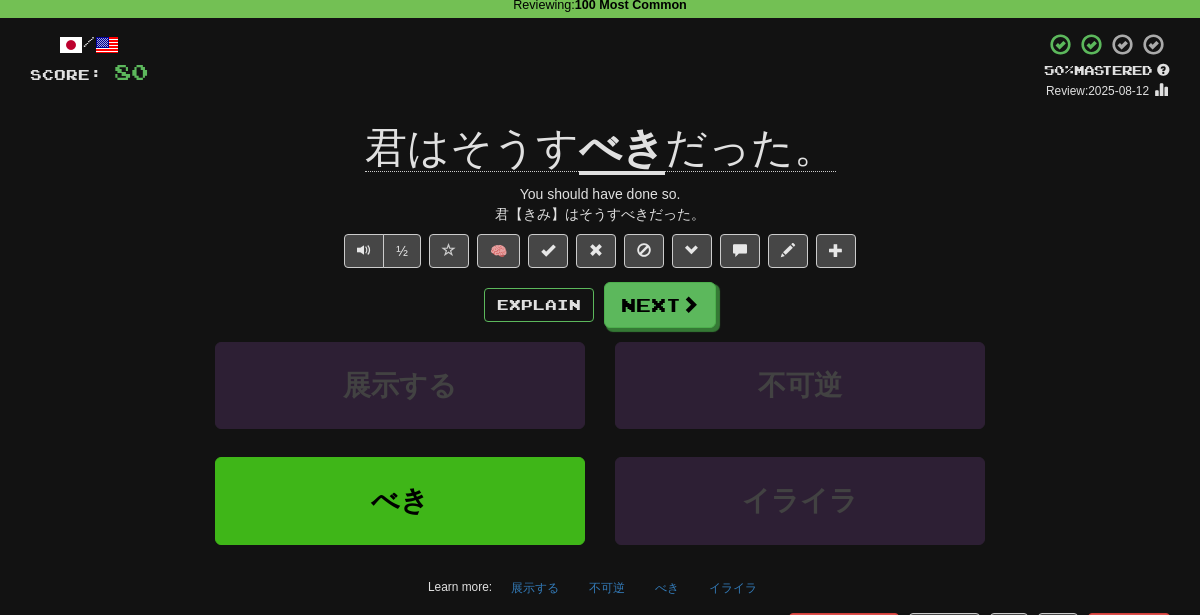 click on "イライラ" at bounding box center [800, 514] 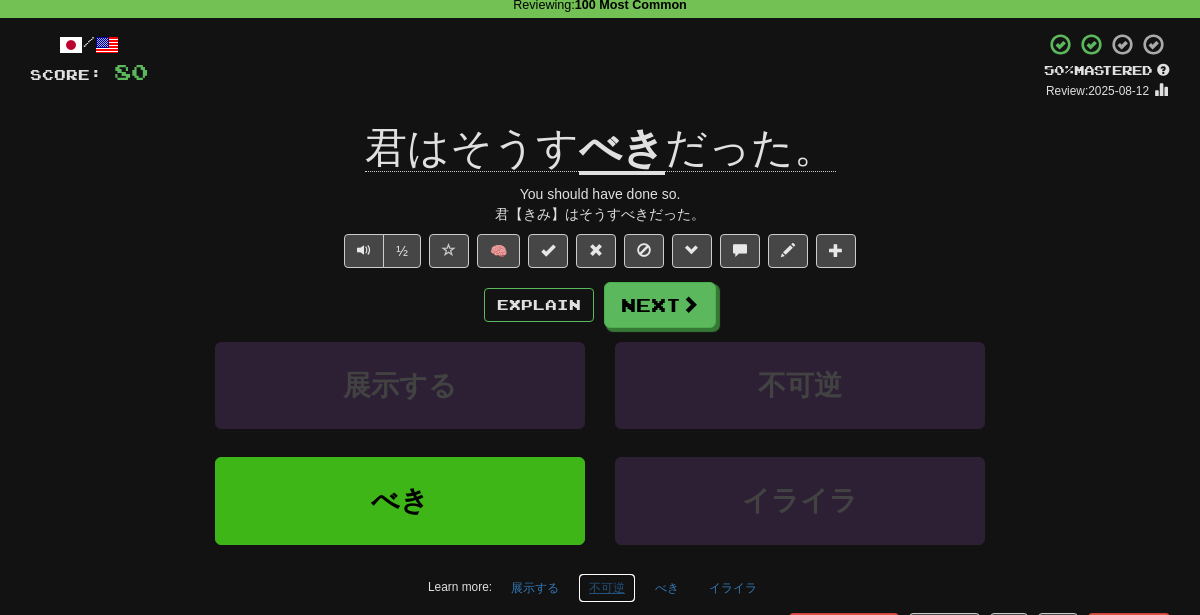 click on "不可逆" at bounding box center (607, 588) 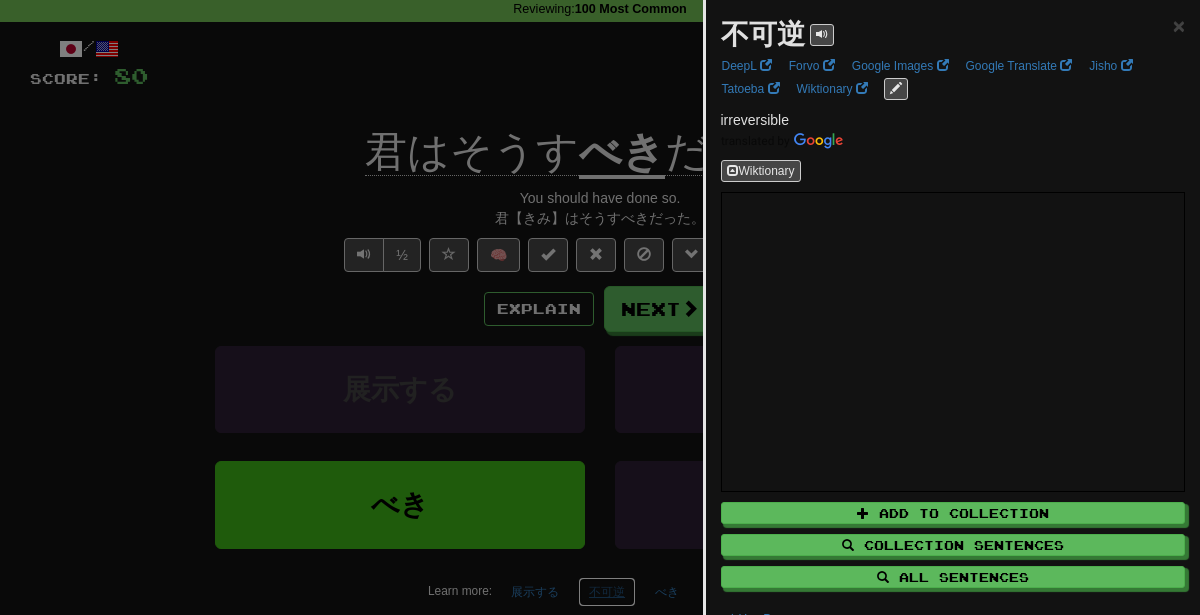 scroll, scrollTop: 83, scrollLeft: 0, axis: vertical 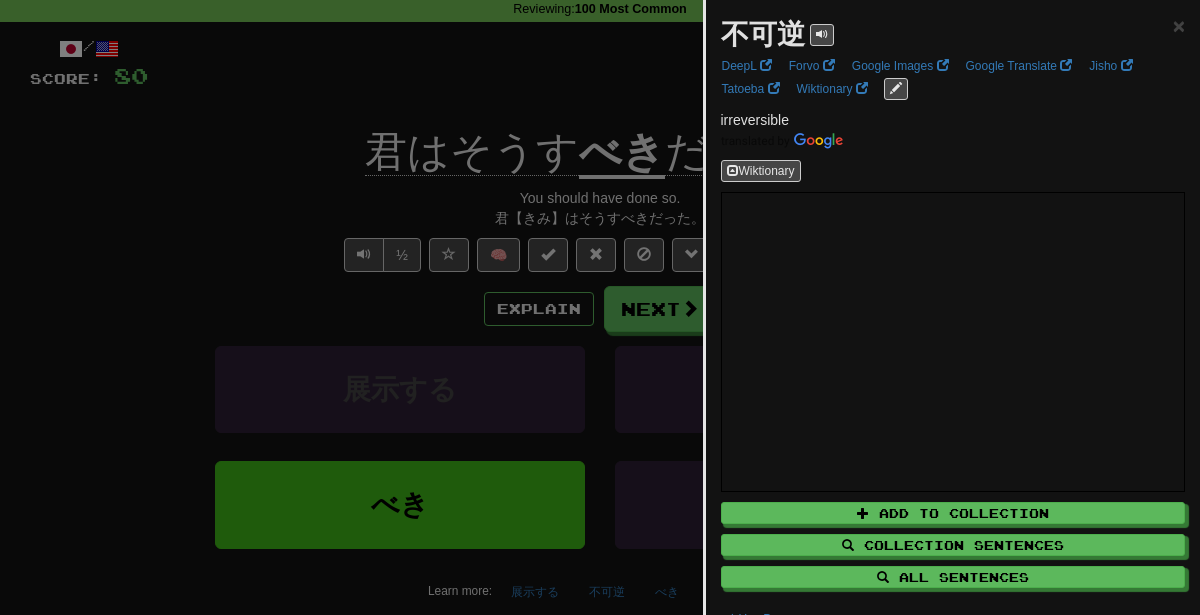 click at bounding box center (600, 307) 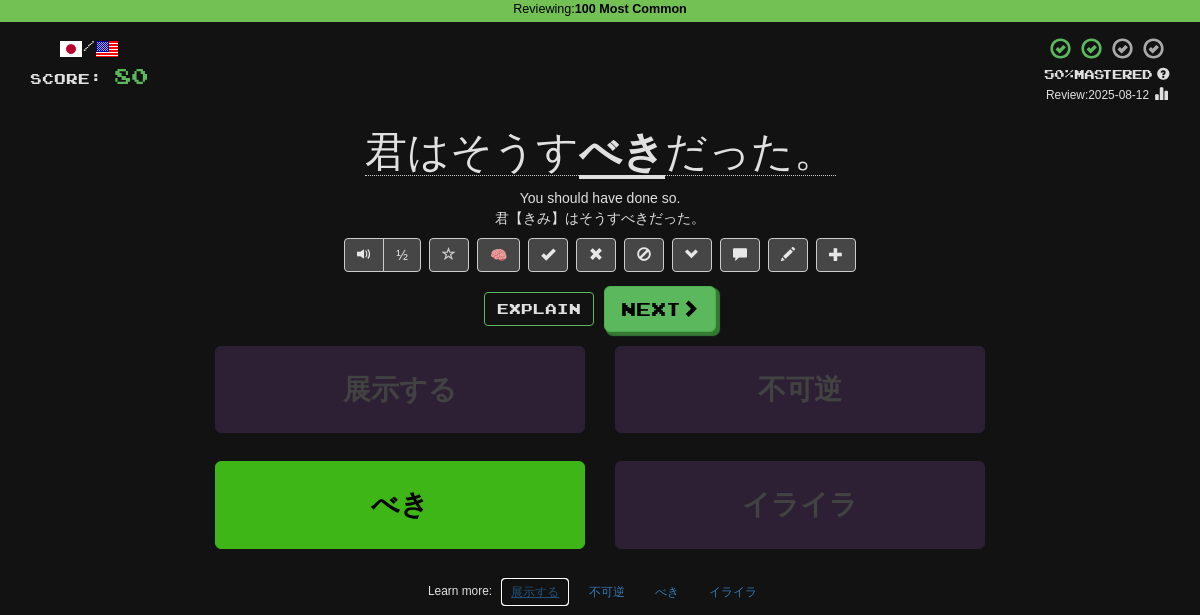 click on "展示する" at bounding box center (535, 592) 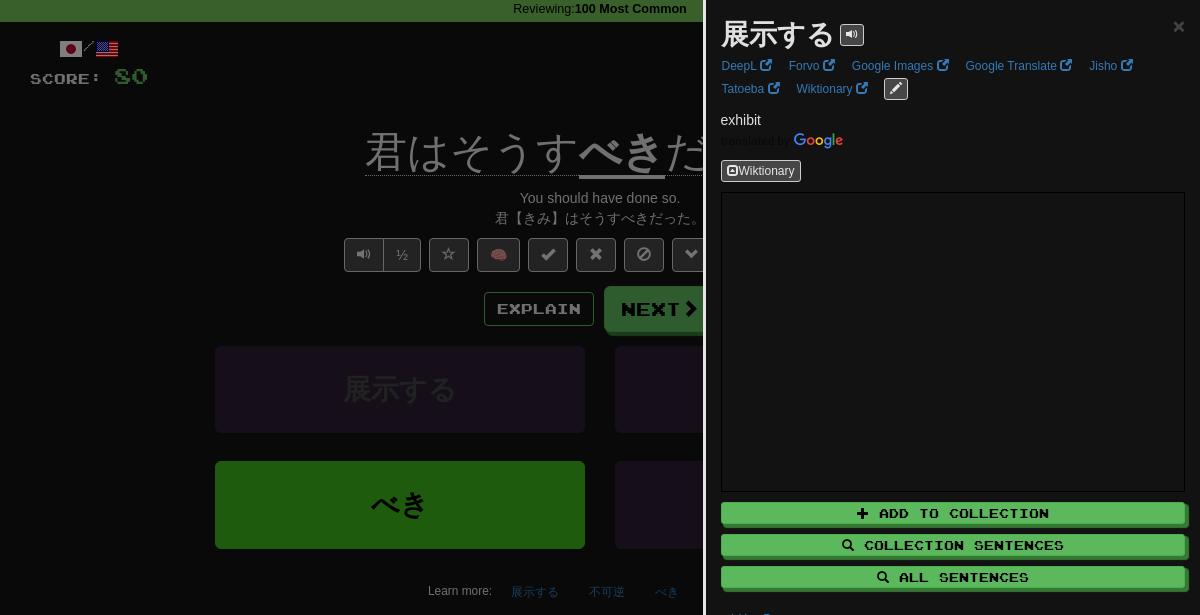 click at bounding box center [600, 307] 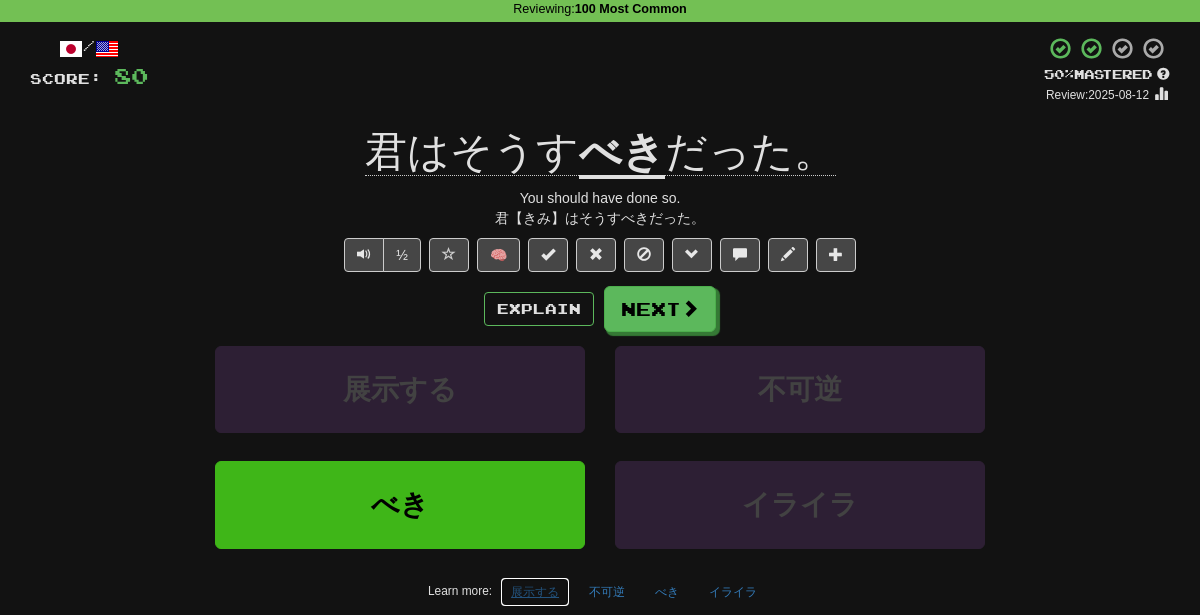 click on "展示する" at bounding box center (535, 592) 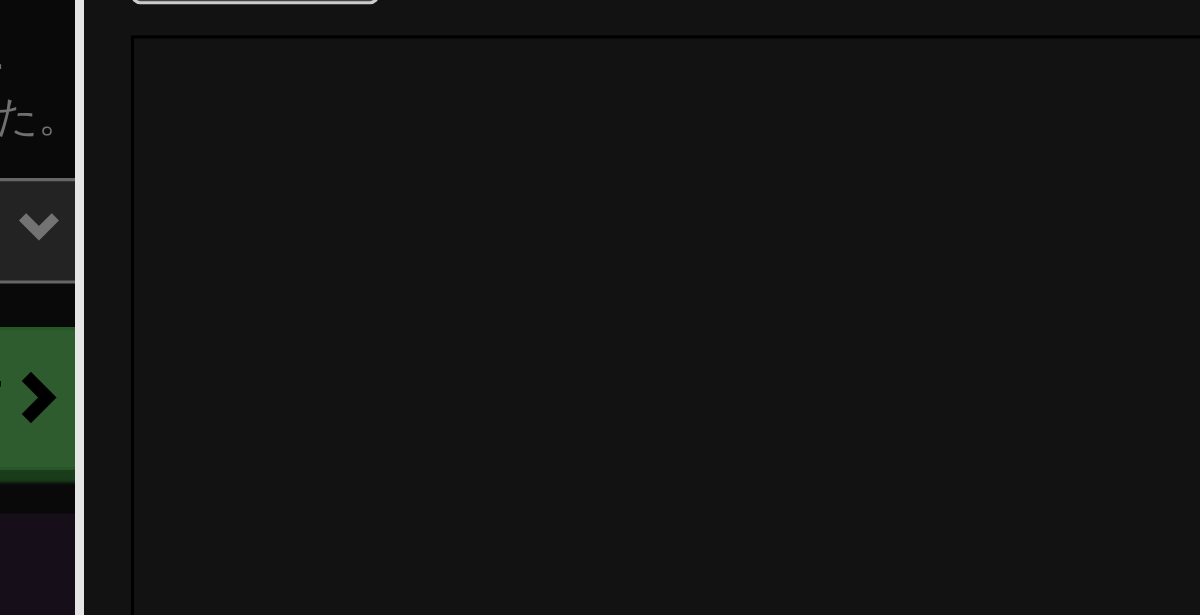 type 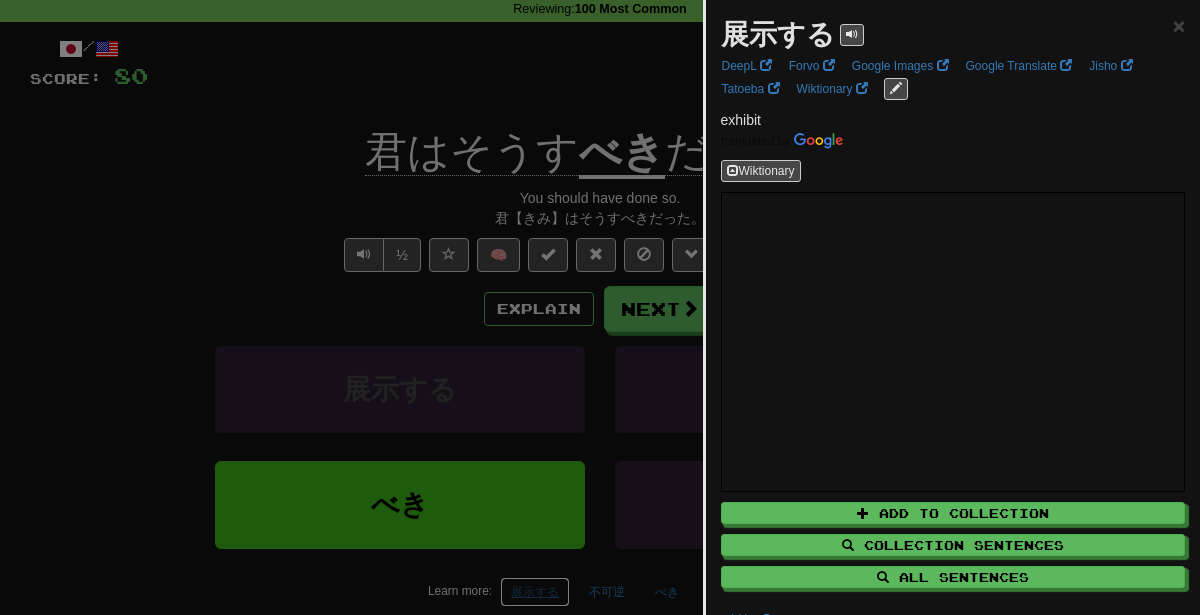 scroll, scrollTop: 66, scrollLeft: 0, axis: vertical 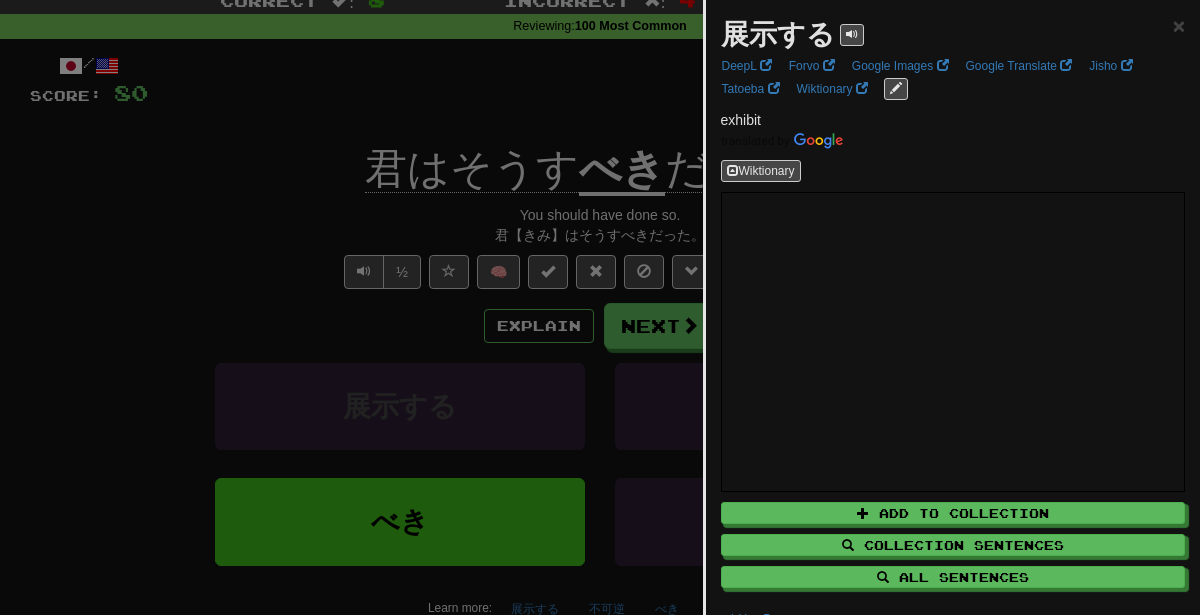 click at bounding box center [600, 307] 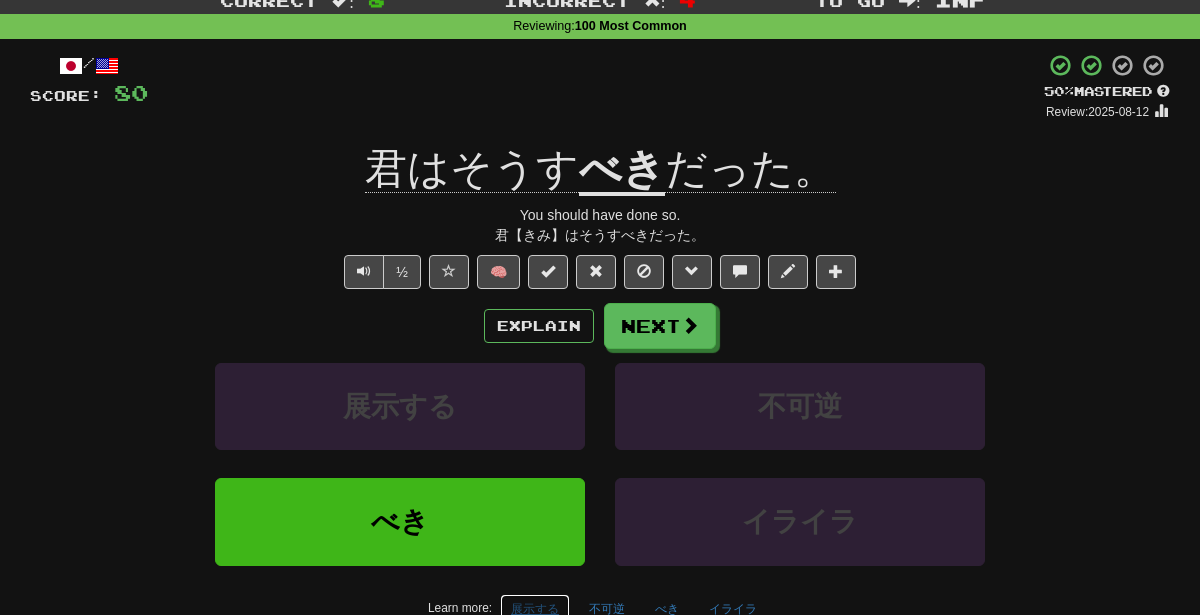 click on "展示する" at bounding box center [535, 609] 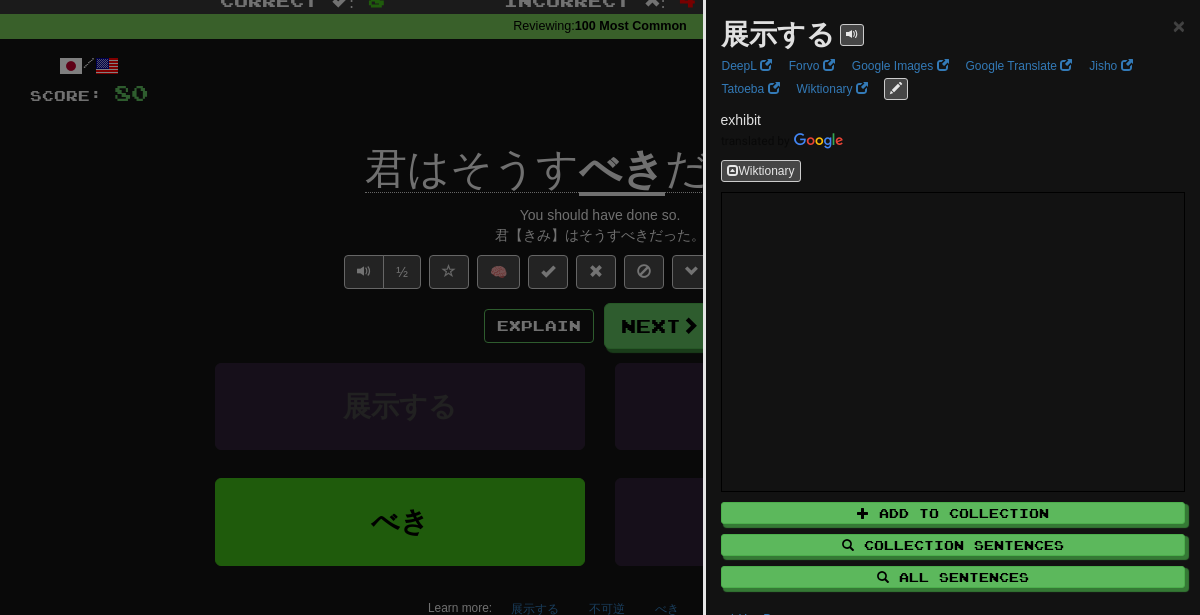 click at bounding box center (600, 307) 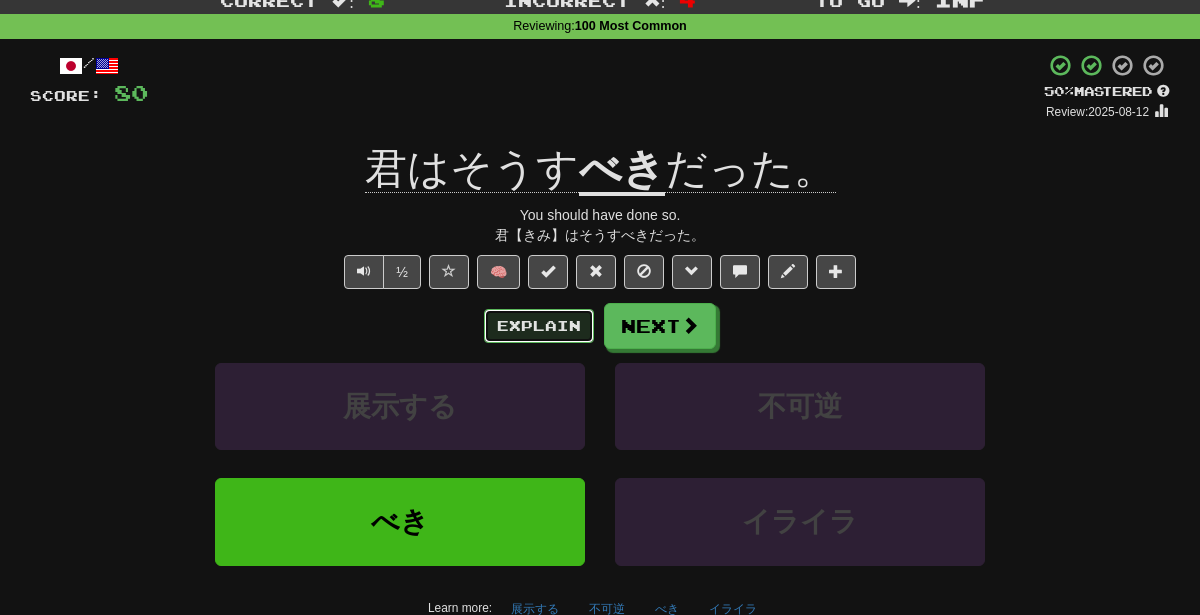click on "Explain" at bounding box center [539, 326] 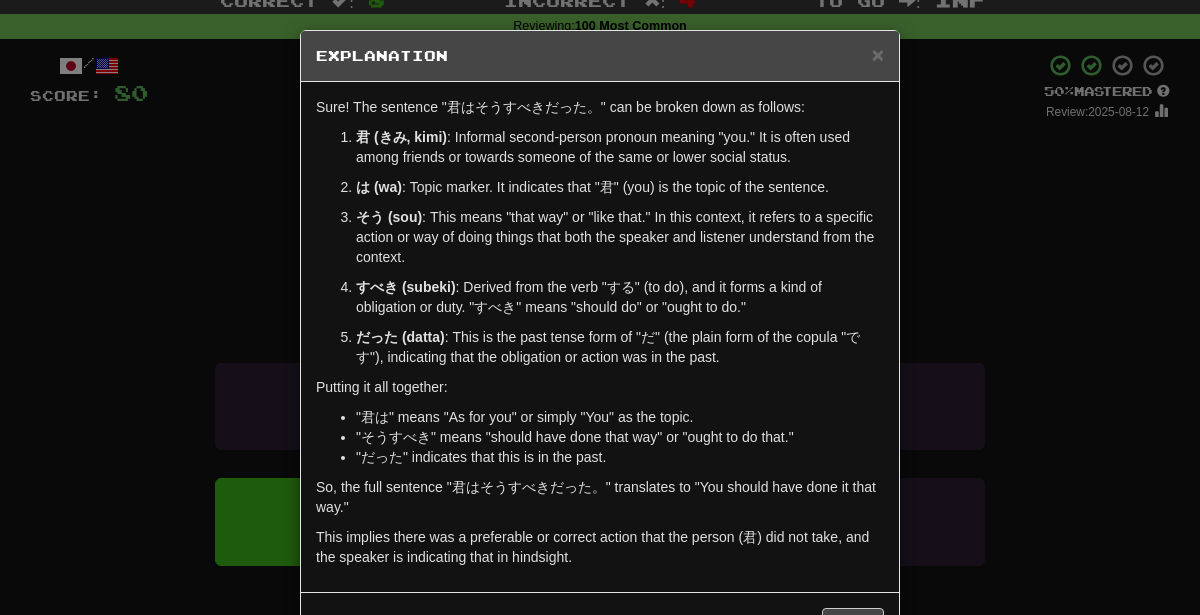 click on "× Explanation Sure! The sentence "君はそうすべきだった。" can be broken down as follows:
君 (きみ, kimi) : Informal second-person pronoun meaning "you." It is often used among friends or towards someone of the same or lower social status.
は (wa) : Topic marker. It indicates that "君" (you) is the topic of the sentence.
そう (sou) : This means "that way" or "like that." In this context, it refers to a specific action or way of doing things that both the speaker and listener understand from the context.
すべき (subeki) : Derived from the verb "する" (to do), and it forms a kind of obligation or duty. "すべき" means "should do" or "ought to do."
だった (datta) : This is the past tense form of "だ" (the plain form of the copula "です"), indicating that the obligation or action was in the past.
Putting it all together:
"君は" means "As for you" or simply "You" as the topic.
"だった" indicates that this is in the past.
! Close" at bounding box center (600, 307) 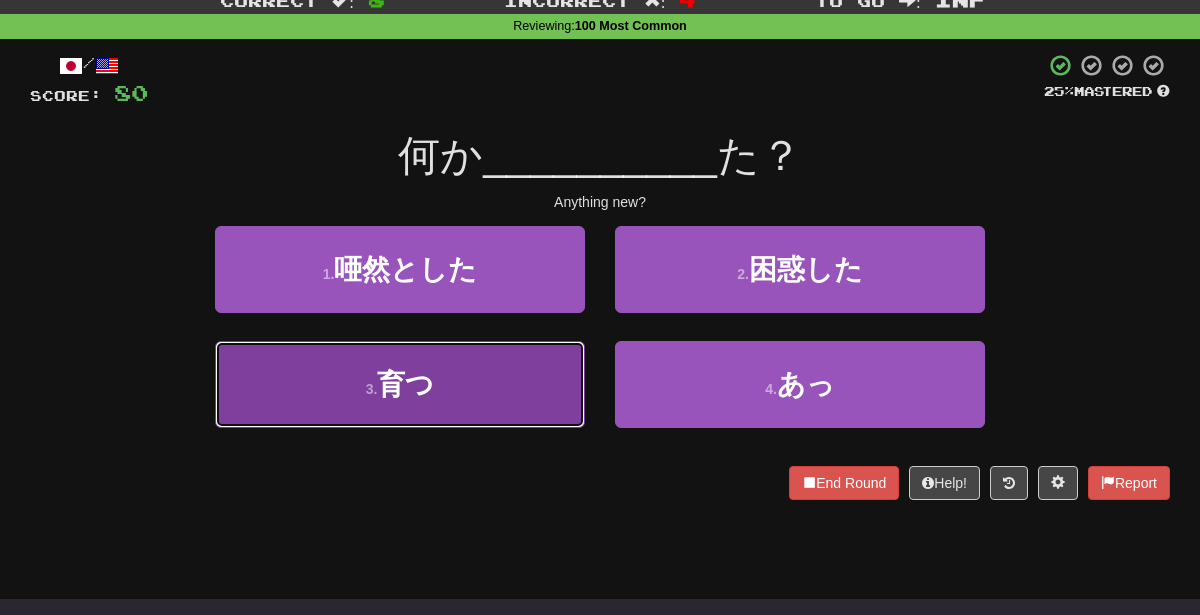 click on "3 .  育つ" at bounding box center [400, 384] 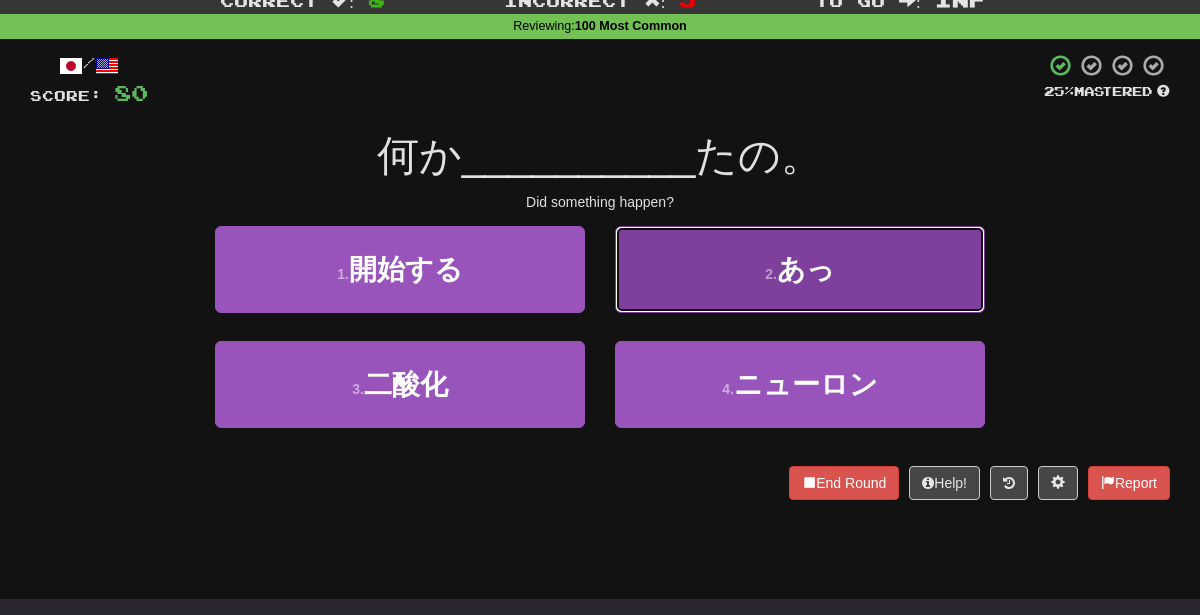 click on "2 .  あっ" at bounding box center [800, 269] 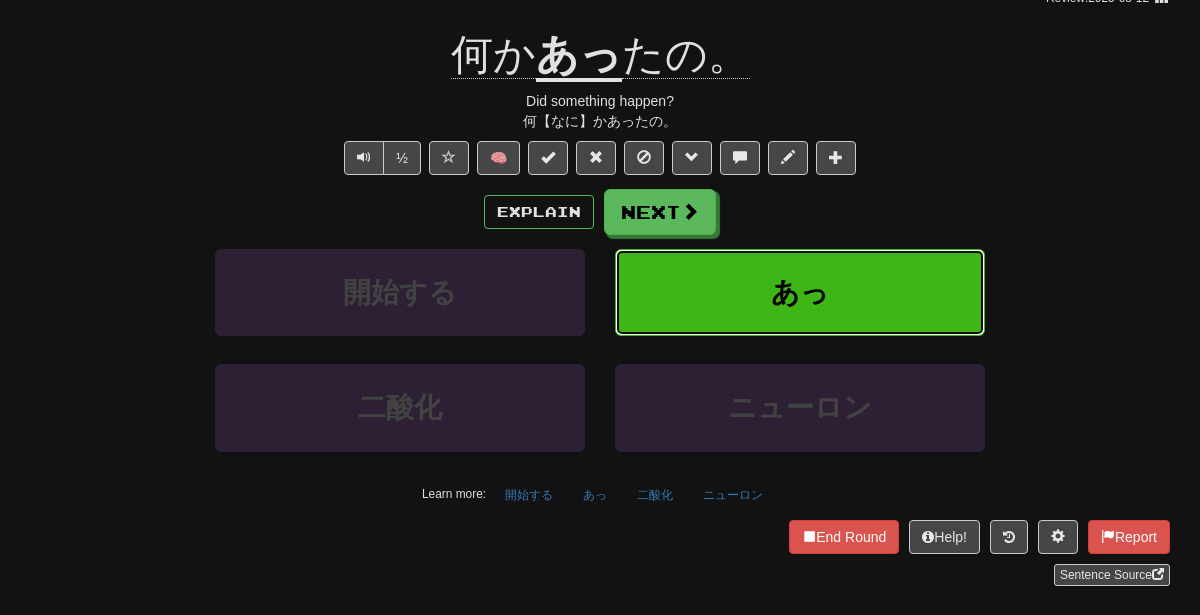 scroll, scrollTop: 208, scrollLeft: 0, axis: vertical 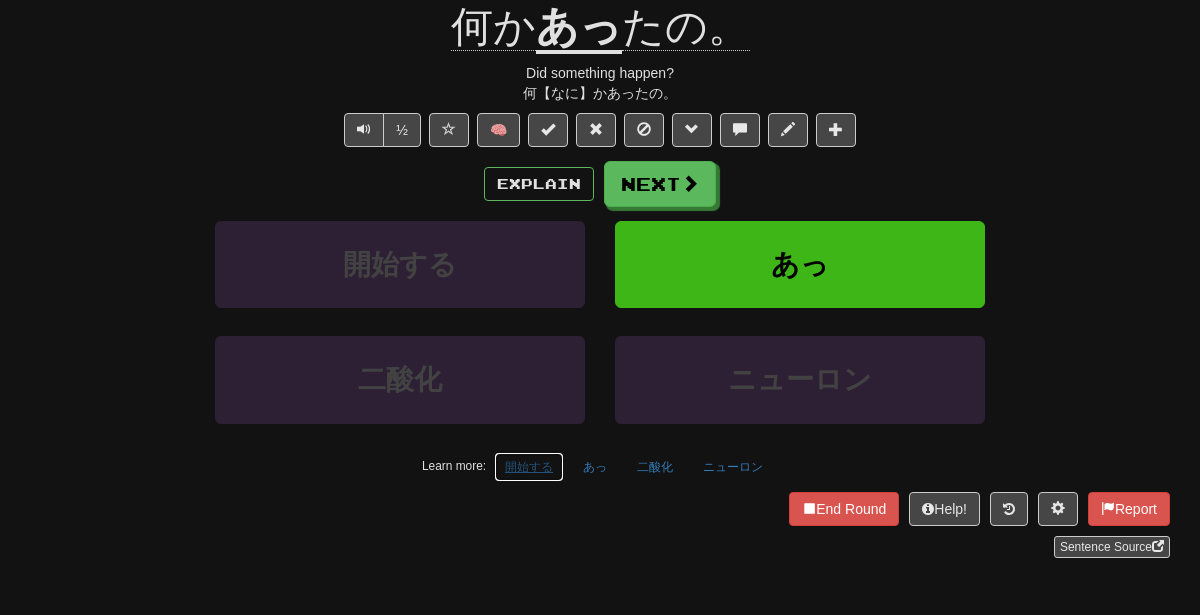 click on "開始する" at bounding box center [529, 467] 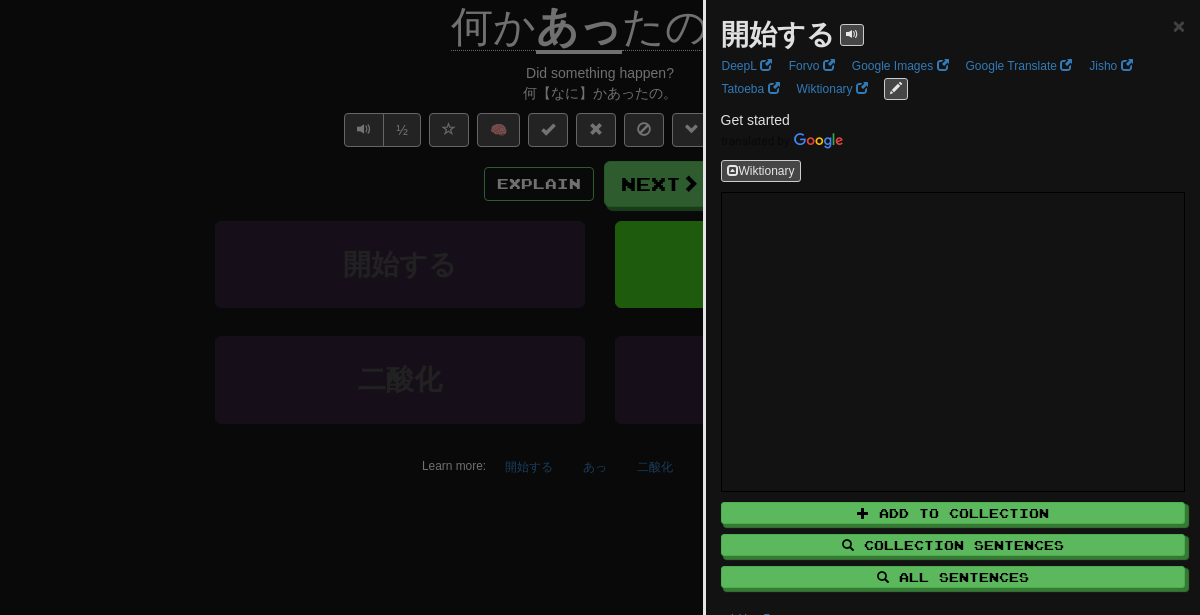 click at bounding box center [600, 307] 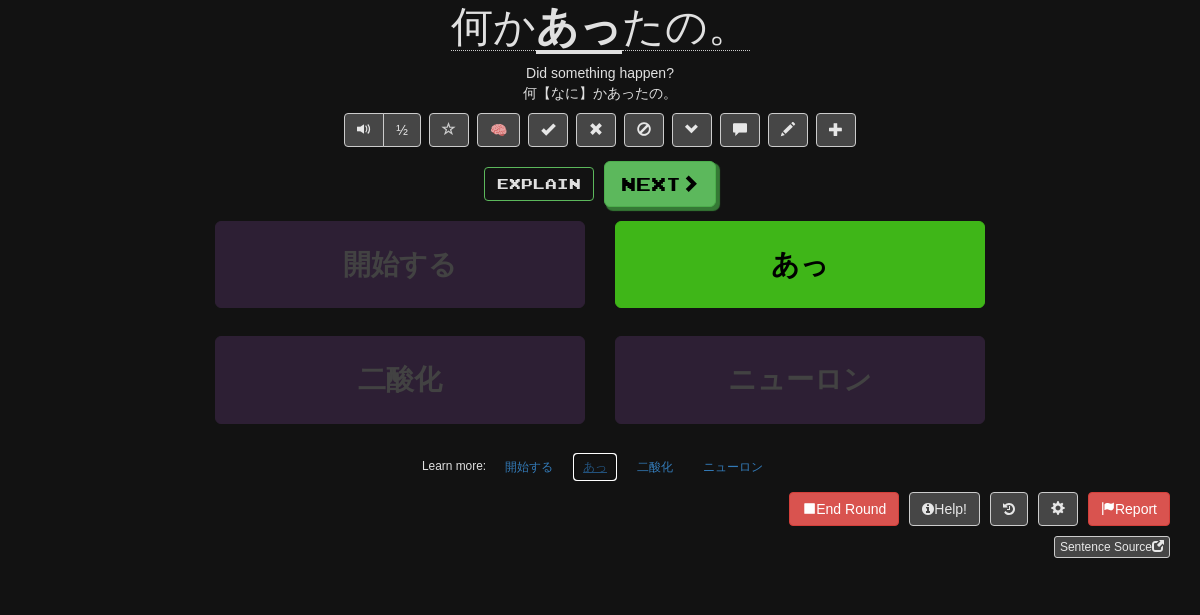 click on "あっ" at bounding box center (595, 467) 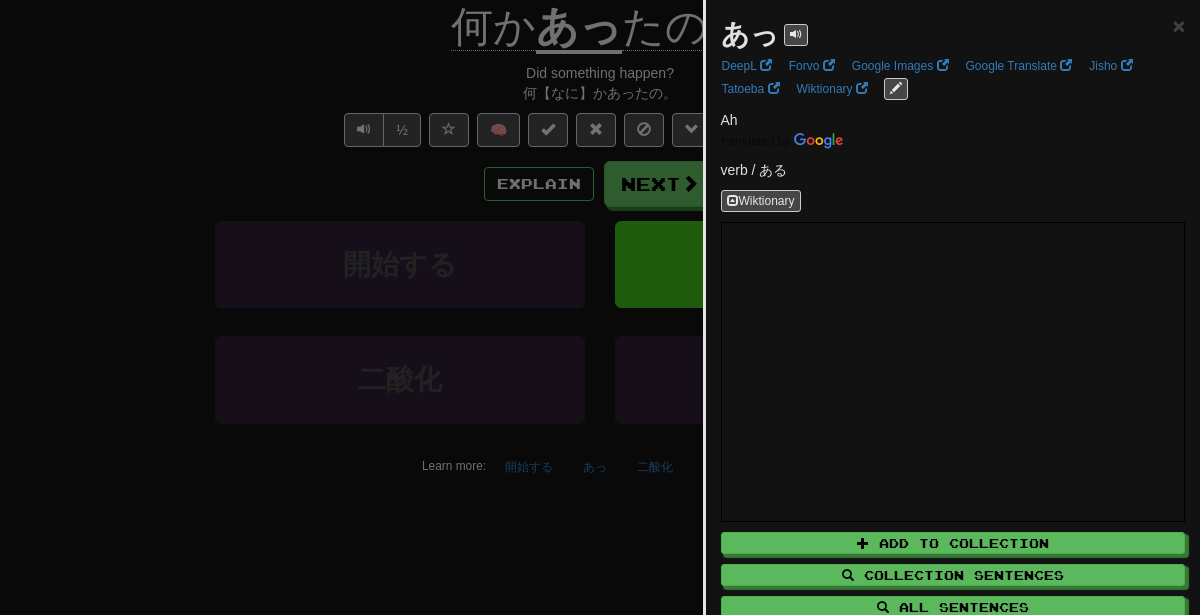 click at bounding box center [600, 307] 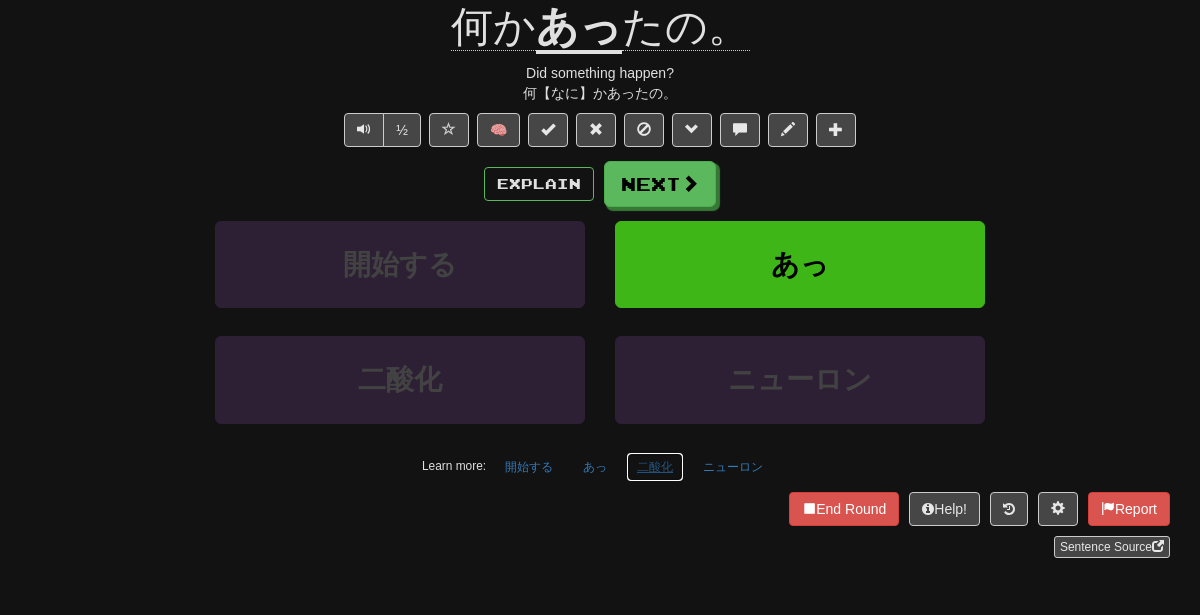 click on "二酸化" at bounding box center [655, 467] 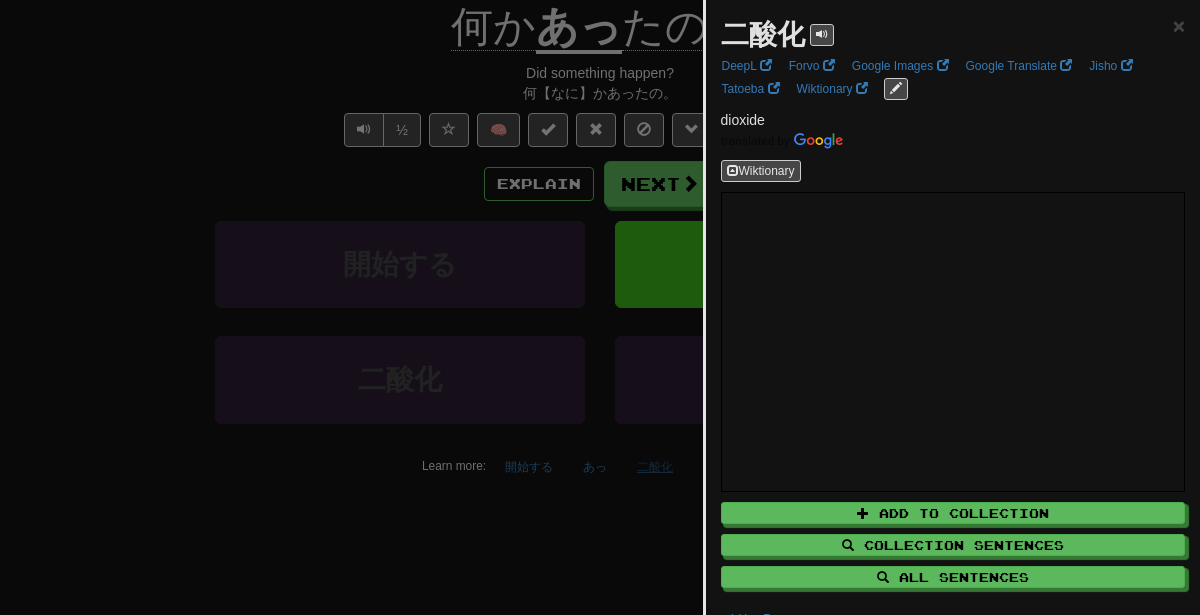 click at bounding box center (600, 307) 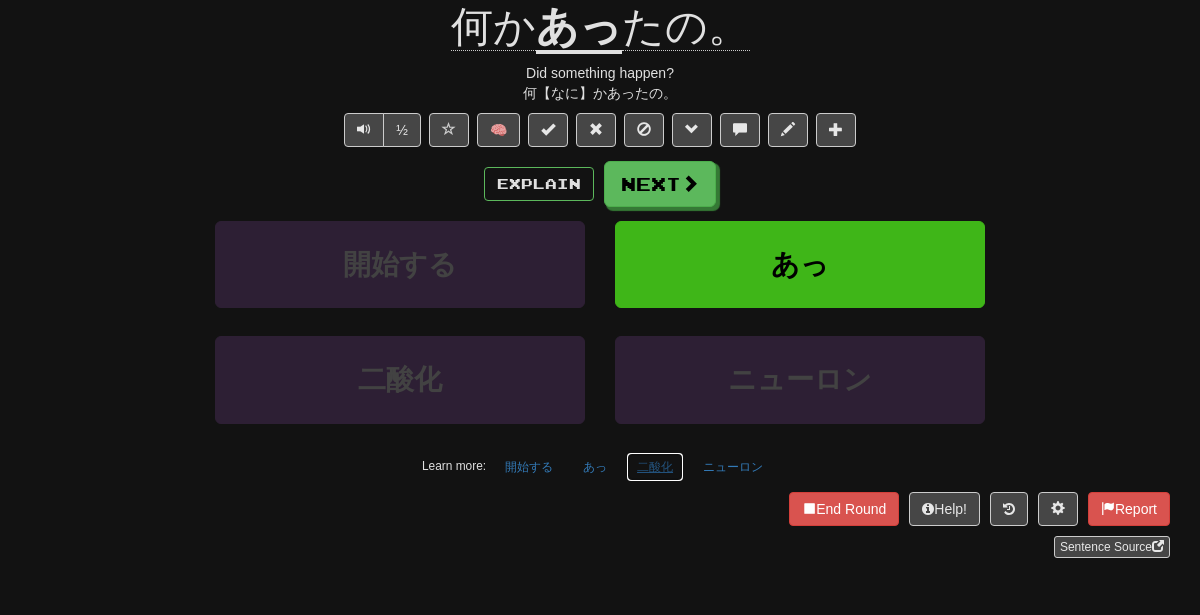 click on "二酸化" at bounding box center (655, 467) 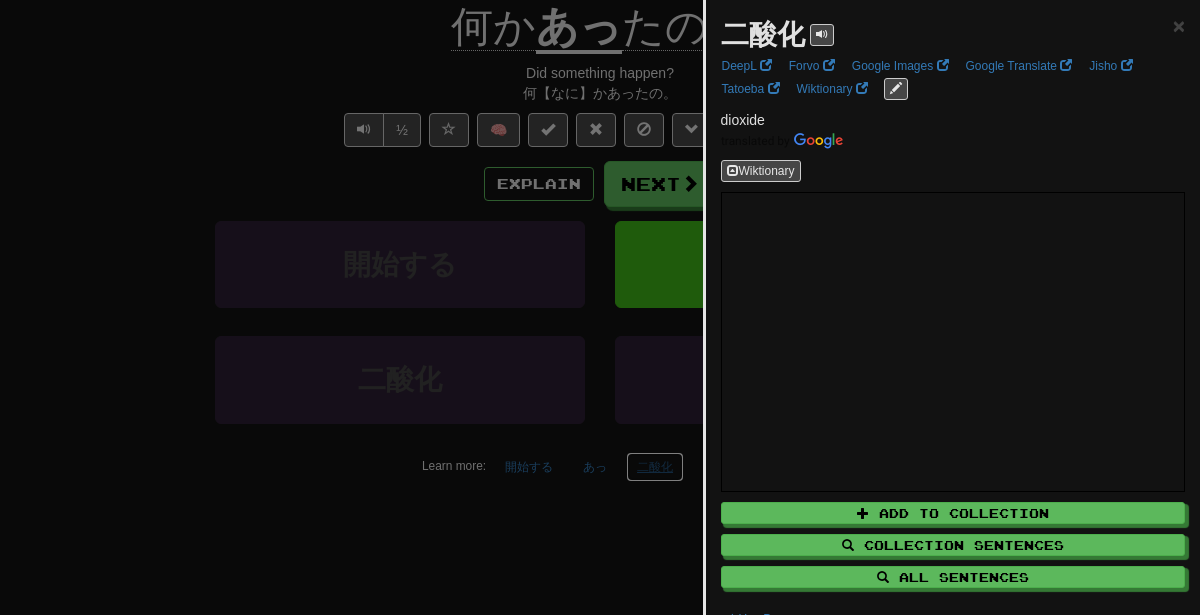 scroll, scrollTop: 210, scrollLeft: 0, axis: vertical 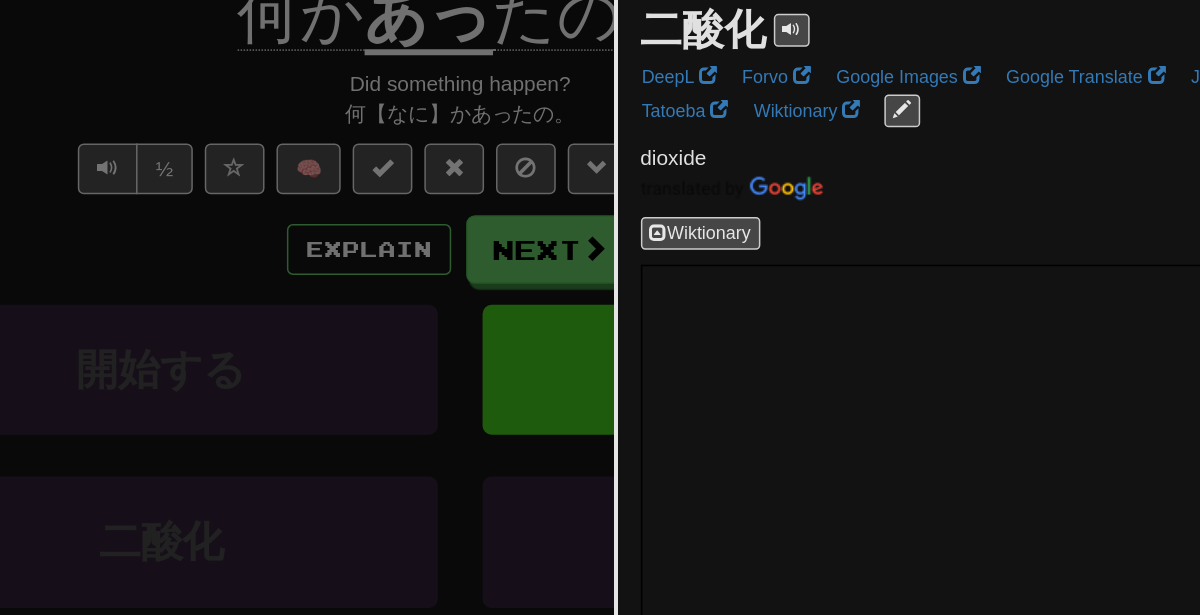 click at bounding box center [600, 307] 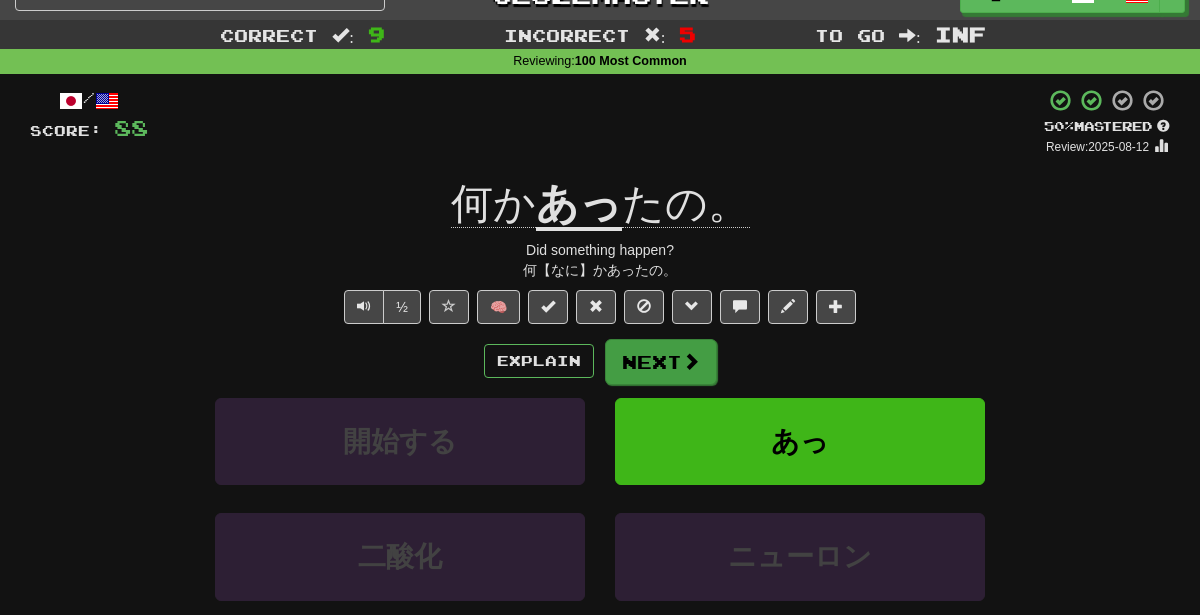 scroll, scrollTop: 33, scrollLeft: 0, axis: vertical 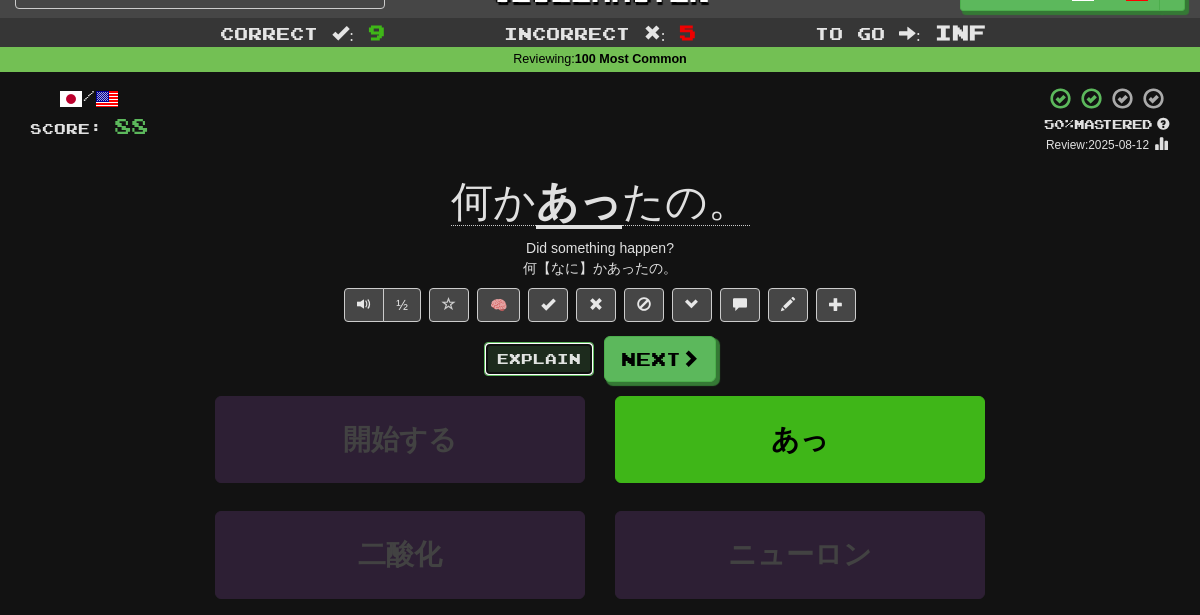 click on "Explain" at bounding box center [539, 359] 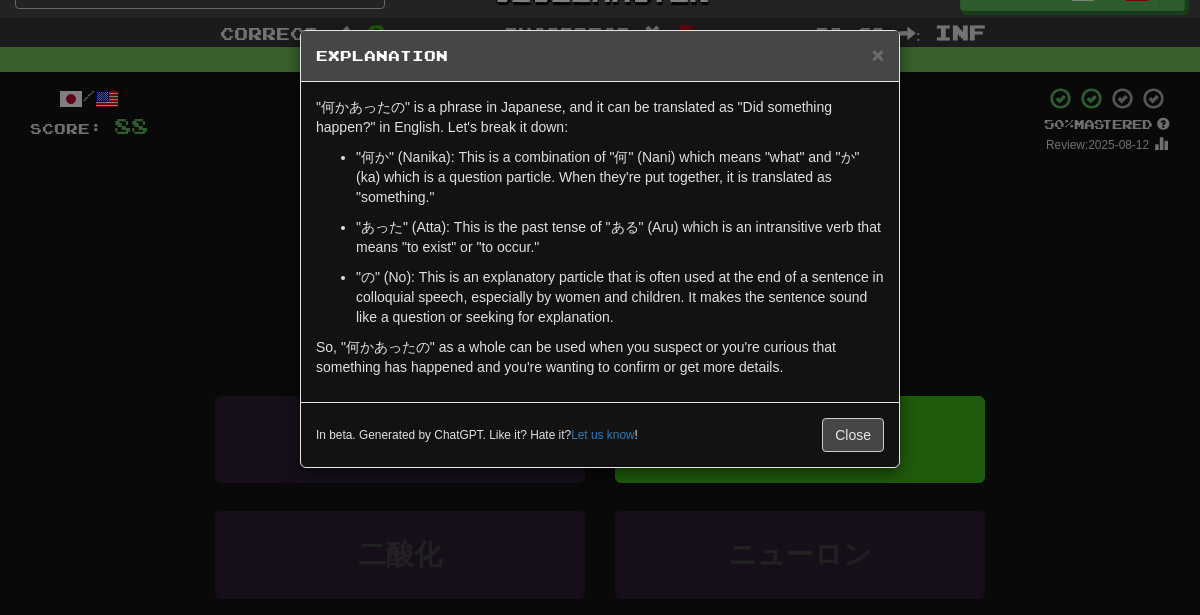 click on "× Explanation "何かあったの" is a phrase in Japanese, and it can be translated as "Did something happen?" in English. Let's break it down:
"何か" (Nanika): This is a combination of "何" (Nani) which means "what" and "か" (ka) which is a question particle. When they're put together, it is translated as "something."
"あった" (Atta): This is the past tense of "ある" (Aru) which is an intransitive verb that means "to exist" or "to occur."
"の" (No): This is an explanatory particle that is often used at the end of a sentence in colloquial speech, especially by women and children. It makes the sentence sound like a question or seeking for explanation.
So, "何かあったの" as a whole can be used when you suspect or you're curious that something has happened and you're wanting to confirm or get more details. In beta. Generated by ChatGPT. Like it? Hate it?  Close" at bounding box center (600, 307) 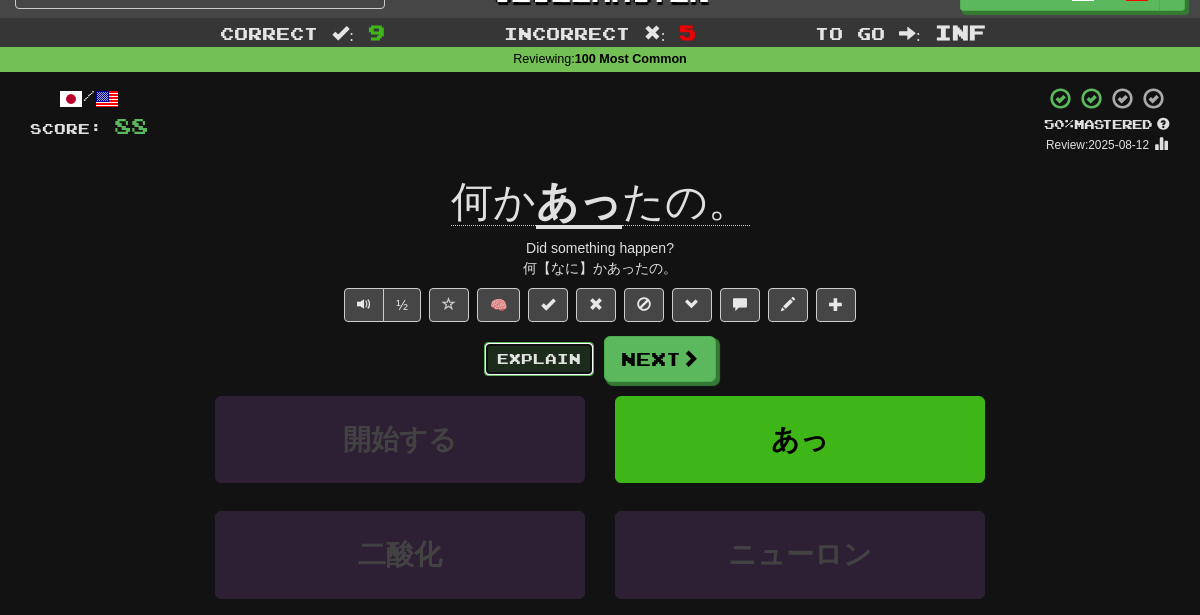click on "Explain" at bounding box center (539, 359) 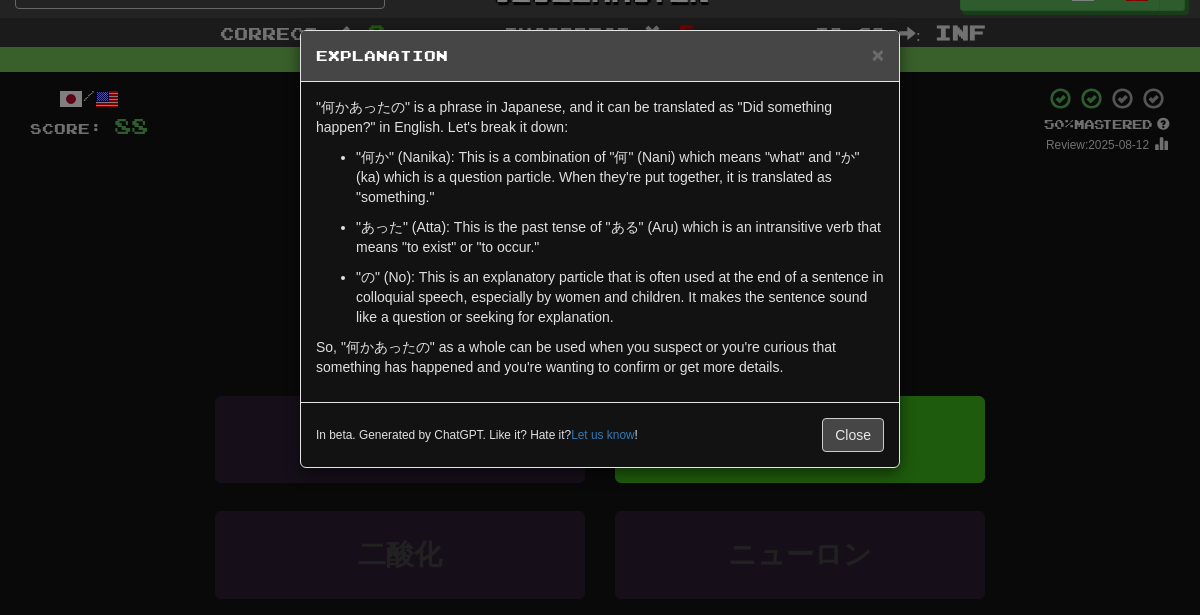 click on "× Explanation "何かあったの" is a phrase in Japanese, and it can be translated as "Did something happen?" in English. Let's break it down:
"何か" (Nanika): This is a combination of "何" (Nani) which means "what" and "か" (ka) which is a question particle. When they're put together, it is translated as "something."
"あった" (Atta): This is the past tense of "ある" (Aru) which is an intransitive verb that means "to exist" or "to occur."
"の" (No): This is an explanatory particle that is often used at the end of a sentence in colloquial speech, especially by women and children. It makes the sentence sound like a question or seeking for explanation.
So, "何かあったの" as a whole can be used when you suspect or you're curious that something has happened and you're wanting to confirm or get more details. In beta. Generated by ChatGPT. Like it? Hate it?  Close" at bounding box center [600, 307] 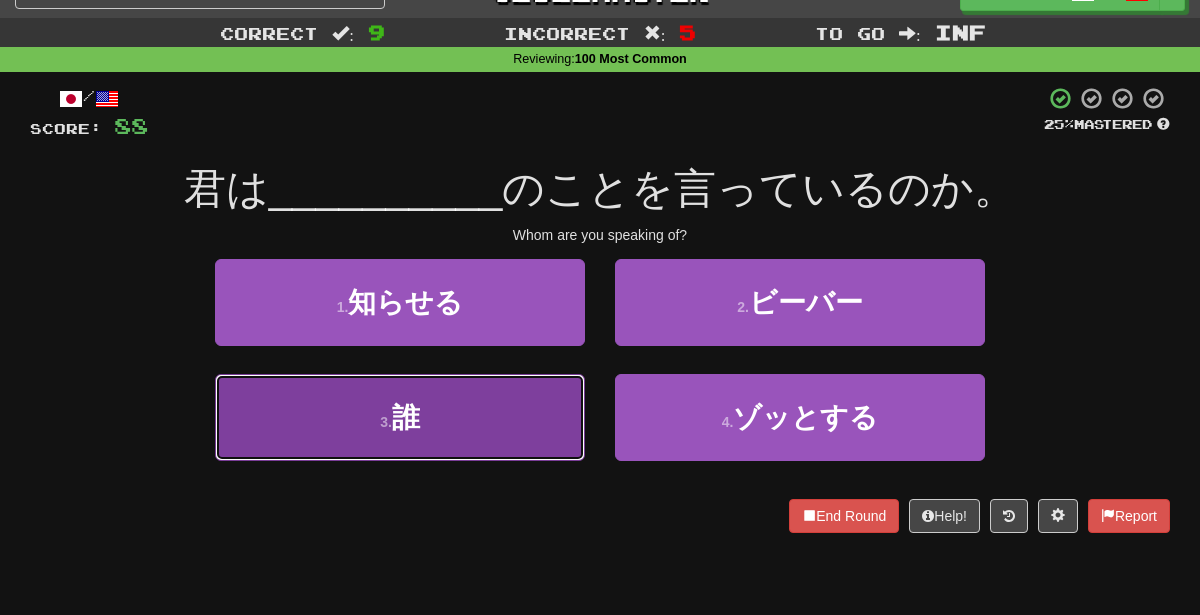 click on "3 .  誰" at bounding box center (400, 417) 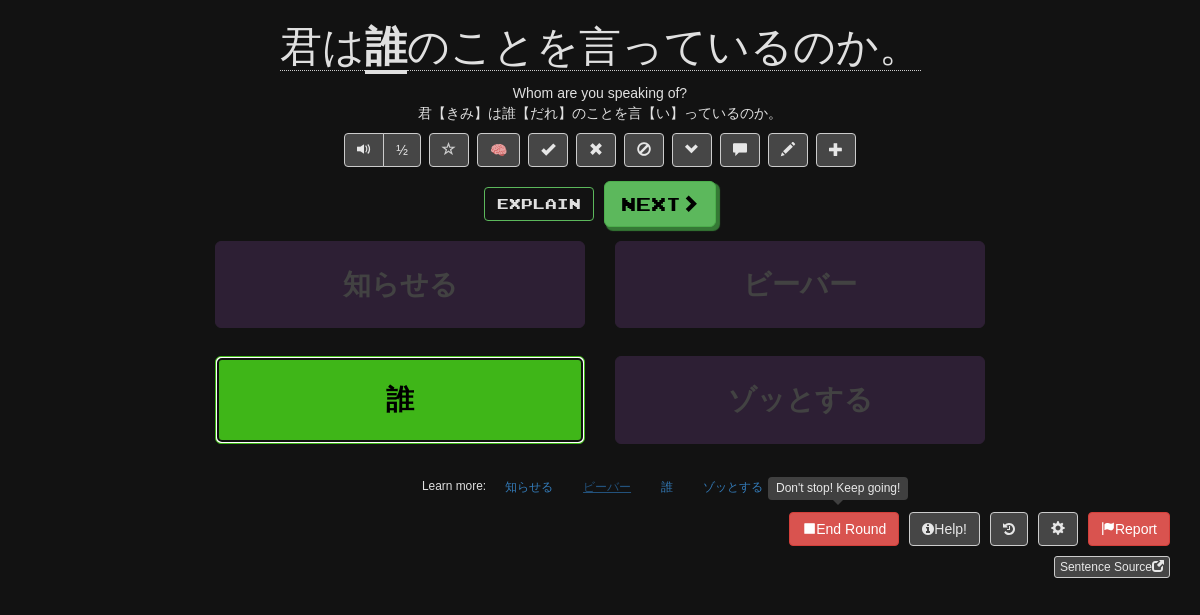 scroll, scrollTop: 207, scrollLeft: 0, axis: vertical 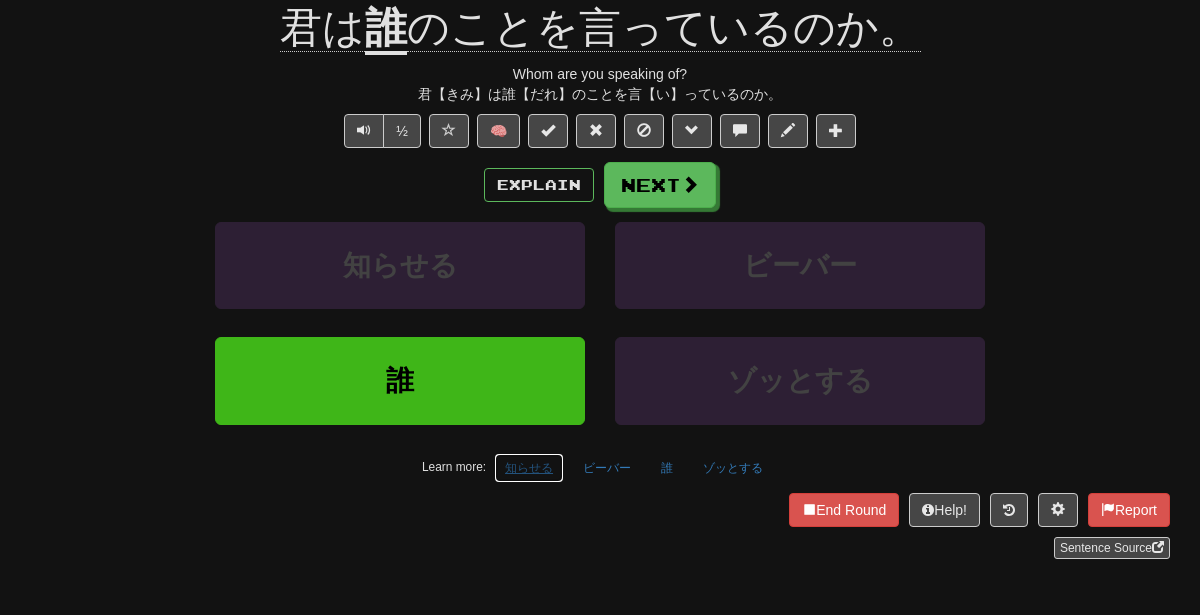 click on "知らせる" at bounding box center [529, 468] 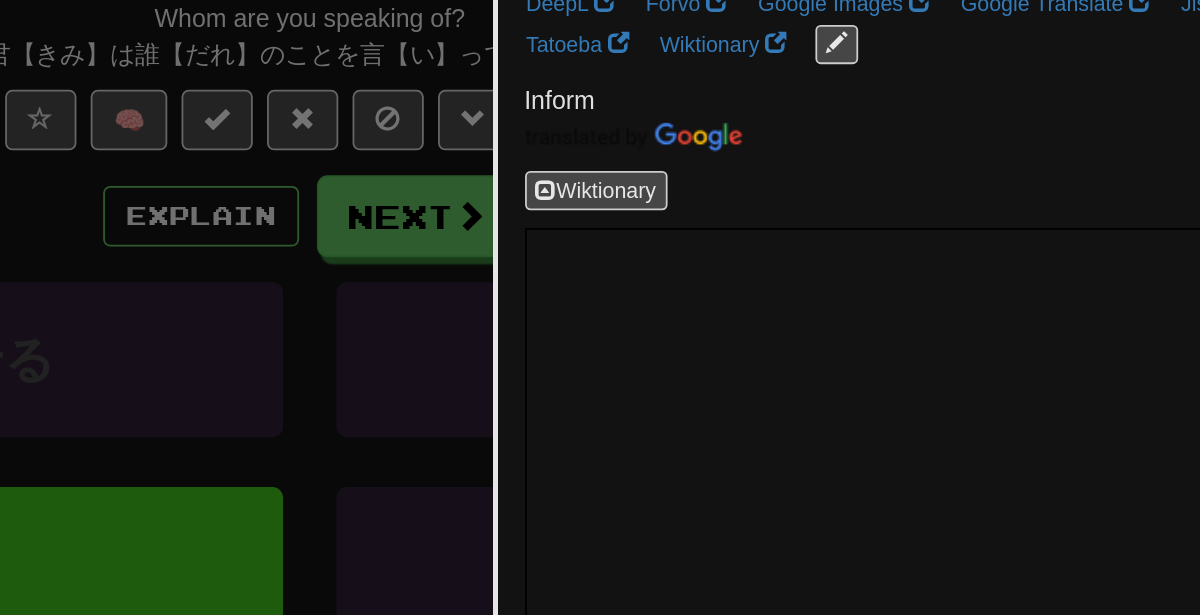 scroll, scrollTop: 183, scrollLeft: 0, axis: vertical 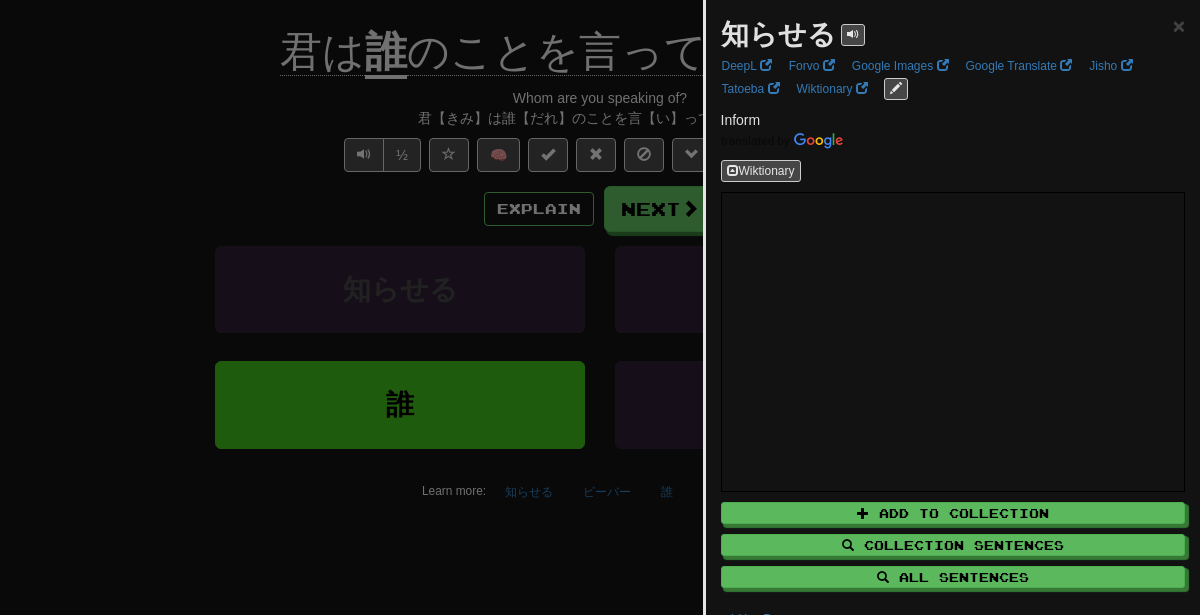 click at bounding box center [600, 307] 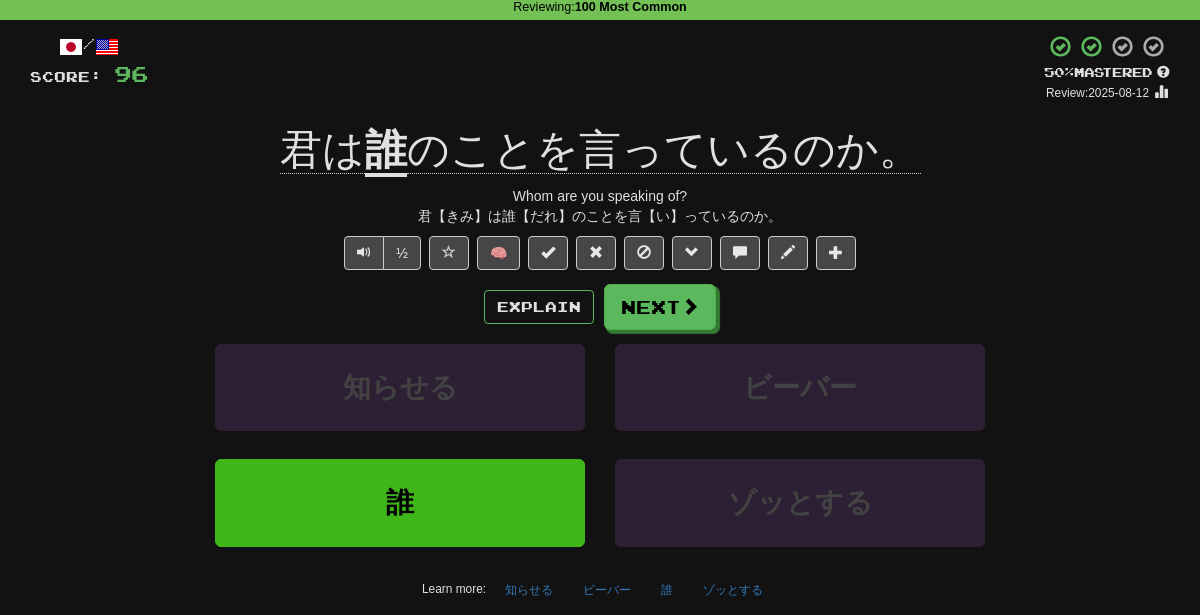 scroll, scrollTop: 86, scrollLeft: 0, axis: vertical 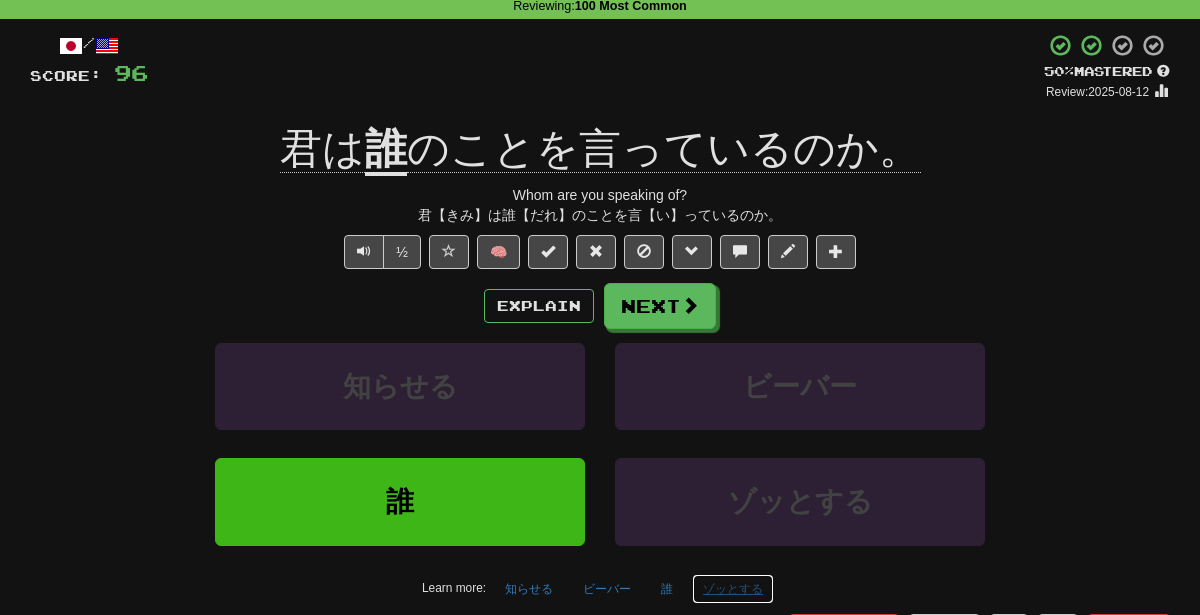 click on "ゾッとする" at bounding box center [733, 589] 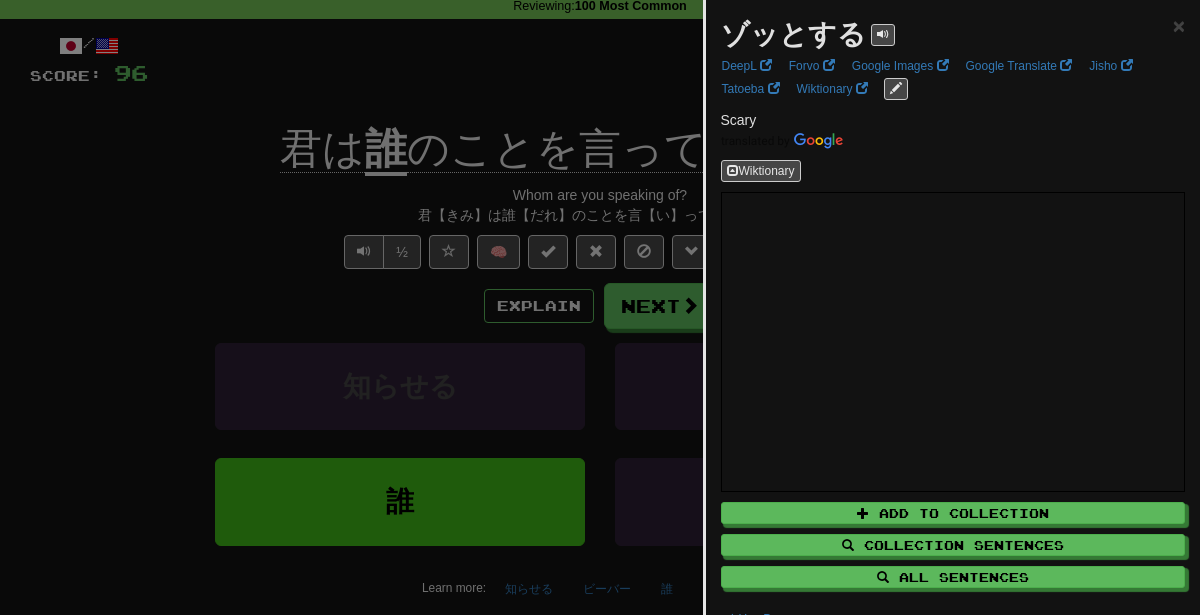 click at bounding box center (600, 307) 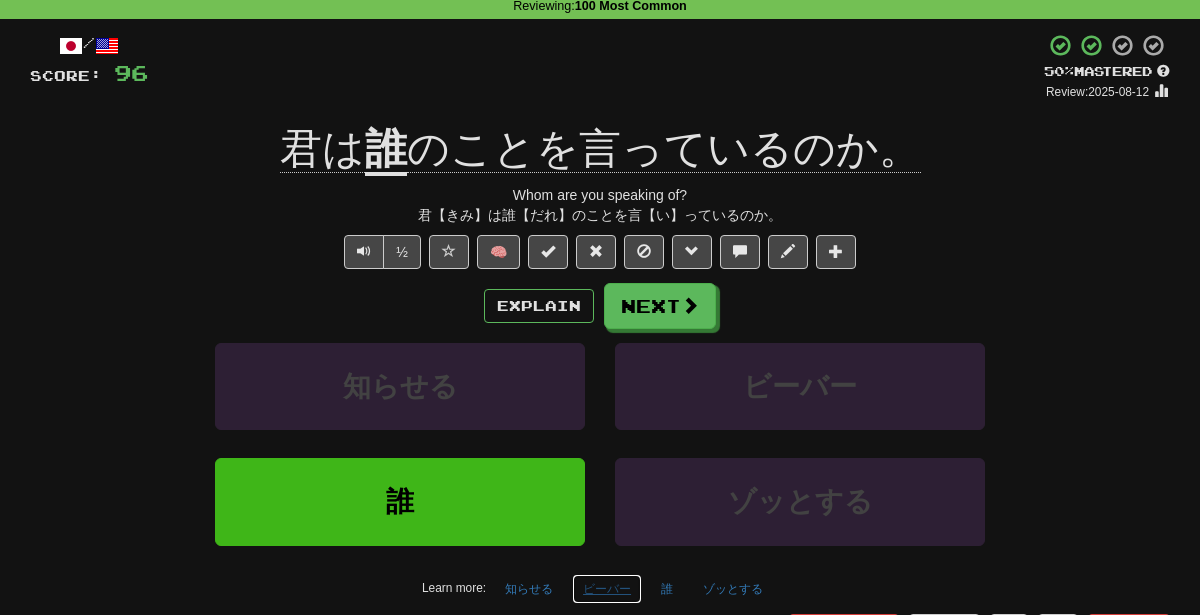 click on "ビーバー" at bounding box center [607, 589] 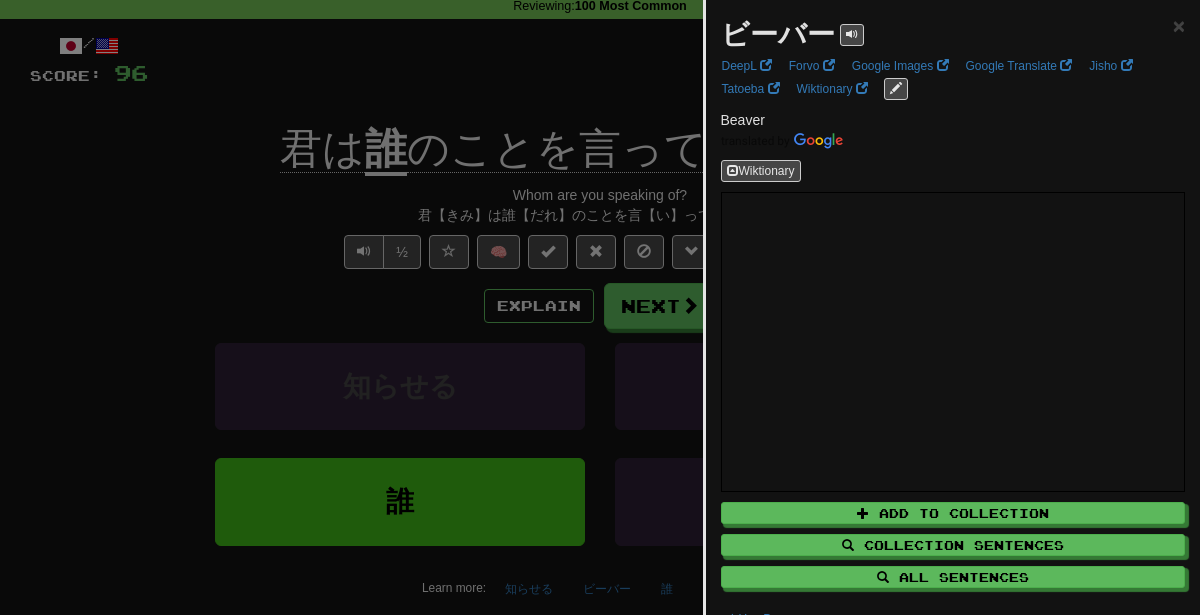click at bounding box center (600, 307) 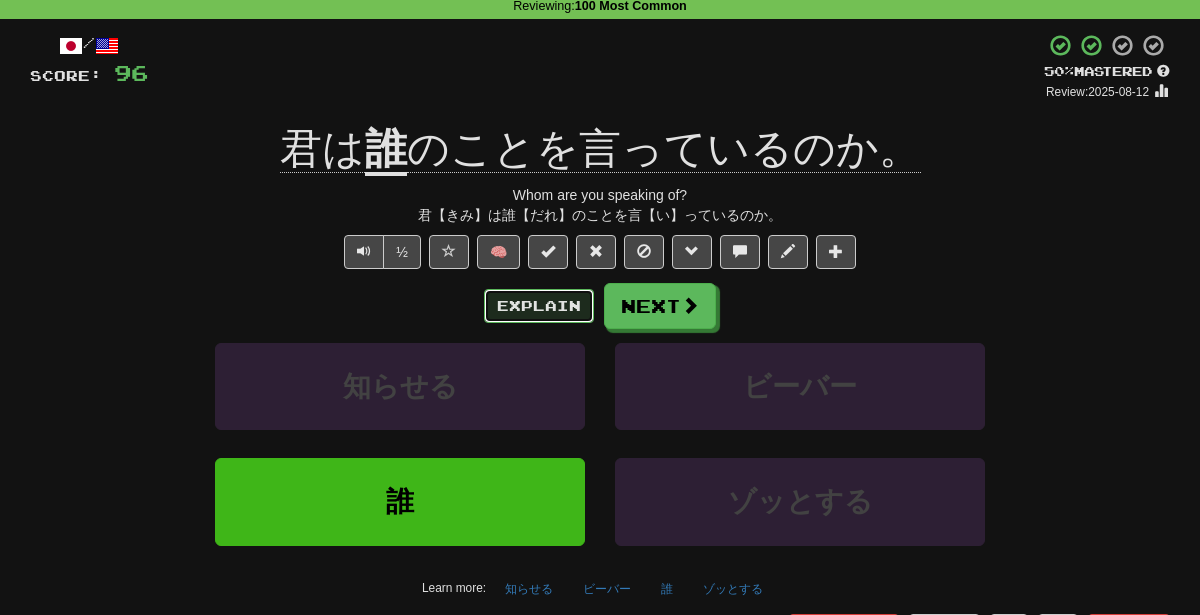 click on "Explain" at bounding box center [539, 306] 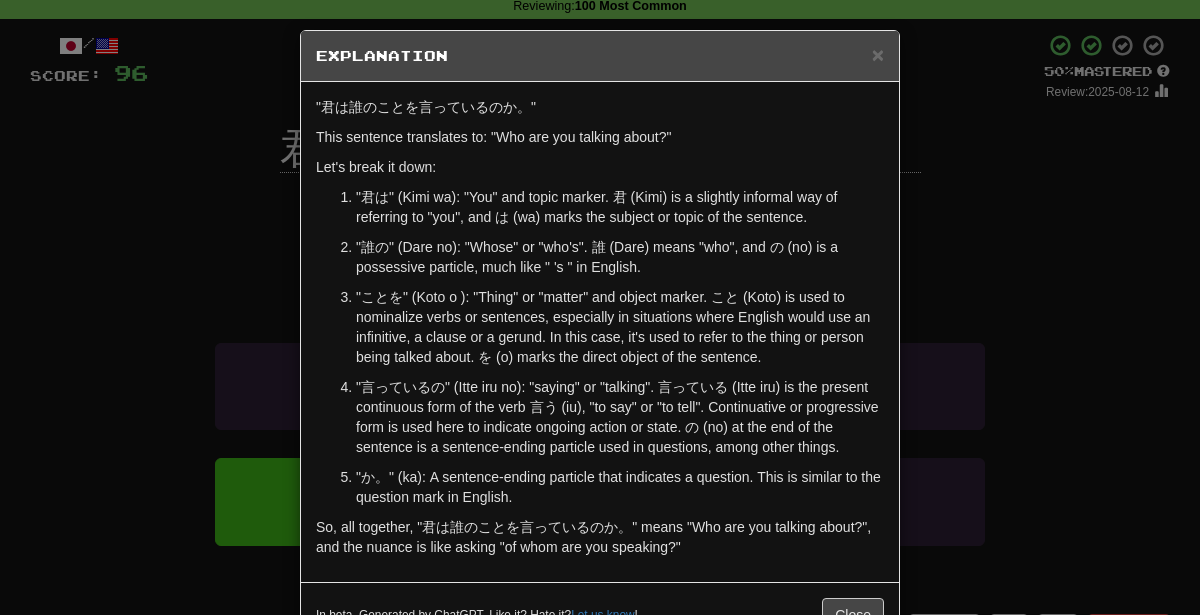 click on "× Explanation "君は誰のことを言っているのか。"
This sentence translates to: "Who are you talking about?"
Let's break it down:
"君は" (Kimi wa): "You" and topic marker. 君 (Kimi) is a slightly informal way of referring to "you", and は (wa) marks the subject or topic of the sentence.
"誰の" (Dare no): "Whose" or "who's". 誰 (Dare) means "who", and の (no) is a possessive particle, much like " 's " in English.
"ことを" (Koto o ): "Thing" or "matter" and object marker. こと (Koto) is used to nominalize verbs or sentences, especially in situations where English would use an infinitive, a clause or a gerund. In this case, it's used to refer to the thing or person being talked about. を (o) marks the direct object of the sentence.
"か。" (ka): A sentence-ending particle that indicates a question. This is similar to the question mark in English.
In beta. Generated by ChatGPT. Like it? Hate it?  Let us know ! Close" at bounding box center (600, 307) 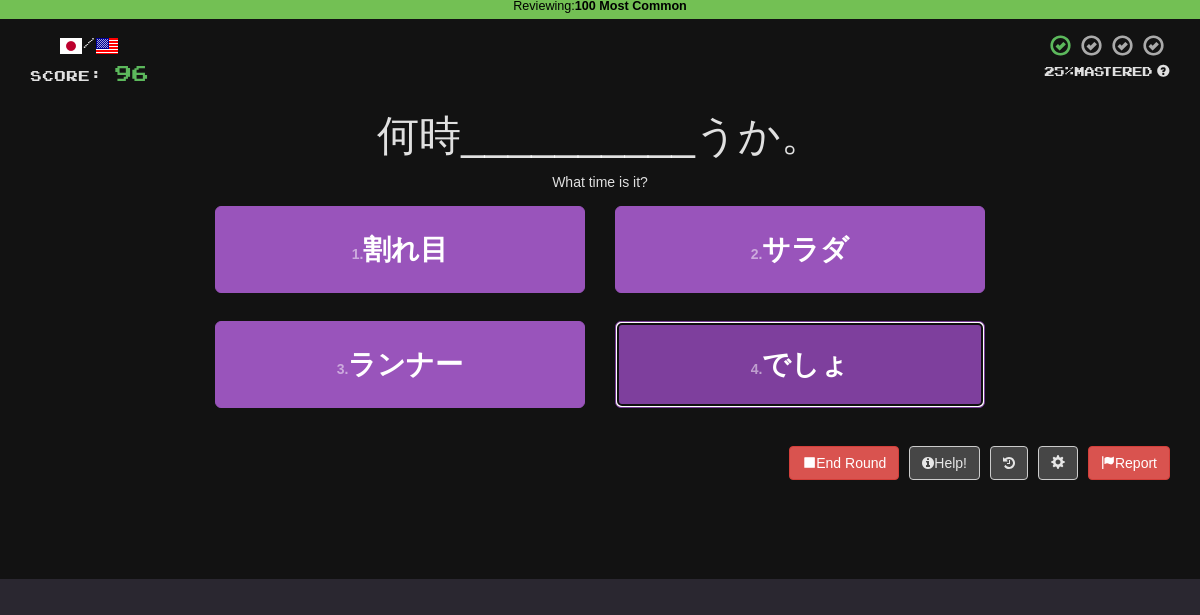 click on "4 .  でしょ" at bounding box center [800, 364] 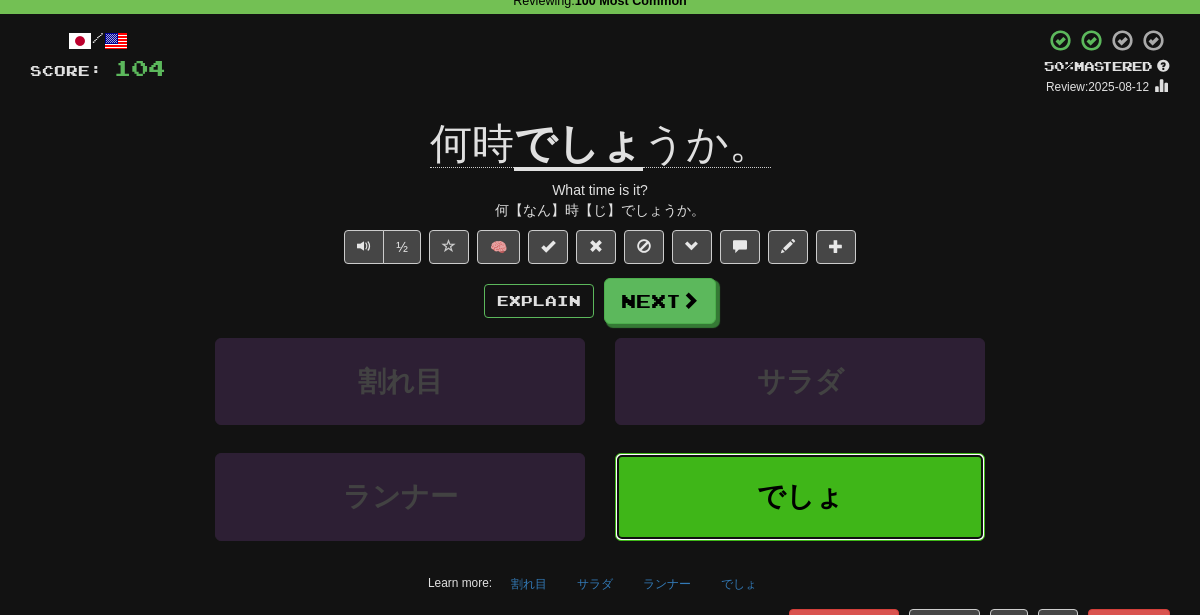 scroll, scrollTop: 94, scrollLeft: 0, axis: vertical 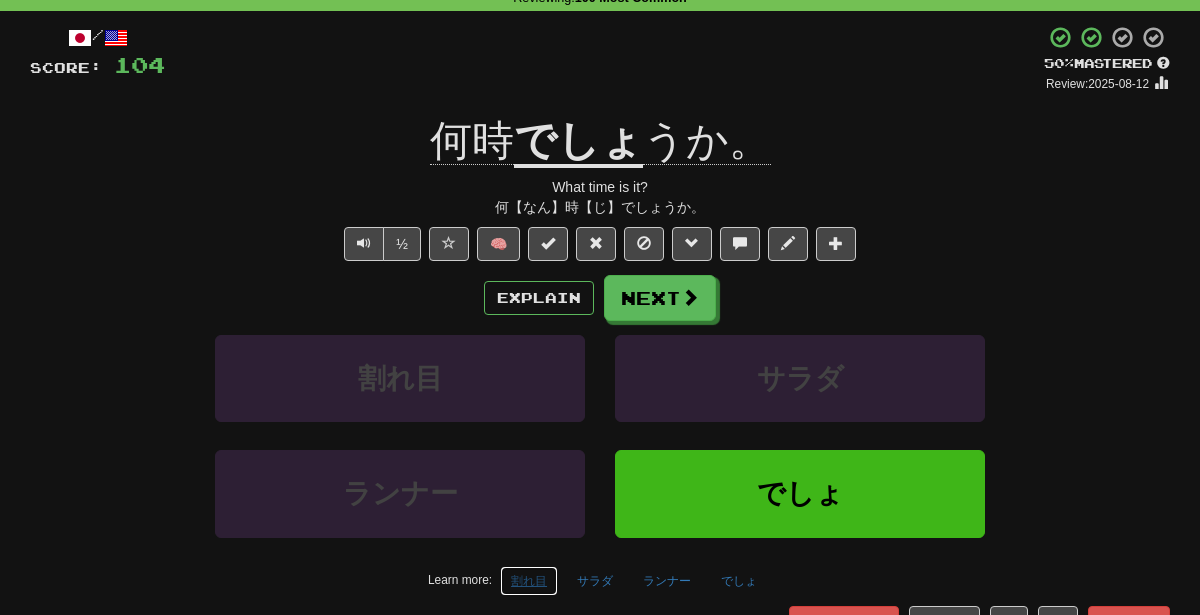 click on "割れ目" at bounding box center (529, 581) 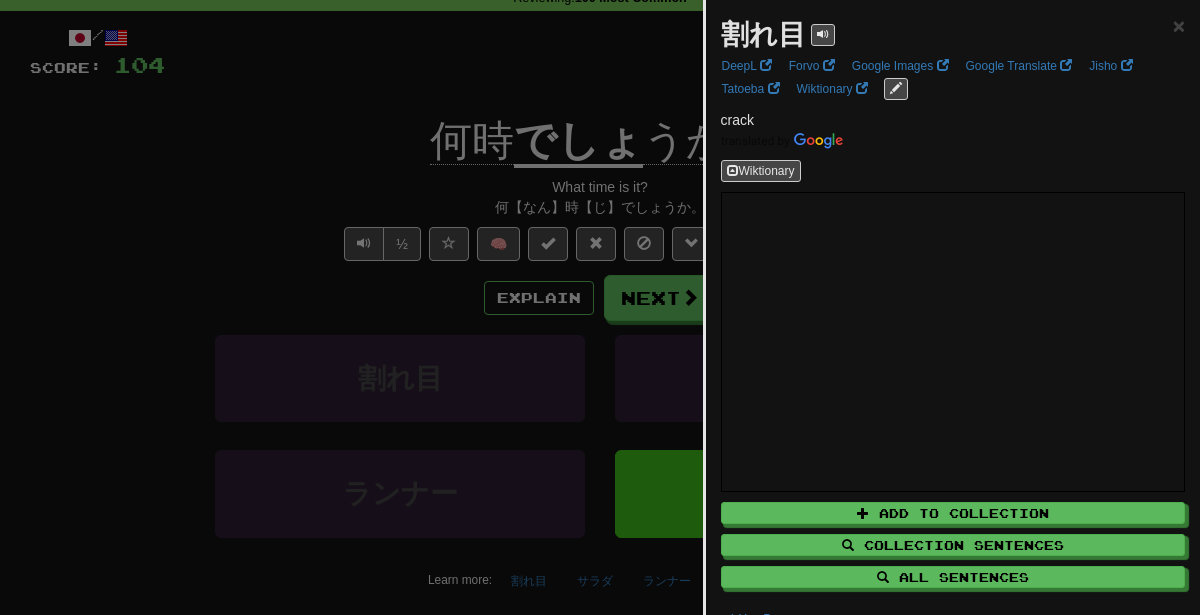 click at bounding box center [600, 307] 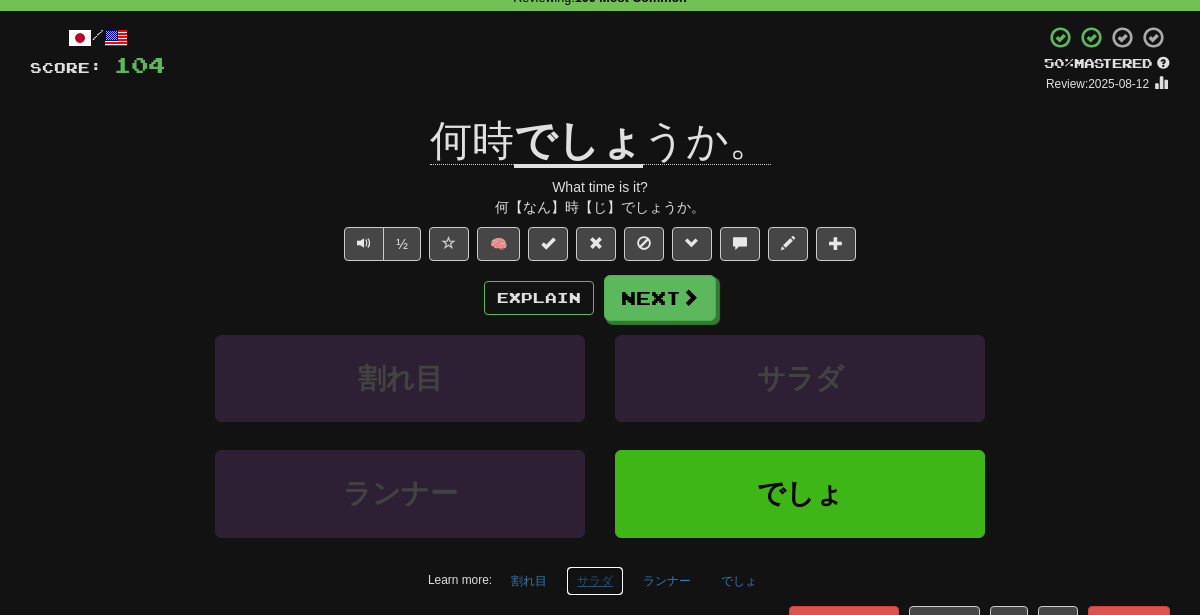 click on "サラダ" at bounding box center [595, 581] 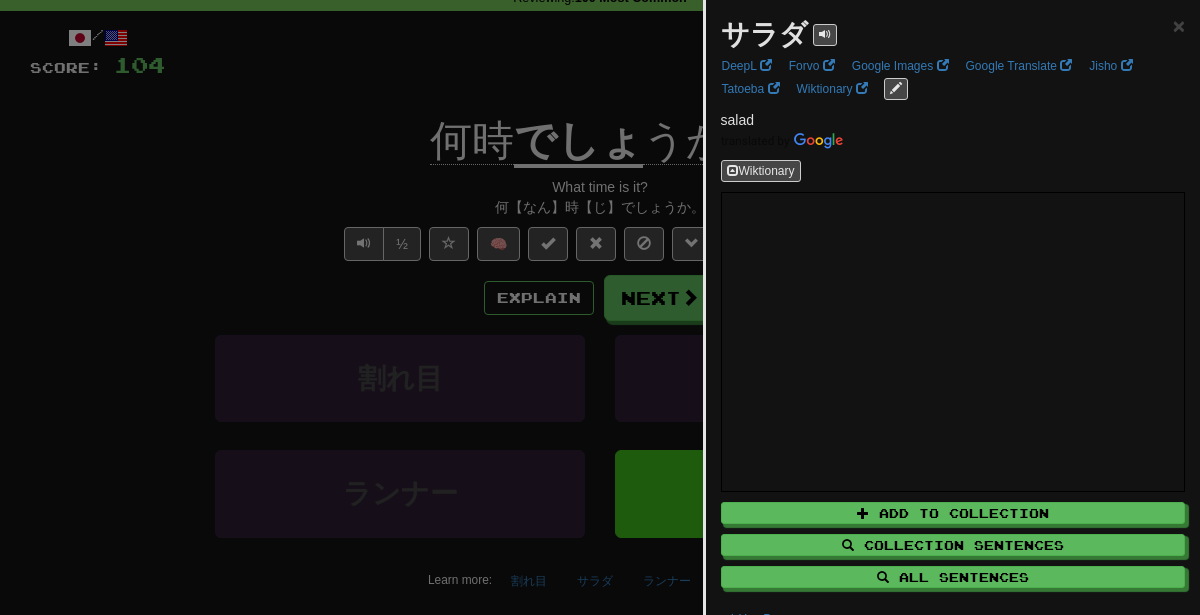 click at bounding box center [600, 307] 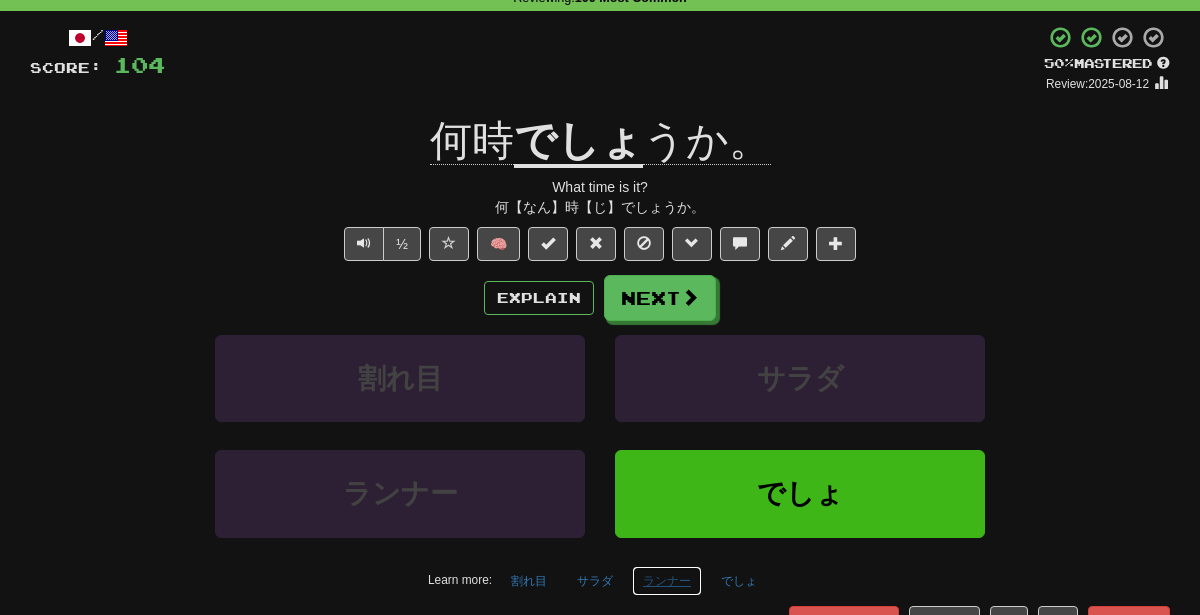 click on "ランナー" at bounding box center (667, 581) 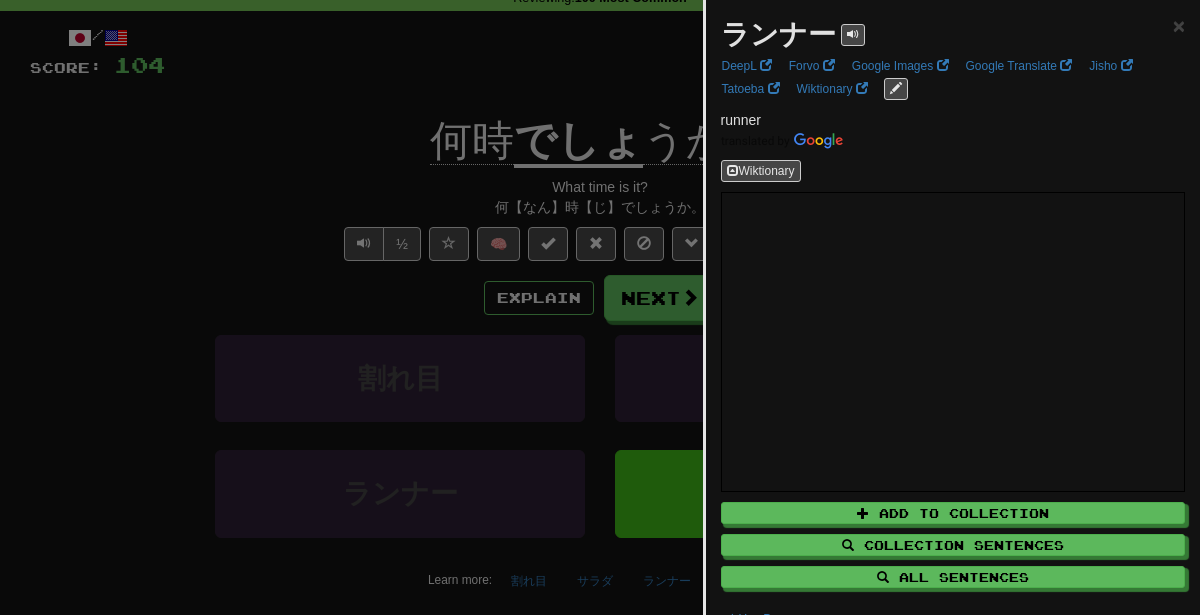 click at bounding box center (600, 307) 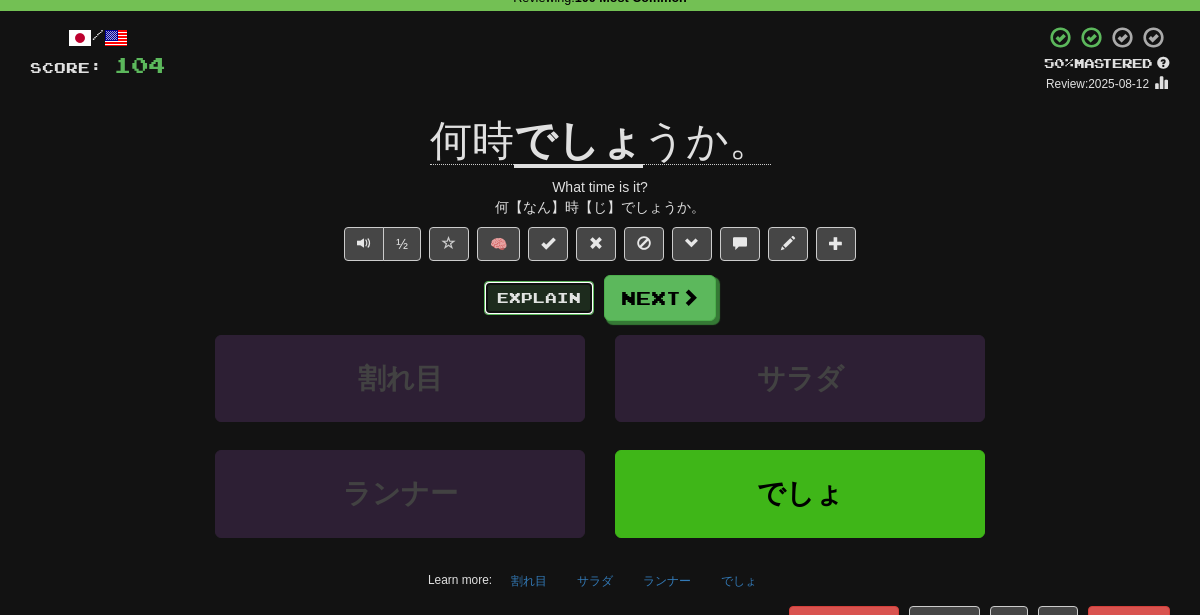 click on "Explain" at bounding box center (539, 298) 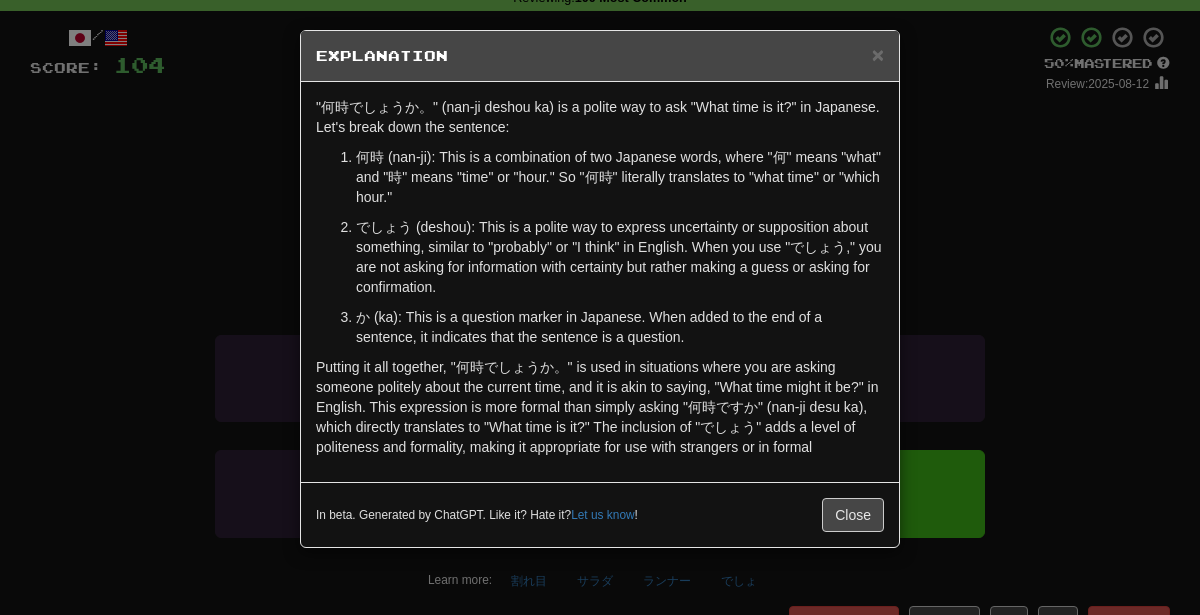 click on "× Explanation "何時でしょうか。" (nan-ji deshou ka) is a polite way to ask "What time is it?" in Japanese. Let's break down the sentence:
何時 (nan-ji): This is a combination of two Japanese words, where "何" means "what" and "時" means "time" or "hour." So "何時" literally translates to "what time" or "which hour."
でしょう (deshou): This is a polite way to express uncertainty or supposition about something, similar to "probably" or "I think" in English. When you use "でしょう," you are not asking for information with certainty but rather making a guess or asking for confirmation.
か (ka): This is a question marker in Japanese. When added to the end of a sentence, it indicates that the sentence is a question.
In beta. Generated by ChatGPT. Like it? Hate it?  Let us know ! Close" at bounding box center (600, 307) 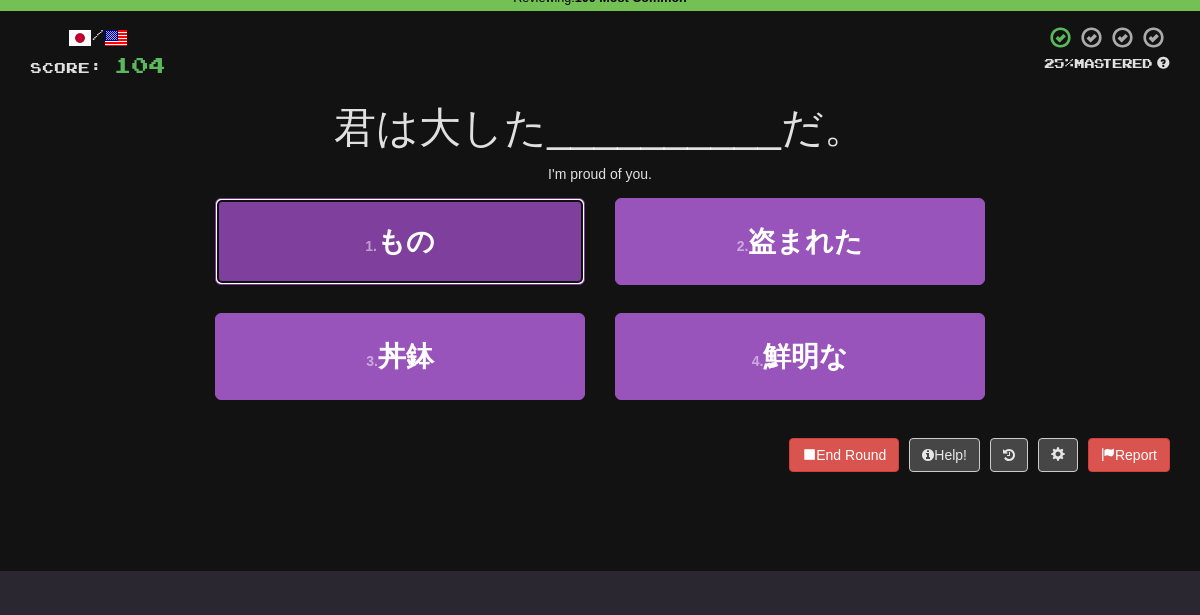 click on "1 .  もの" at bounding box center [400, 241] 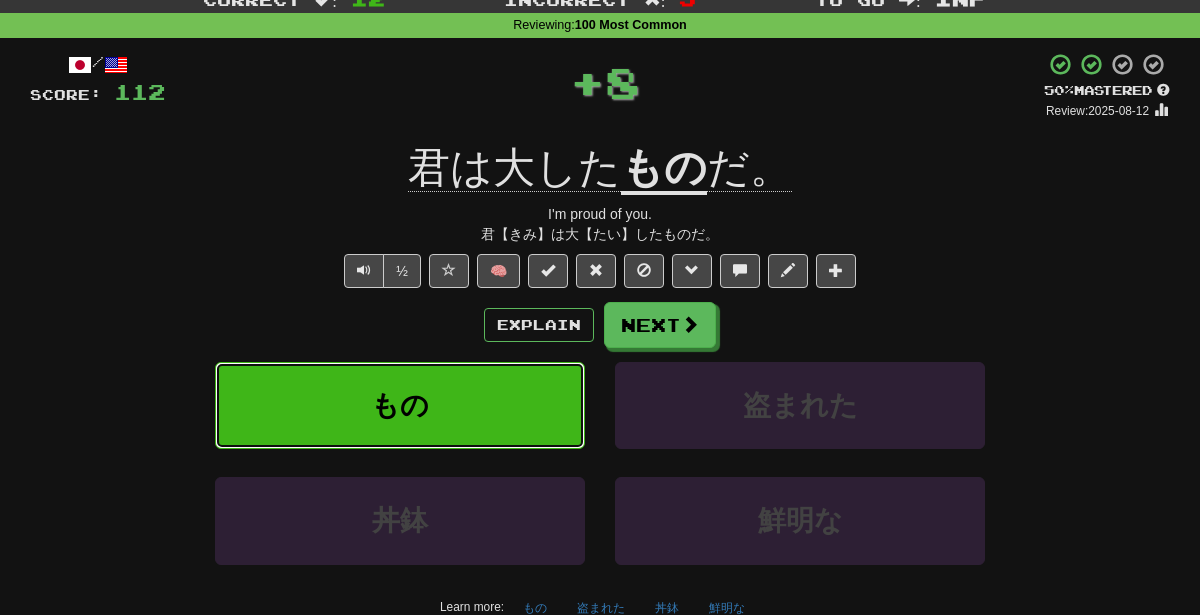 scroll, scrollTop: 68, scrollLeft: 0, axis: vertical 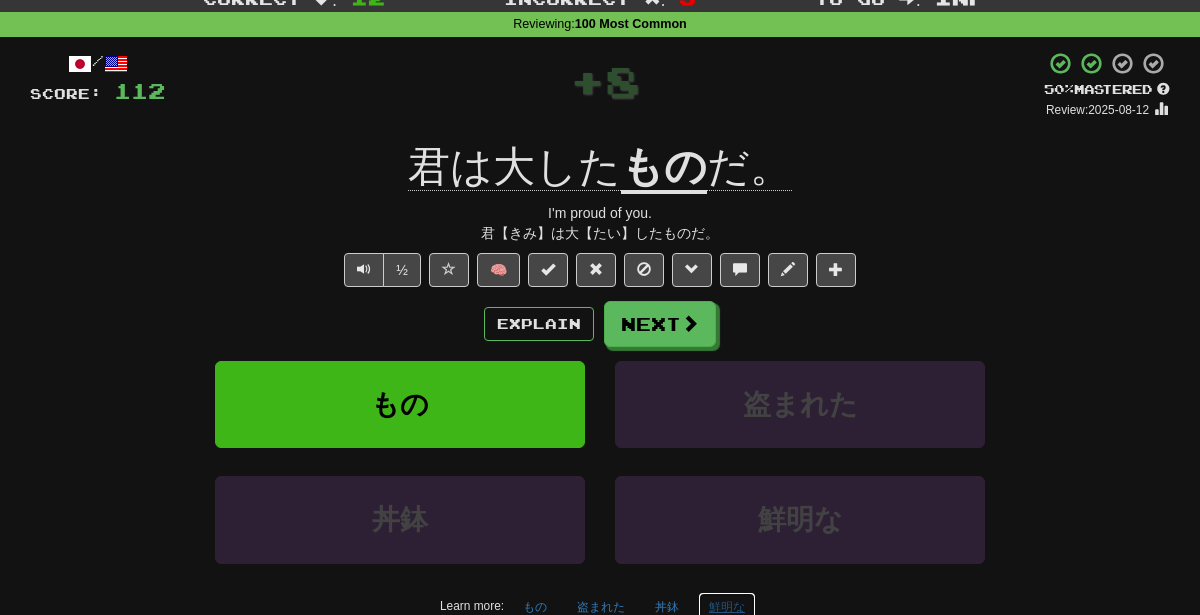 click on "鮮明な" at bounding box center [727, 607] 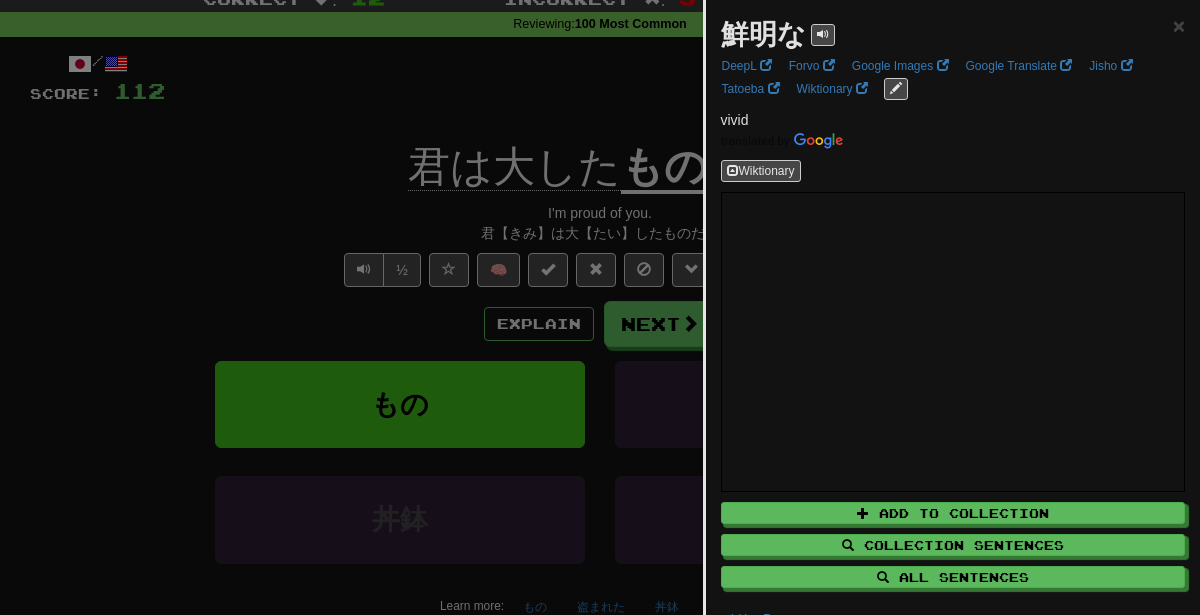 click at bounding box center [600, 307] 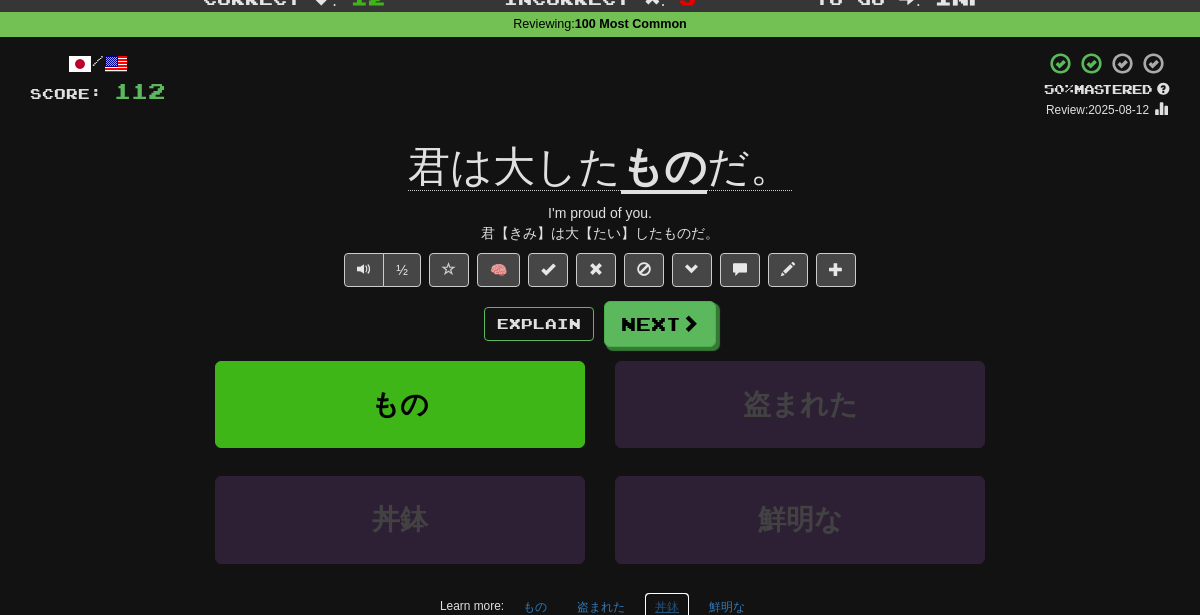 click on "丼鉢" at bounding box center (667, 607) 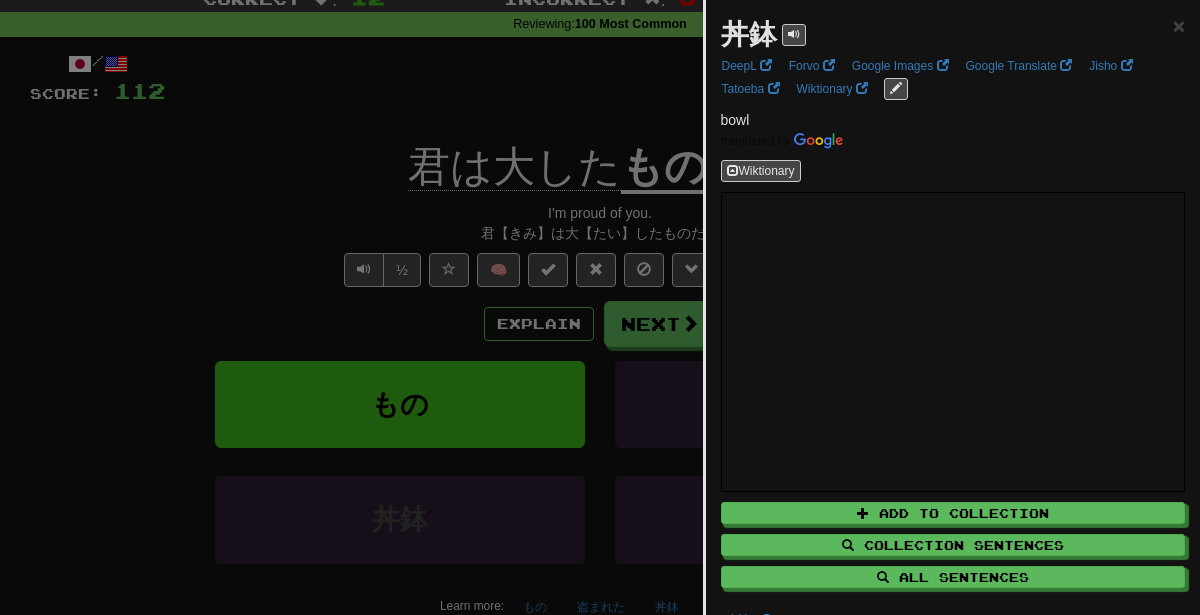 click at bounding box center (600, 307) 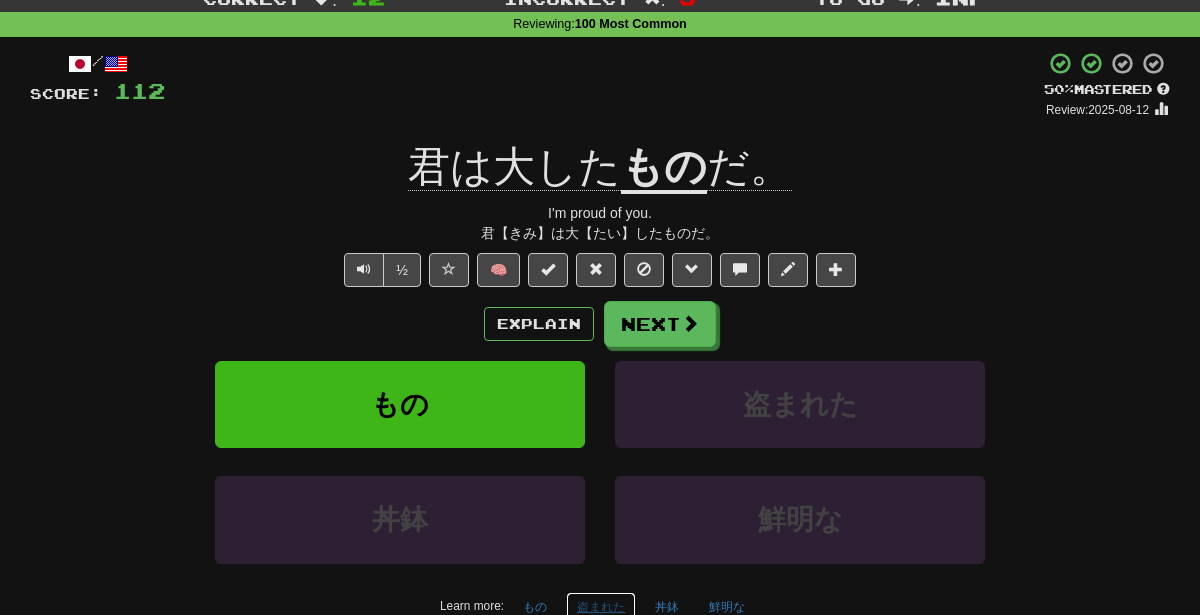 click on "盗まれた" at bounding box center [601, 607] 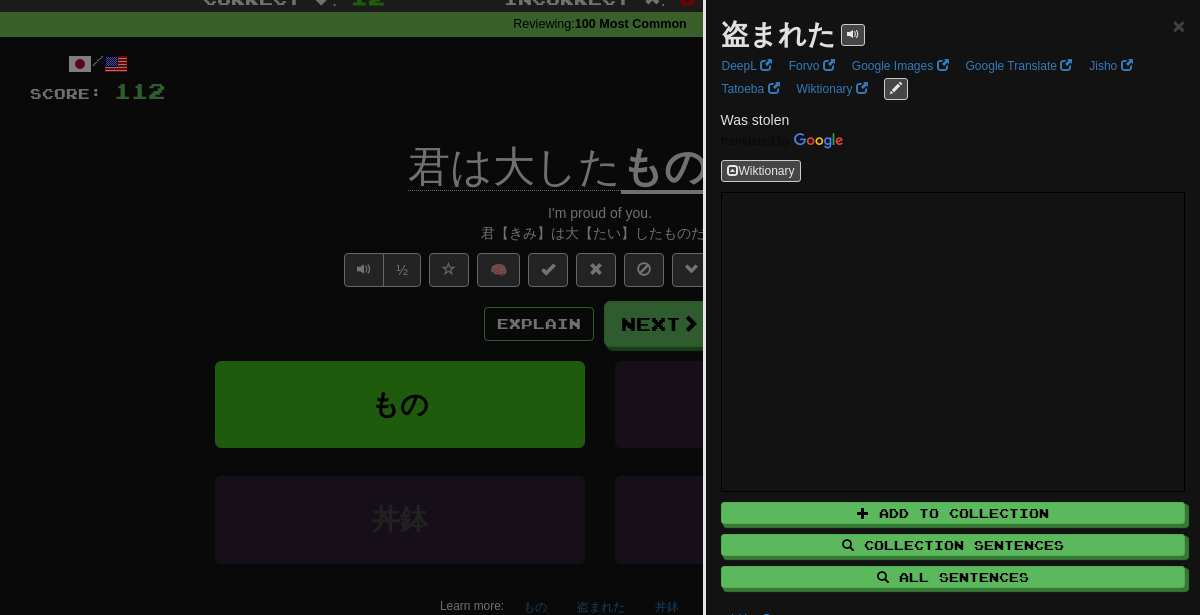 click at bounding box center (600, 307) 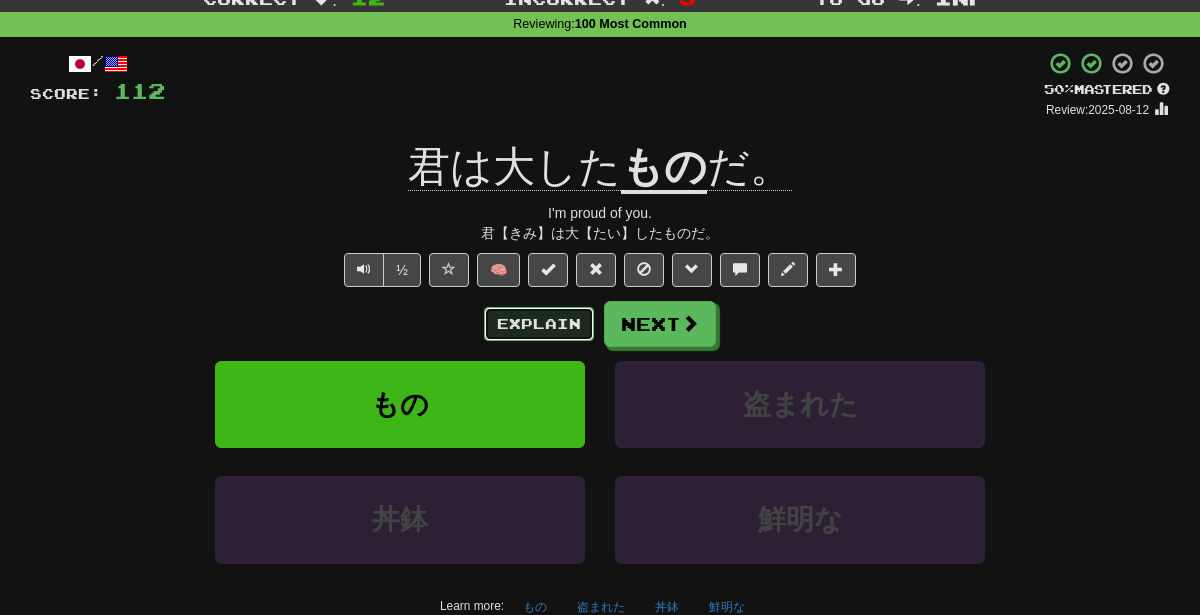 click on "Explain" at bounding box center [539, 324] 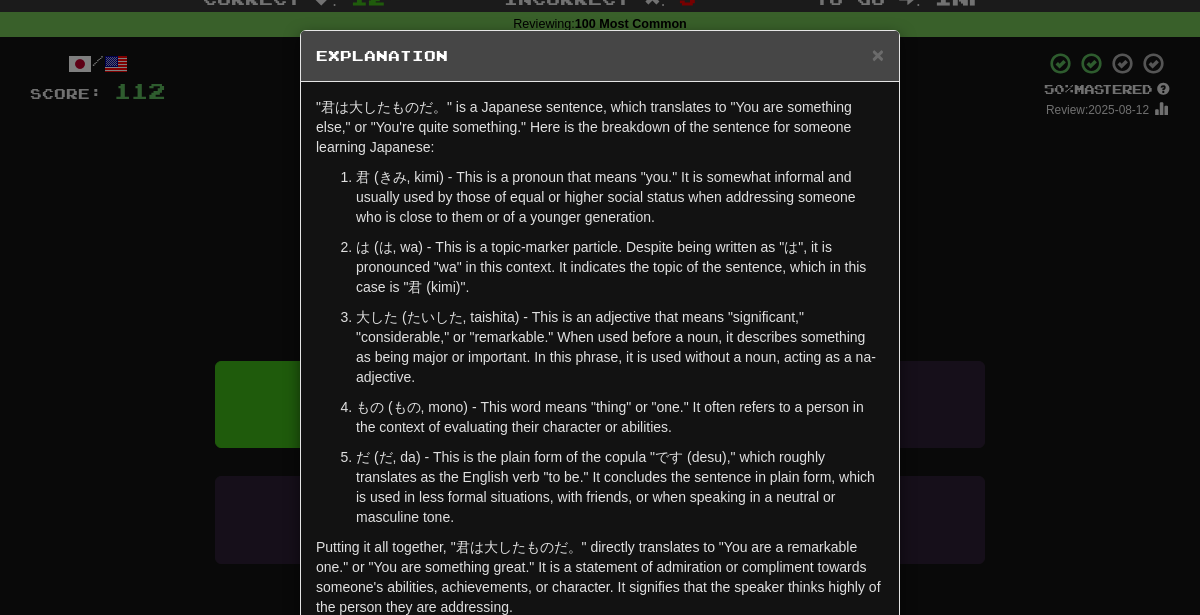 click on "× Explanation "君は大したものだ。" is a Japanese sentence, which translates to "You are something else," or "You're quite something." Here is the breakdown of the sentence for someone learning Japanese:
君 (きみ, kimi) - This is a pronoun that means "you." It is somewhat informal and usually used by those of equal or higher social status when addressing someone who is close to them or of a younger generation.
は (は, wa) - This is a topic-marker particle. Despite being written as "は", it is pronounced "wa" in this context. It indicates the topic of the sentence, which in this case is "君 (kimi)".
大した (たいした, taishita) - This is an adjective that means "significant," "considerable," or "remarkable." When used before a noun, it describes something as being major or important. In this phrase, it is used without a noun, acting as a na-adjective.
In beta. Generated by ChatGPT. Like it? Hate it?  Let us know ! Close" at bounding box center [600, 307] 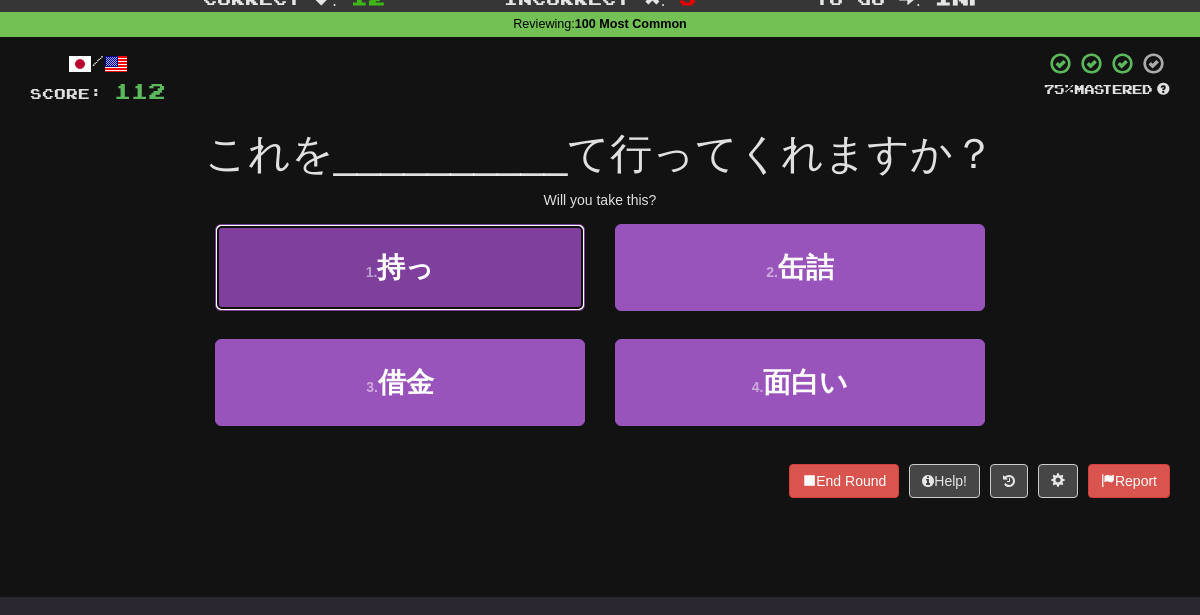 click on "1 .  持っ" at bounding box center [400, 267] 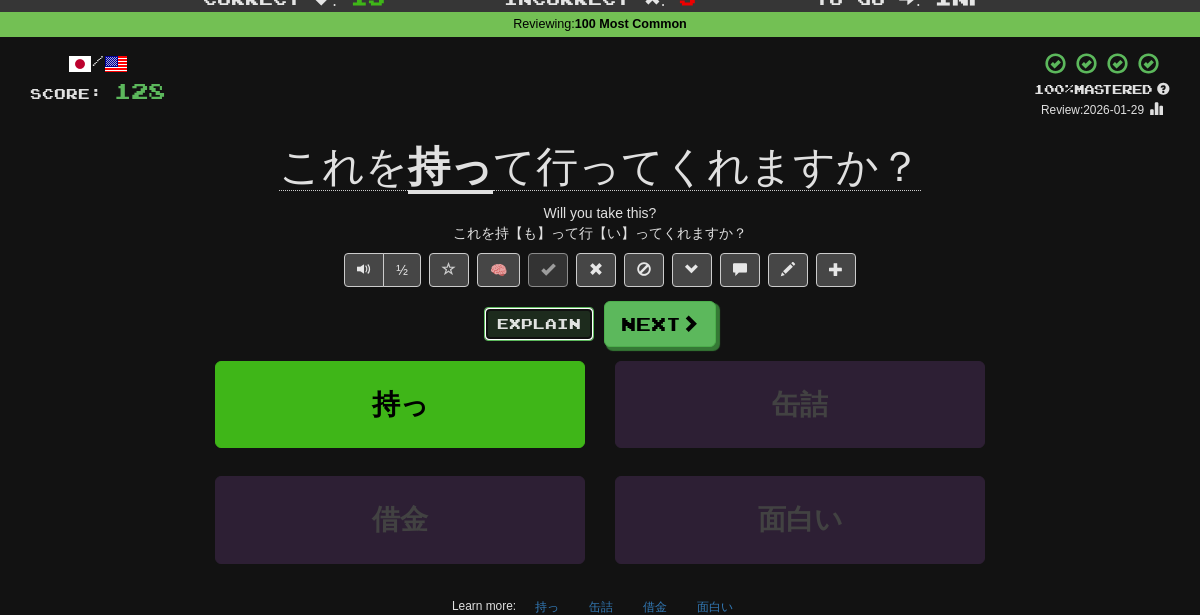 click on "Explain" at bounding box center [539, 324] 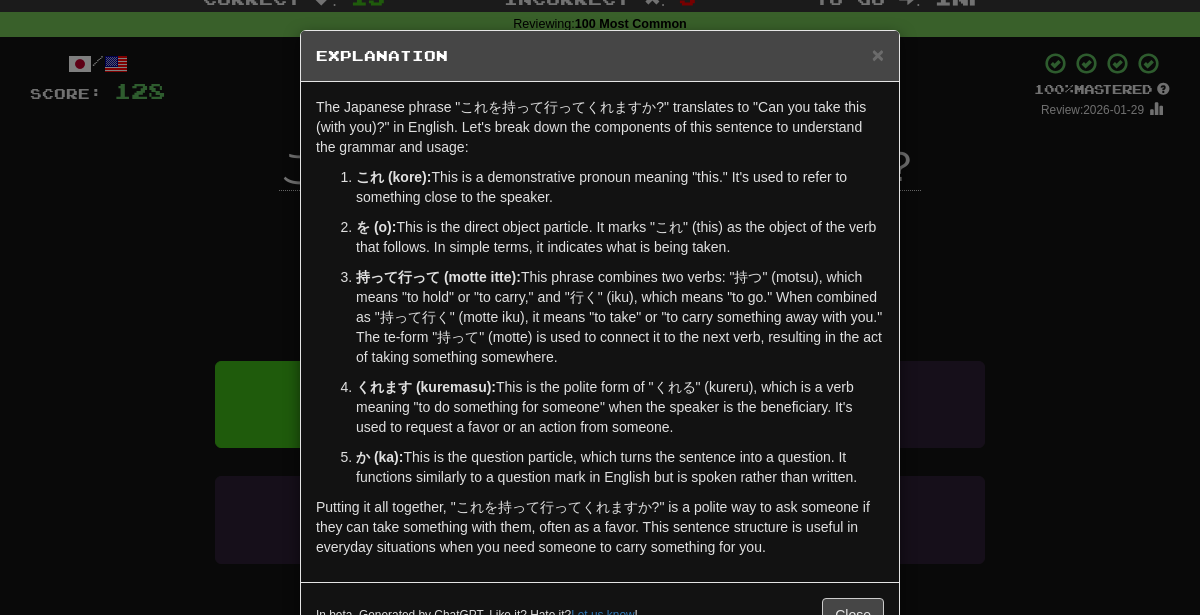 click on "× Explanation Sure! The Japanese sentence "これを持って行ってくれますか?" translates to "Can you take this (with you)?" in English. Let's break down the components of this sentence to understand the grammar and usage:
これ (kore):  This is a demonstrative pronoun meaning "this." It's used to refer to something close to the speaker.
を (o):  This is the direct object particle. It marks "これ" (this) as the object of the verb that follows. In simple terms, it indicates what is being taken.
持って行って (motte itte):  This phrase combines two verbs: "持つ" (motsu), which means "to hold" or "to carry," and "行く" (iku), which means "to go." When combined as "持って行く" (motte iku), it means "to take" or "to carry something away with you." The te-form "持って" (motte) is used to connect it to the next verb, resulting in the act of taking something somewhere.
くれます (kuremasu):
か (ka):
In beta. Generated by ChatGPT. Like it? Hate it?  !" at bounding box center [600, 307] 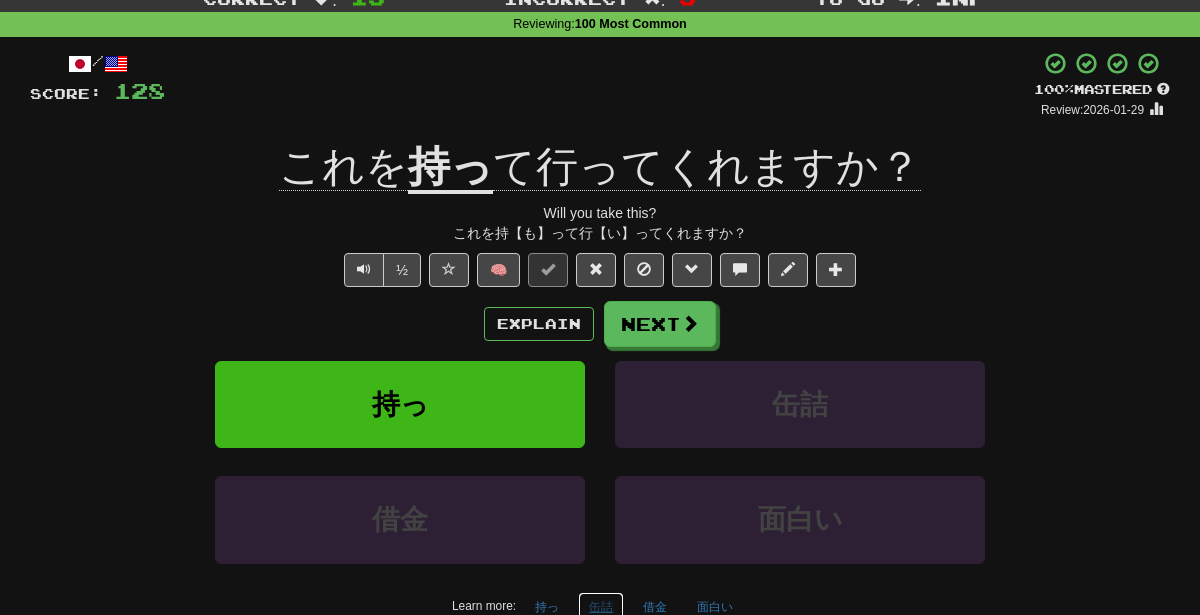click on "缶詰" at bounding box center [601, 607] 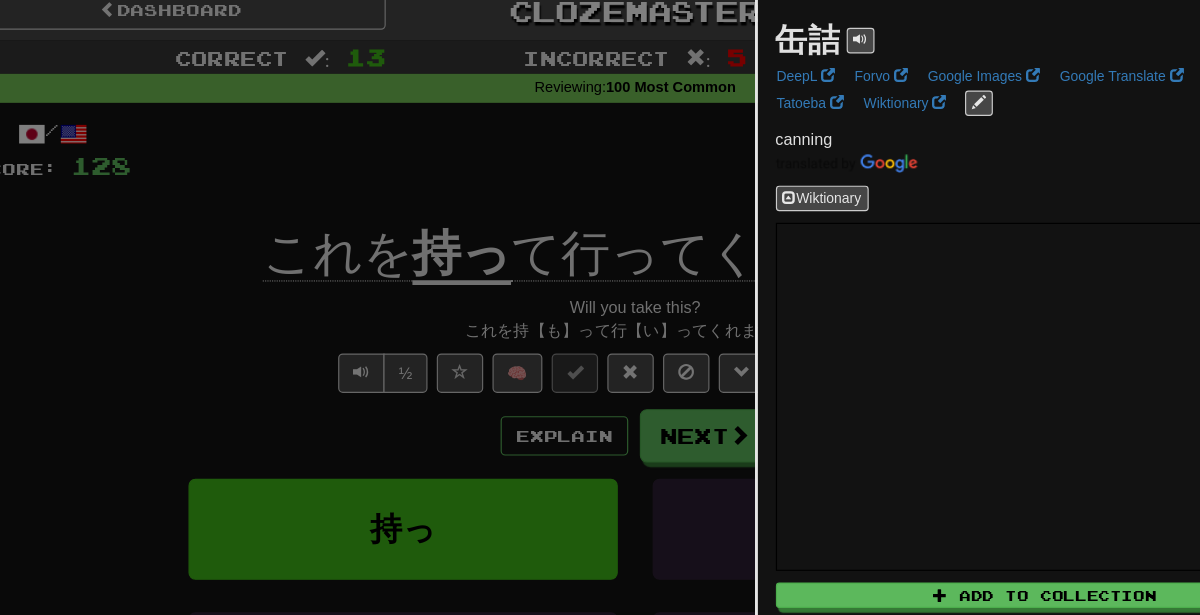 scroll, scrollTop: 0, scrollLeft: 0, axis: both 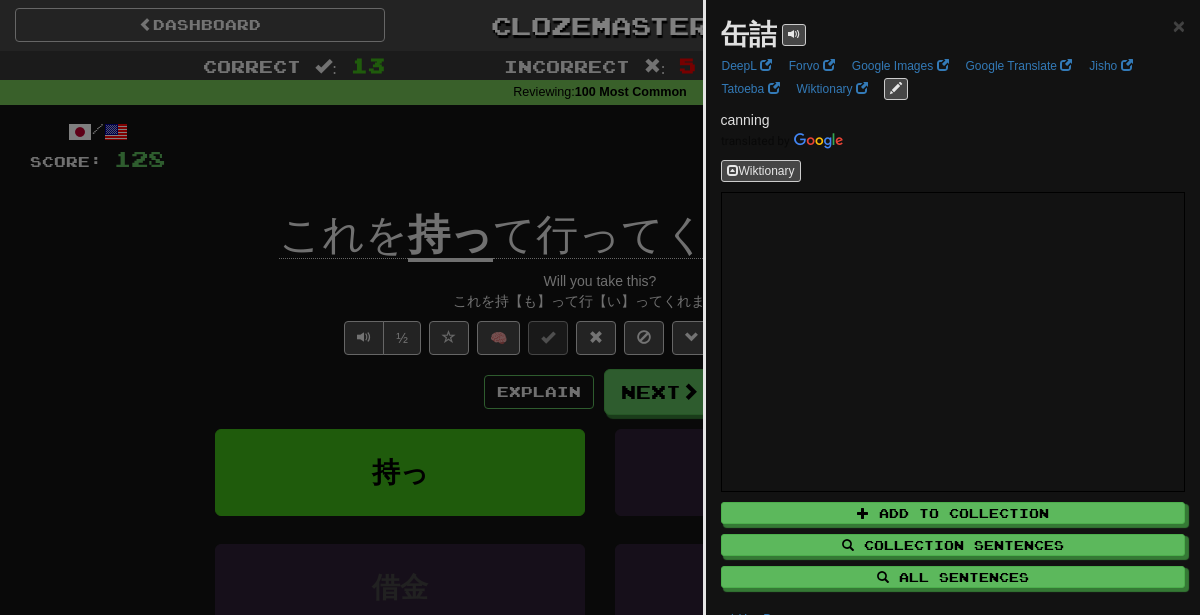click at bounding box center [600, 307] 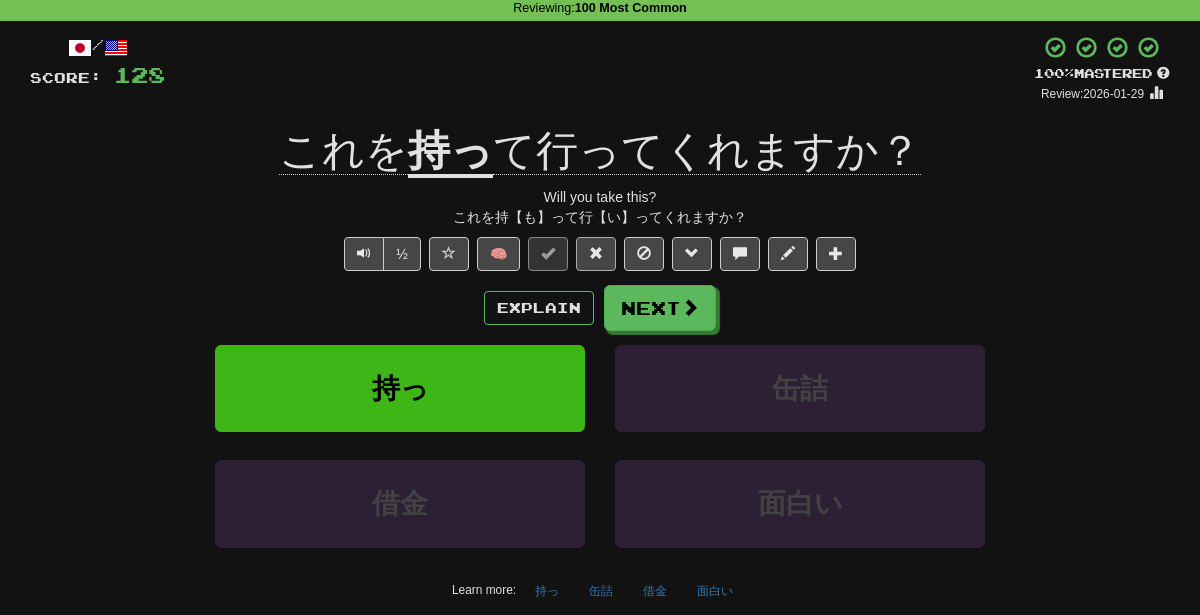 scroll, scrollTop: 0, scrollLeft: 0, axis: both 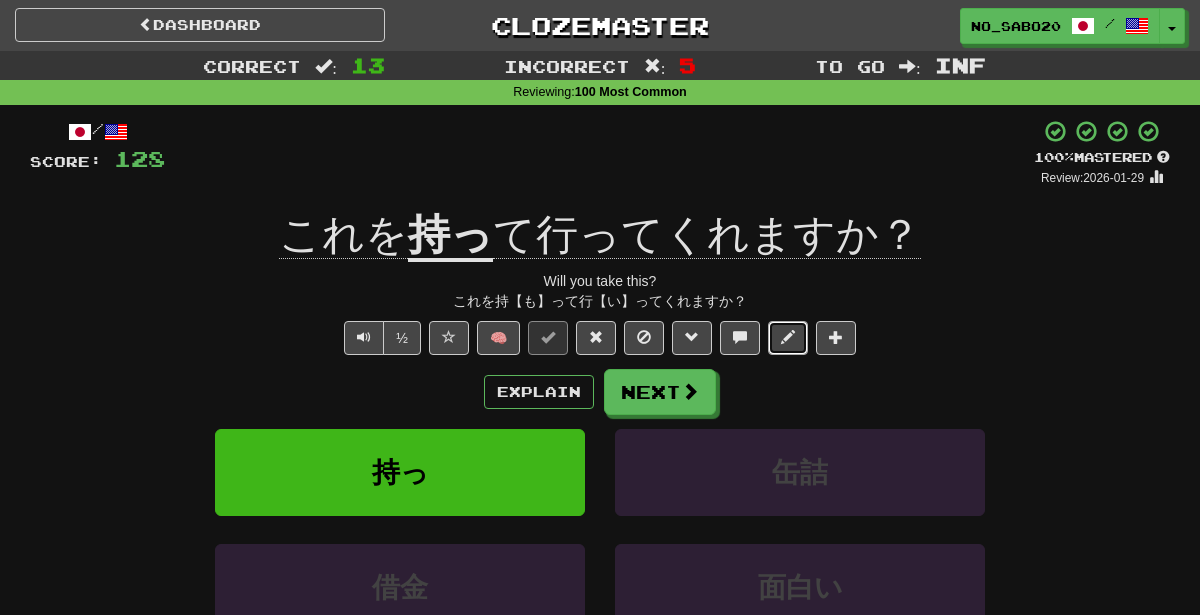 click at bounding box center [788, 337] 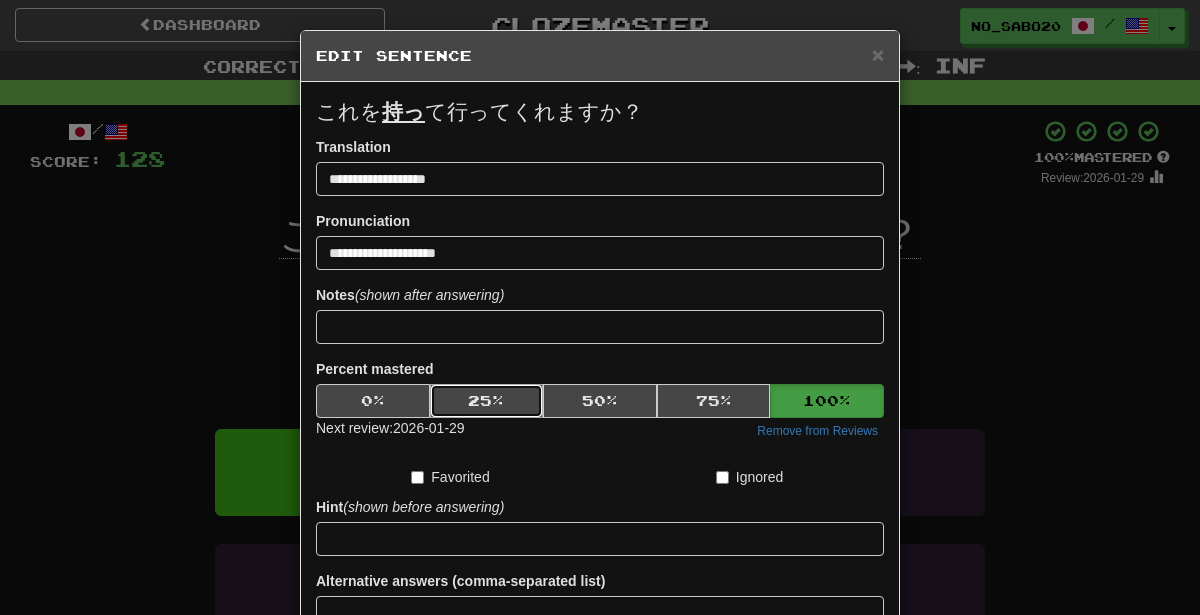 click on "25 %" at bounding box center (487, 401) 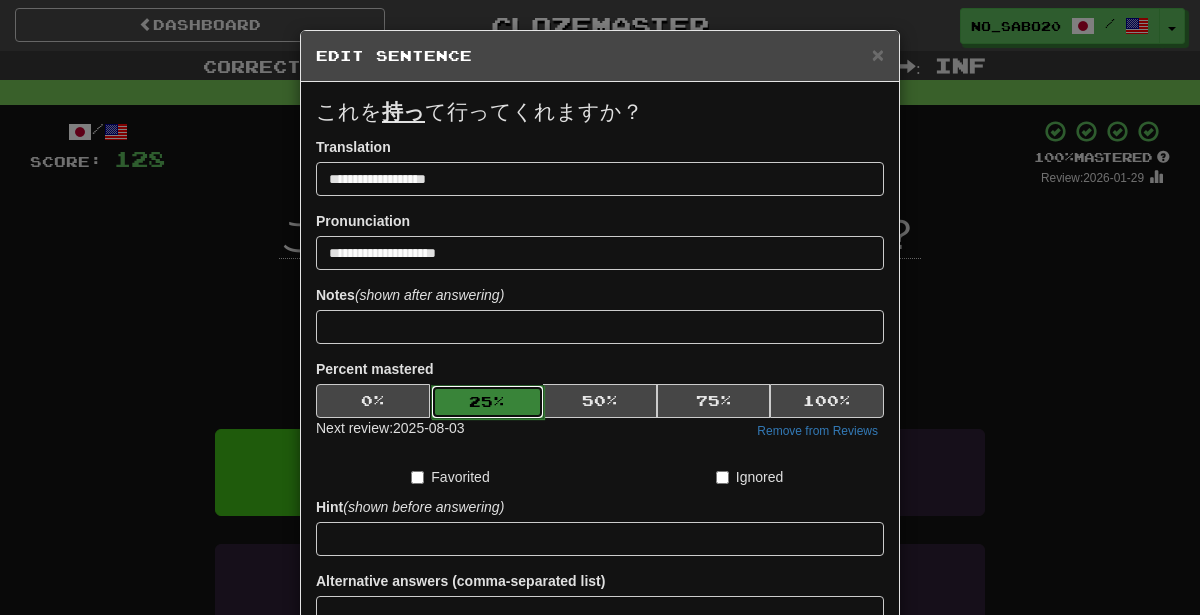 scroll, scrollTop: 182, scrollLeft: 0, axis: vertical 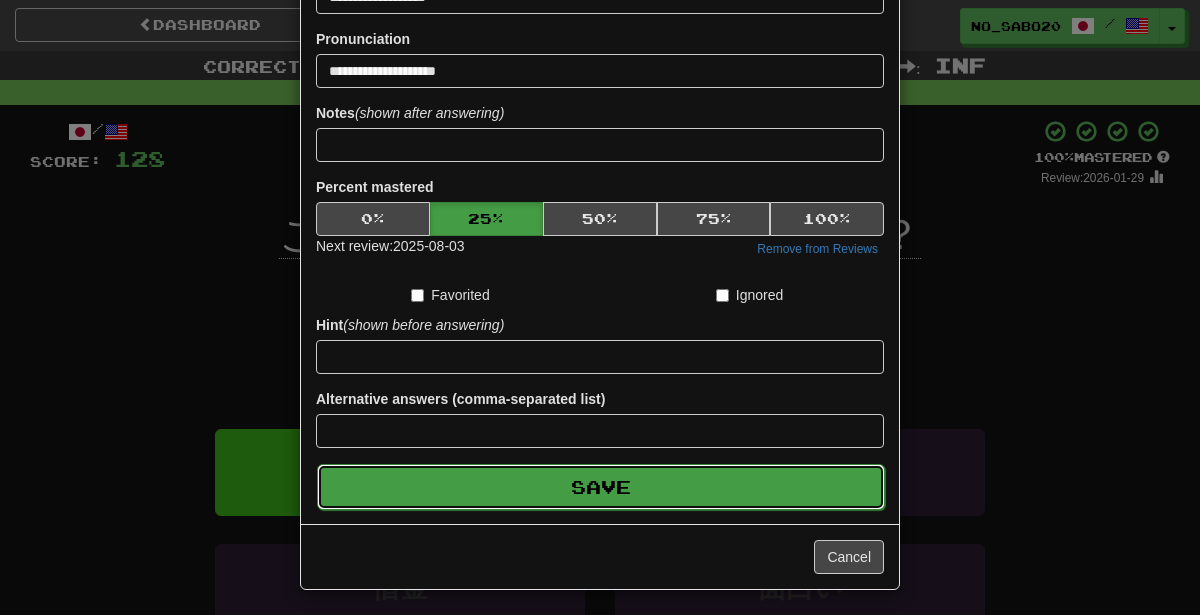click on "Save" at bounding box center (601, 487) 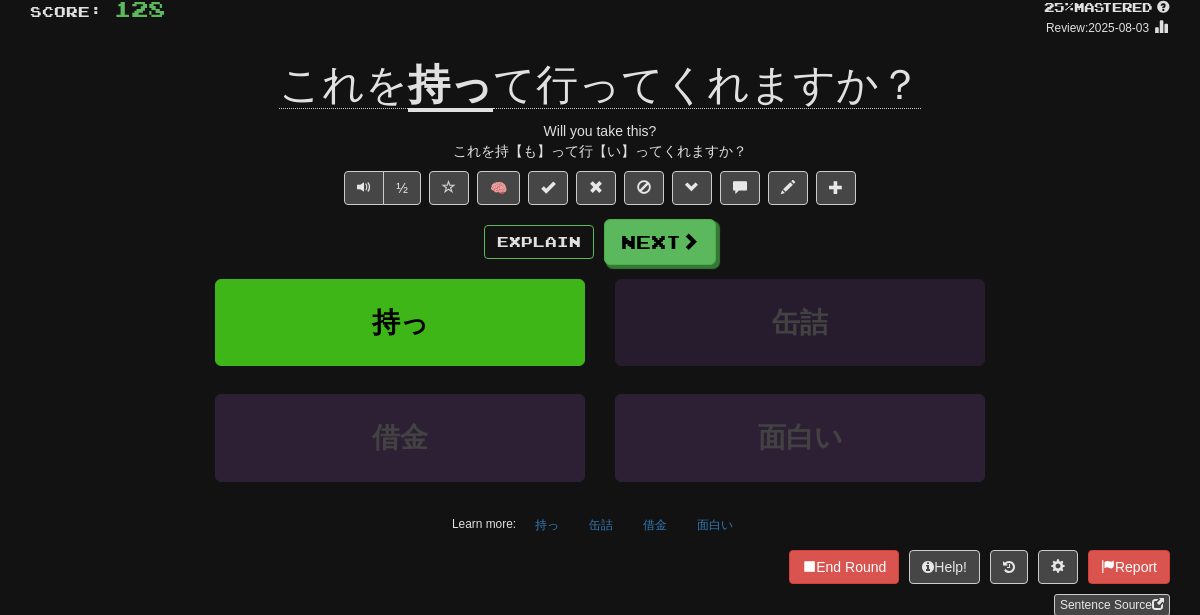 scroll, scrollTop: 0, scrollLeft: 0, axis: both 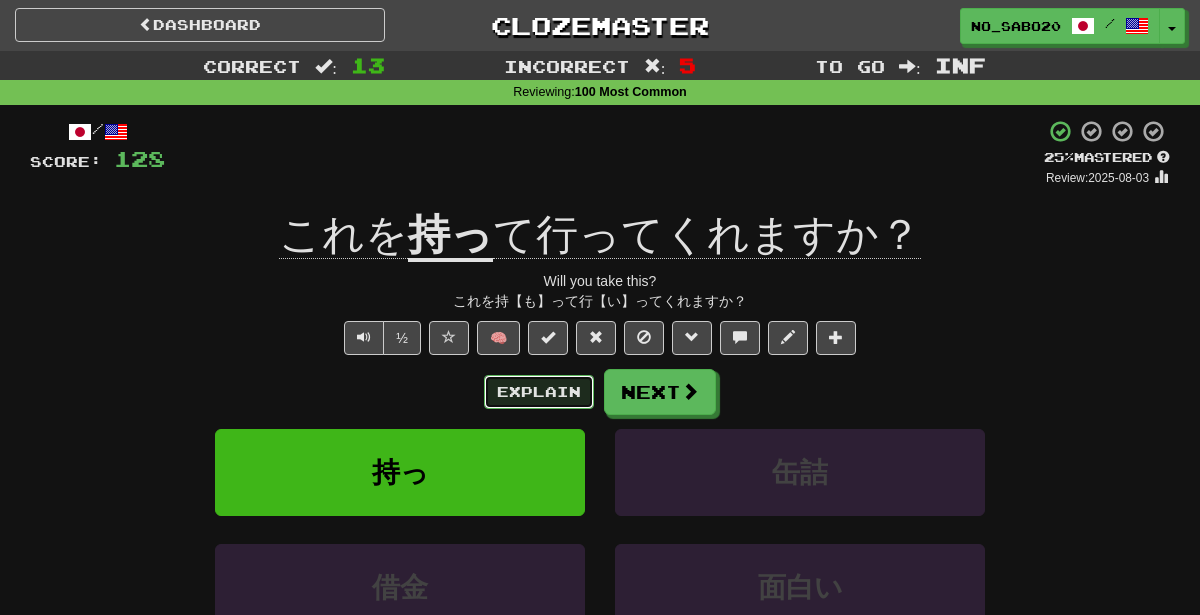 click on "Explain" at bounding box center (539, 392) 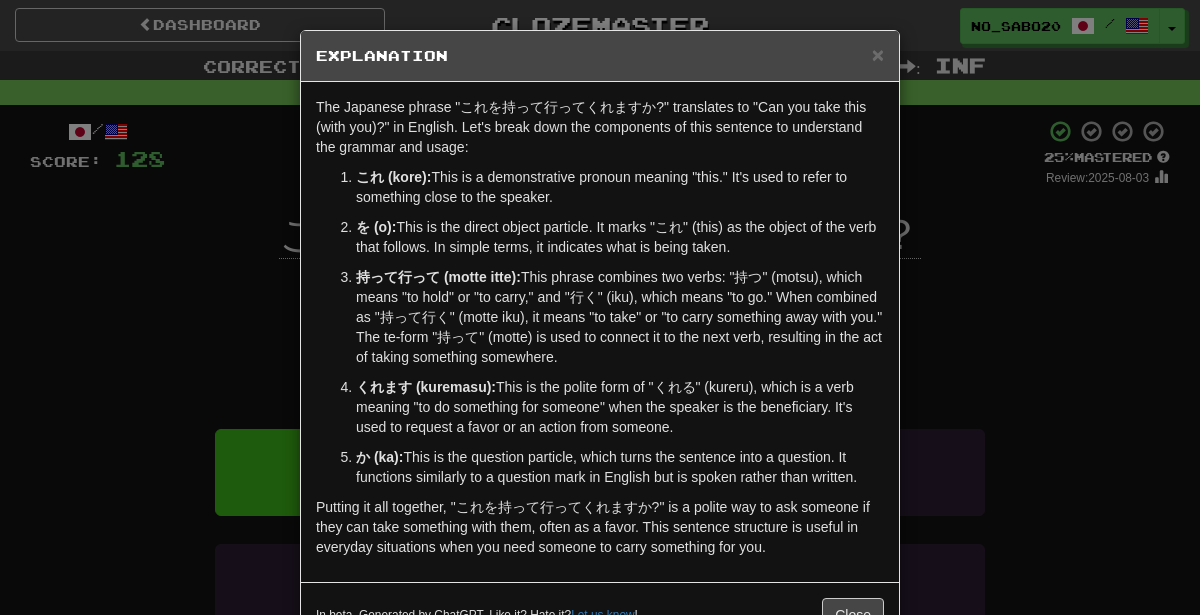 click on "× Explanation Sure! The Japanese sentence "これを持って行ってくれますか?" translates to "Can you take this (with you)?" in English. Let's break down the components of this sentence to understand the grammar and usage:
これ (kore):  This is a demonstrative pronoun meaning "this." It's used to refer to something close to the speaker.
を (o):  This is the direct object particle. It marks "これ" (this) as the object of the verb that follows. In simple terms, it indicates what is being taken.
持って行って (motte itte):  This phrase combines two verbs: "持つ" (motsu), which means "to hold" or "to carry," and "行く" (iku), which means "to go." When combined as "持って行く" (motte iku), it means "to take" or "to carry something away with you." The te-form "持って" (motte) is used to connect it to the next verb, resulting in the act of taking something somewhere.
くれます (kuremasu):
か (ka):
In beta. Generated by ChatGPT. Like it? Hate it?  !" at bounding box center (600, 307) 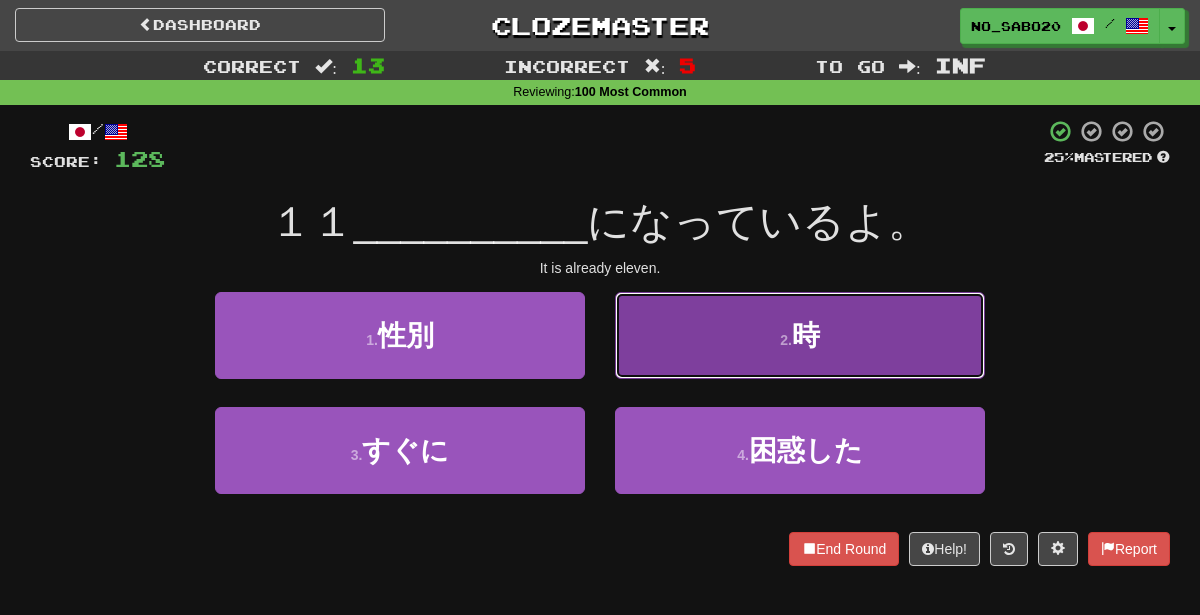 click on "2 .  時" at bounding box center (800, 335) 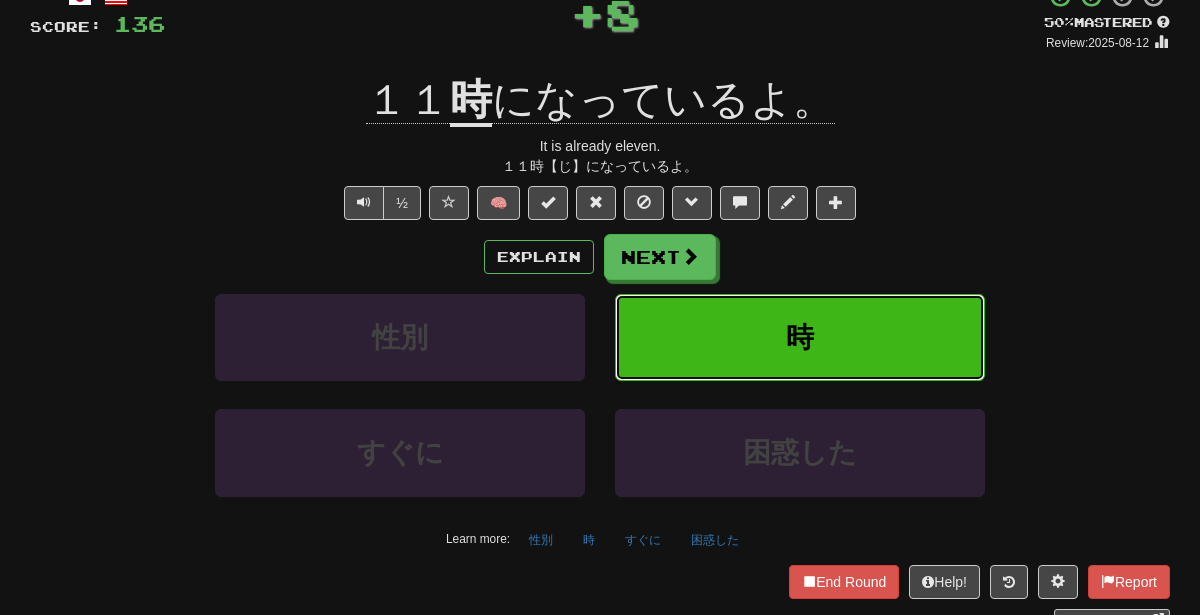 scroll, scrollTop: 133, scrollLeft: 0, axis: vertical 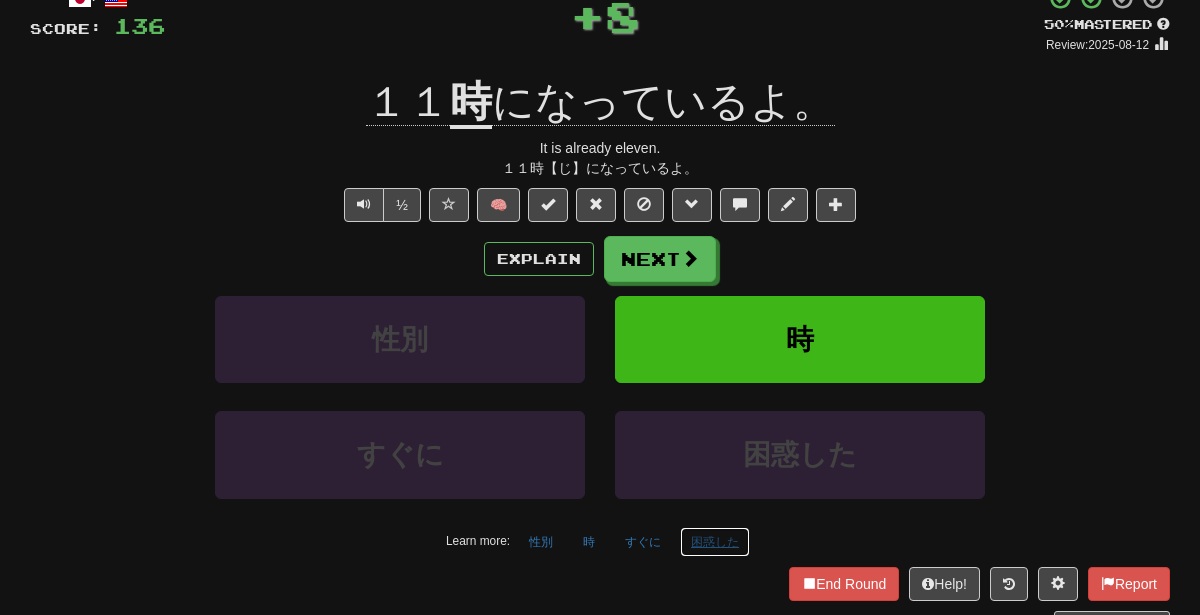 click on "困惑した" at bounding box center (715, 542) 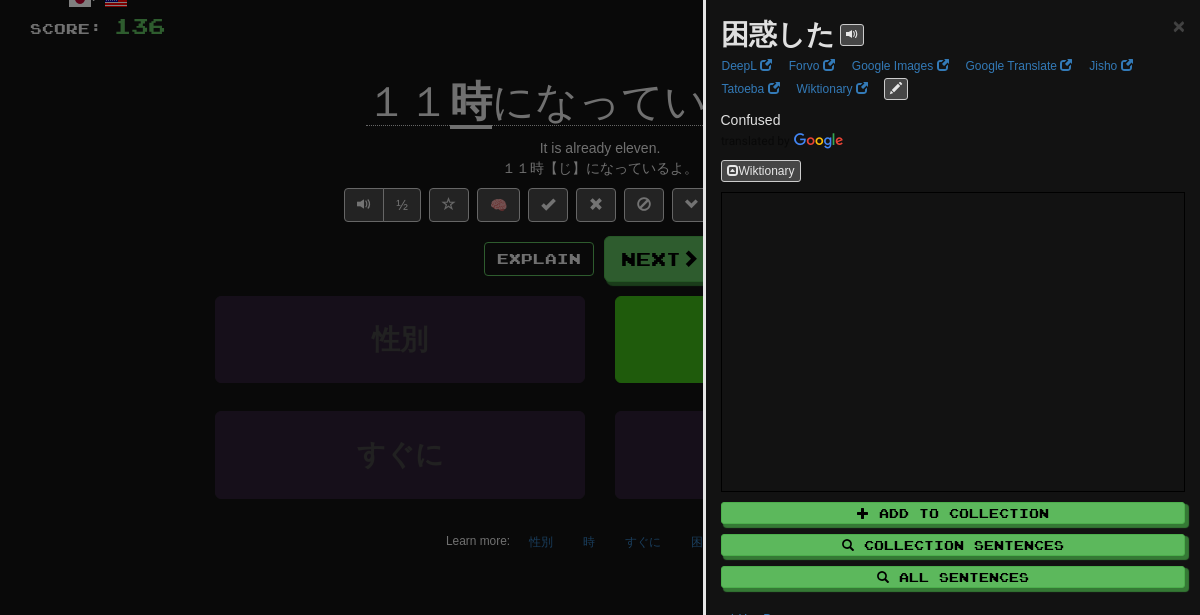 click at bounding box center (600, 307) 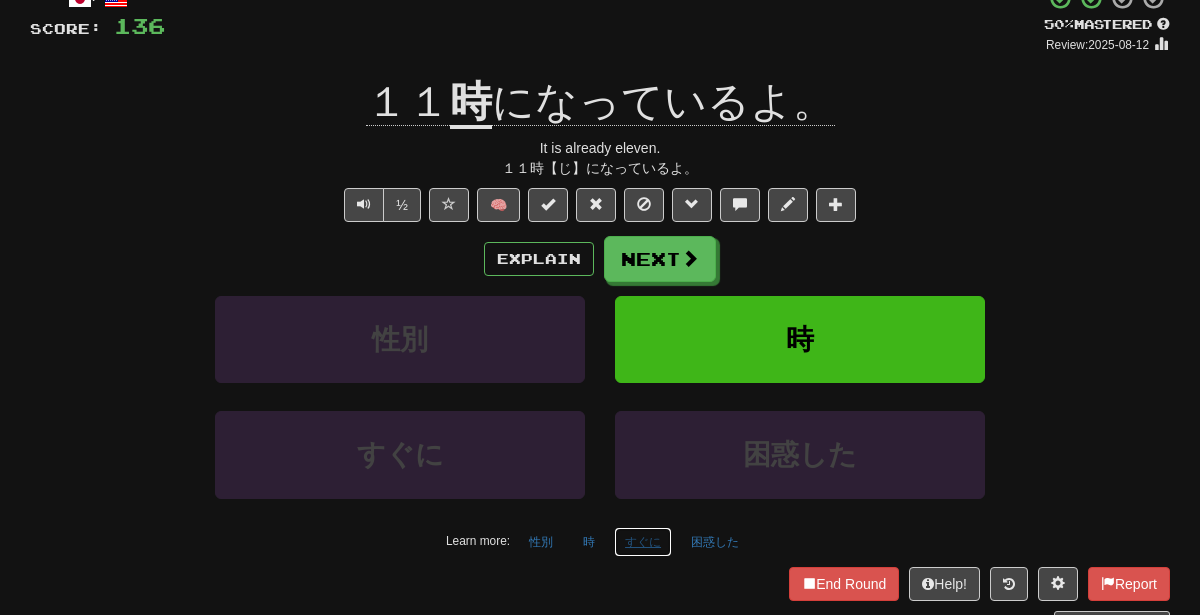 click on "すぐに" at bounding box center (643, 542) 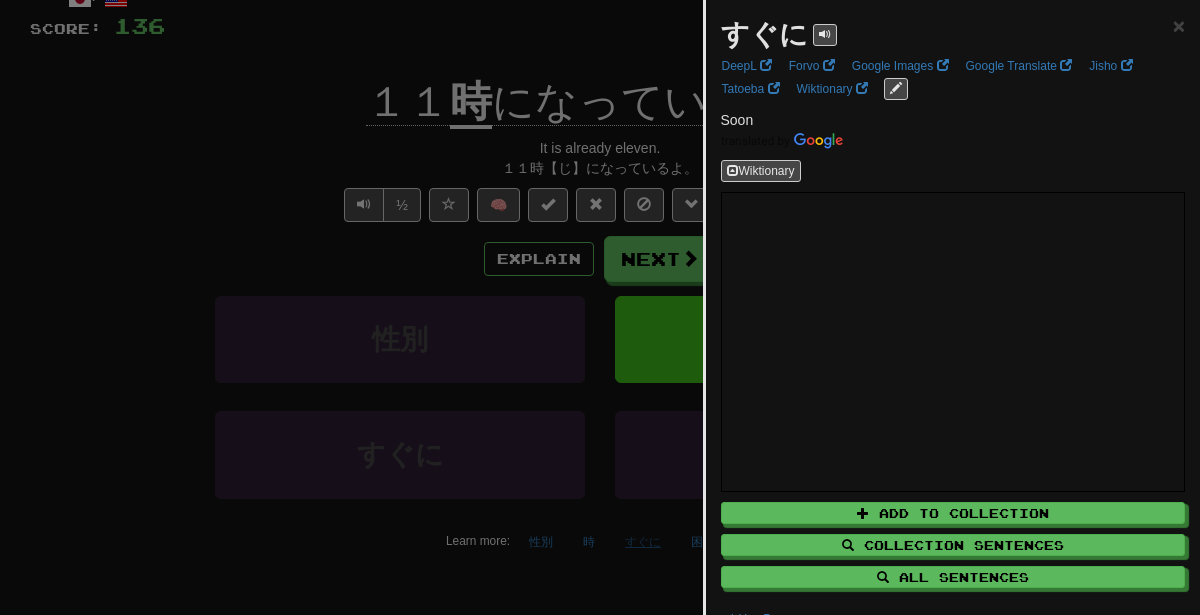 click at bounding box center [600, 307] 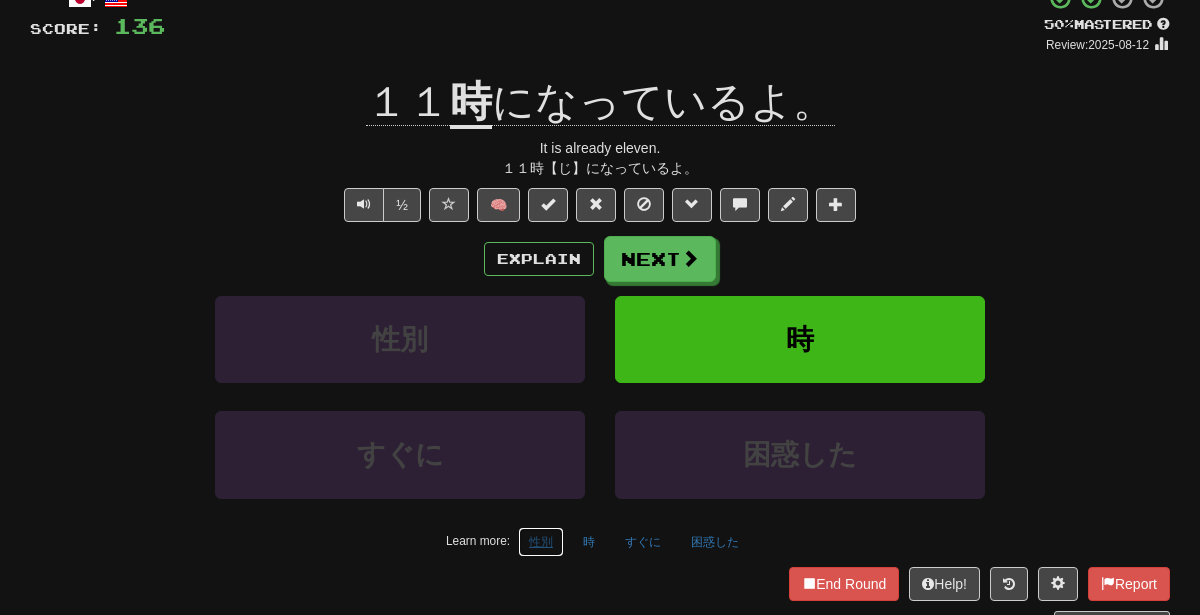 click on "性別" at bounding box center (541, 542) 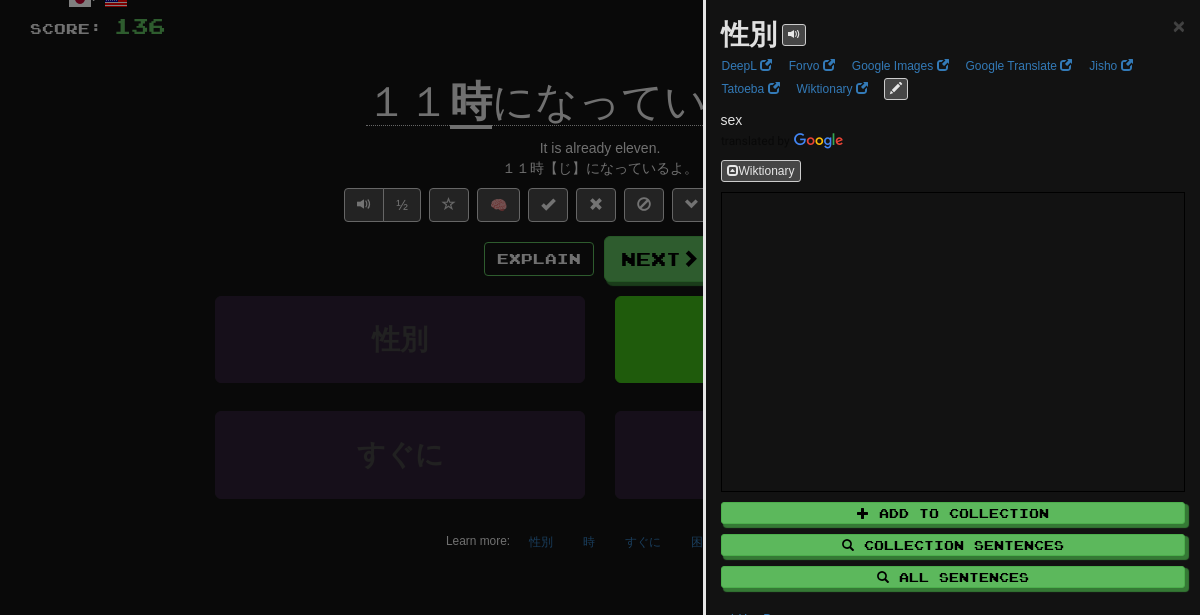 click at bounding box center (600, 307) 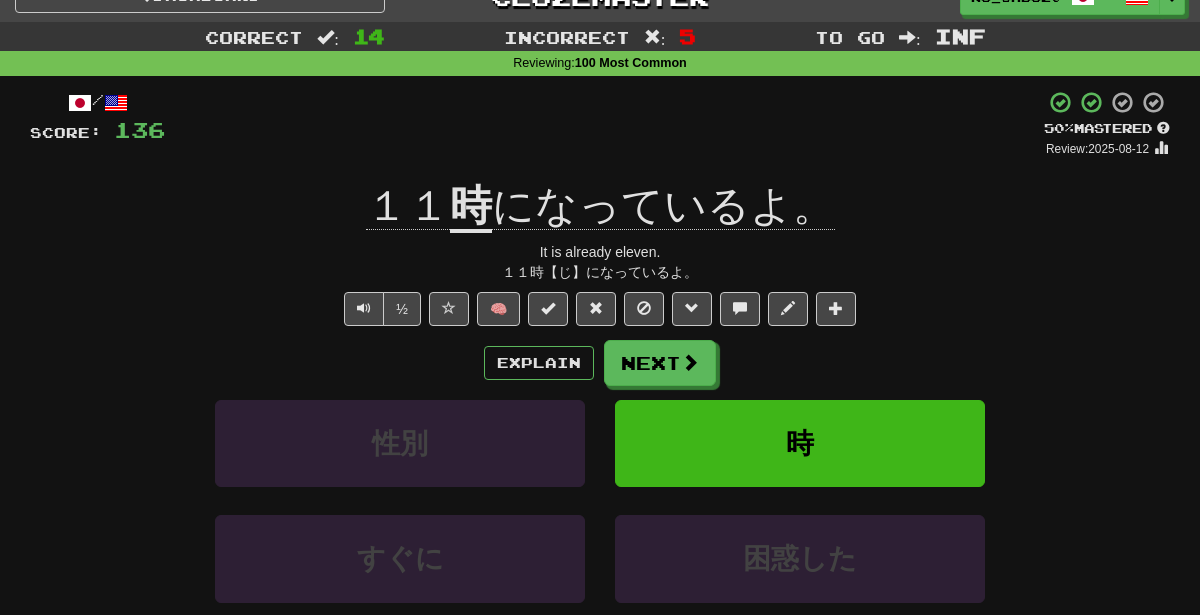 scroll, scrollTop: 33, scrollLeft: 0, axis: vertical 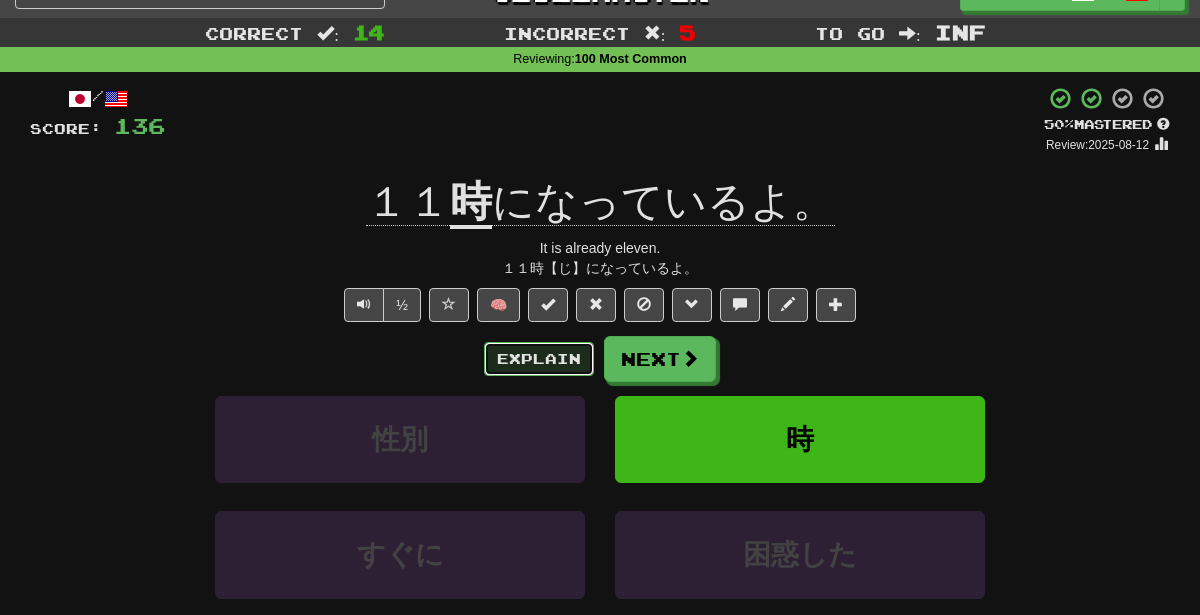 click on "Explain" at bounding box center [539, 359] 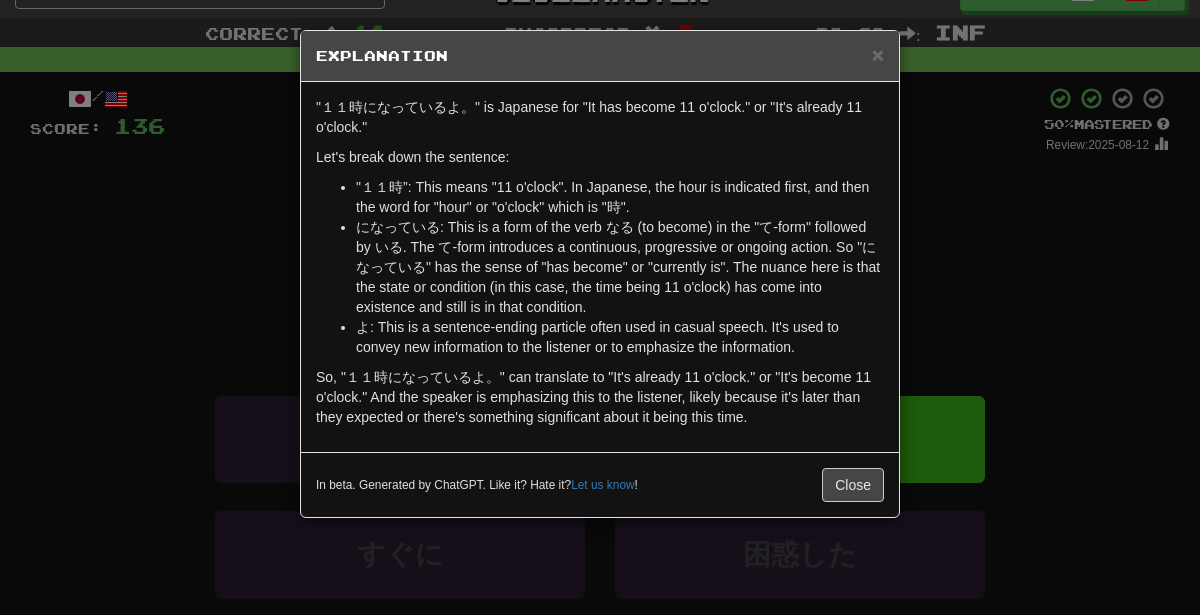 click on "× Explanation "１１時になっているよ。" is Japanese for "It has become 11 o'clock." or "It's already 11 o'clock."
Let's break down the sentence:
"１１時”: This means "11 o'clock". In Japanese, the hour is indicated first, and then the word for "hour" or "o'clock" which is "時".
になっている: This is a form of the verb なる (to become) in the "て-form" followed by いる. The て-form introduces a continuous, progressive or ongoing action. So "になっている" has the sense of "has become" or "currently is". The nuance here is that the state or condition (in this case, the time being 11 o'clock) has come into existence and still is in that condition.
よ: This is a sentence-ending particle often used in casual speech. It's used to convey new information to the listener or to emphasize the information.
In beta. Generated by ChatGPT. Like it? Hate it?  Let us know ! Close" at bounding box center (600, 307) 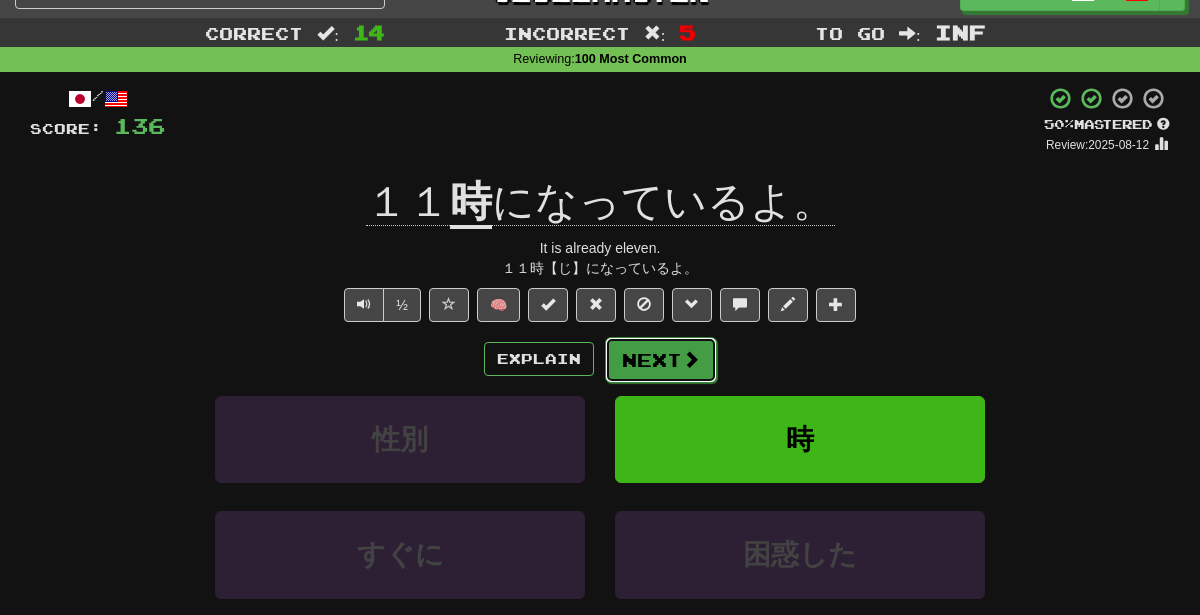 click on "Next" at bounding box center (661, 360) 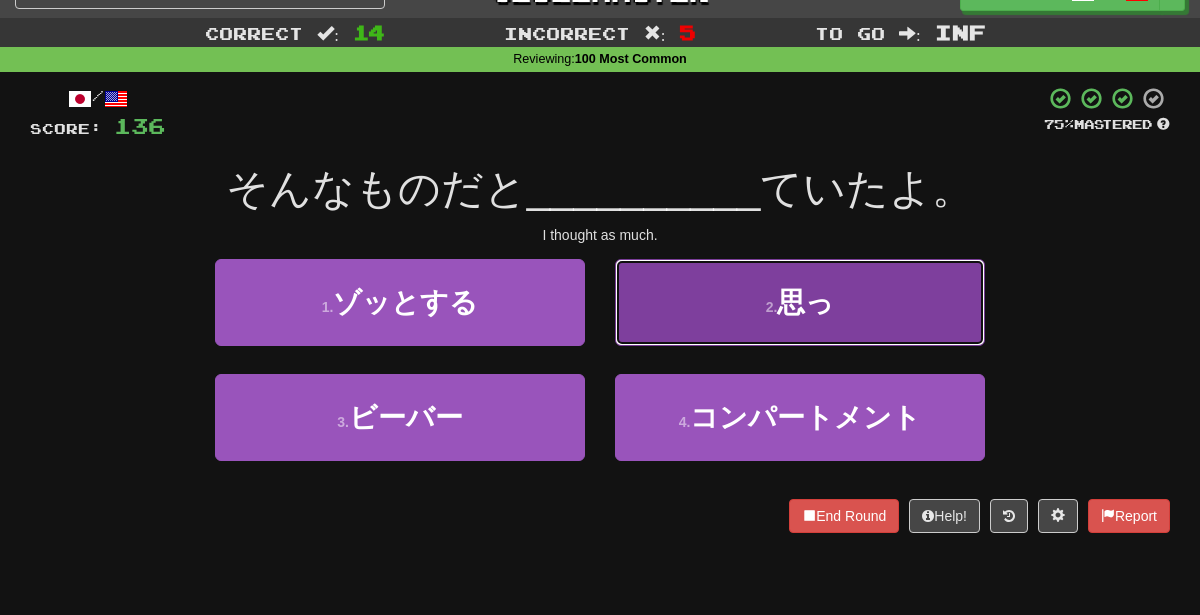 click on "思っ" at bounding box center [805, 302] 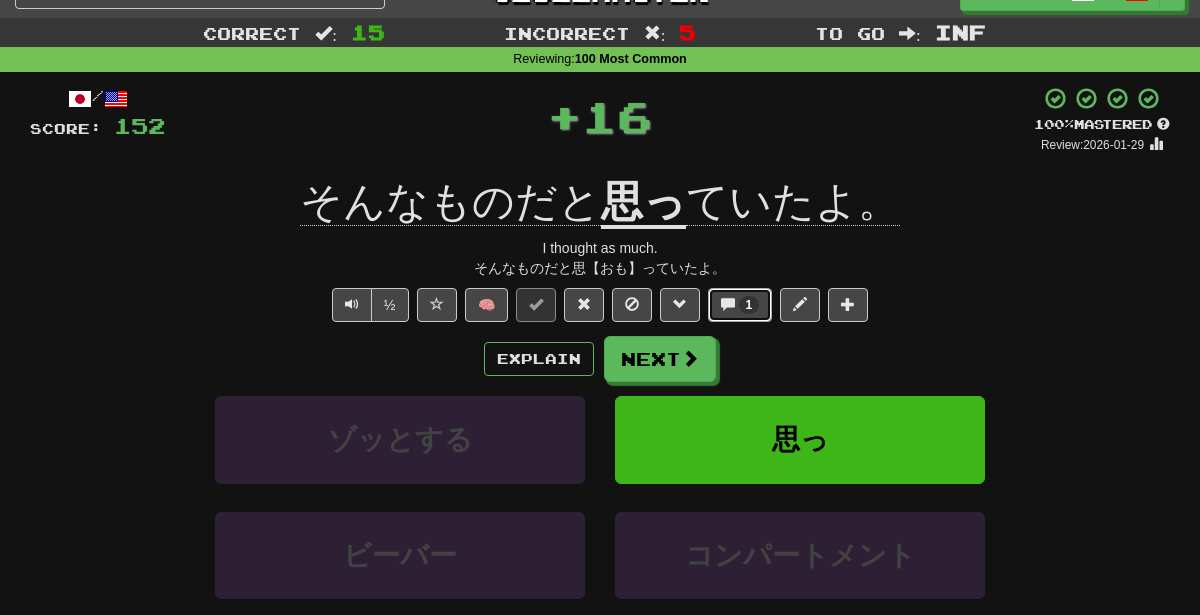 click at bounding box center (728, 304) 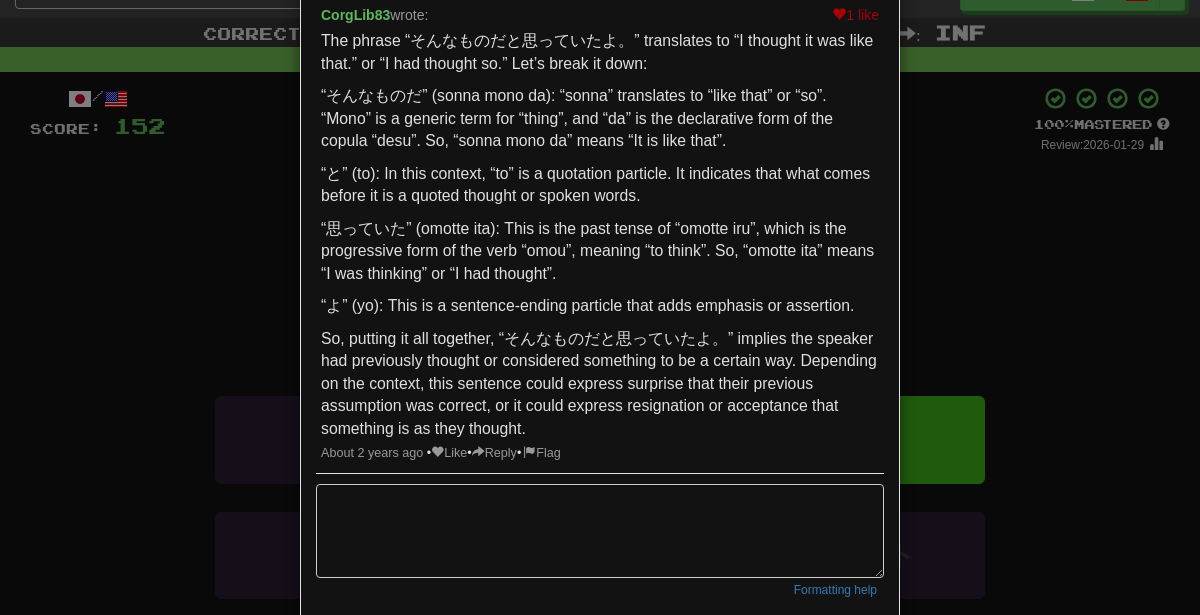 scroll, scrollTop: 158, scrollLeft: 0, axis: vertical 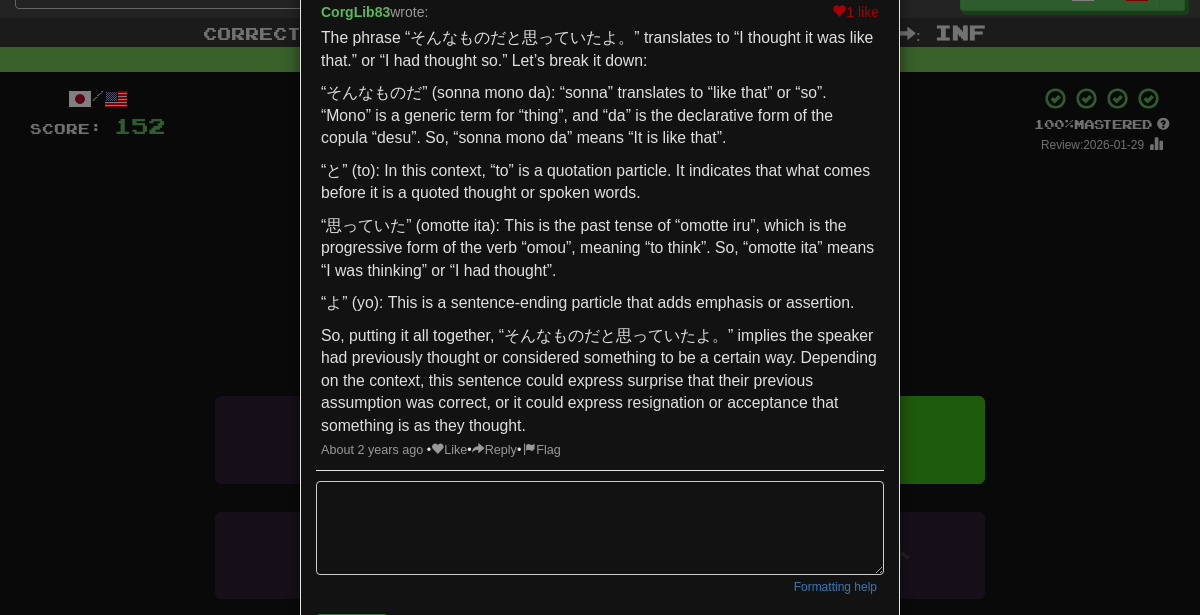 click on "× Discussion View in the forum  そんなものだと 思っ ていたよ。
1
like
CorgLib83
wrote:
The phrase “そんなものだと思っていたよ。” translates to “I thought it was like that.” or “I had thought so.” Let’s break it down:
“そんなものだ” (sonna mono da): “sonna” translates to “like that” or “so”. “Mono” is a generic term for “thing”, and “da” is the declarative form of the copula “desu”. So, “sonna mono da” means “It is like that”.
“と” (to): In this context, “to” is a quotation particle. It indicates that what comes before it is a quoted thought or spoken words.
“思っていた” (omotte ita): This is the past tense of “omotte iru”, which is the progressive form of the verb “omou”, meaning “to think”. So, “omotte ita” means “I was thinking” or “I had thought”.
“よ” (yo): This is a sentence-ending particle that adds emphasis or assertion.
•
Like" at bounding box center (600, 307) 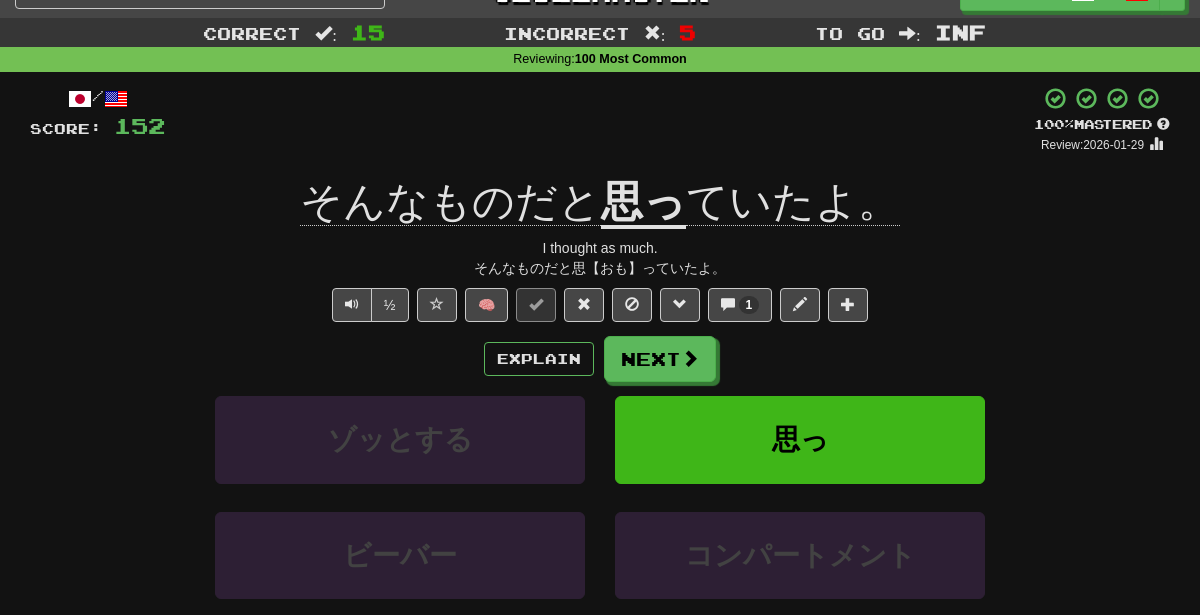 click on "/  Score:   152 + 16 100 %  Mastered Review:  2026-01-29 そんなものだと 思っ ていたよ。 I thought as much. そんなものだと思【おも】っていたよ。 ½ 🧠 1 Explain Next ゾッとする 思っ ビーバー コンパートメント Learn more: ゾッとする 思っ ビーバー コンパートメント  End Round  Help!  Report Sentence Source" at bounding box center [600, 409] 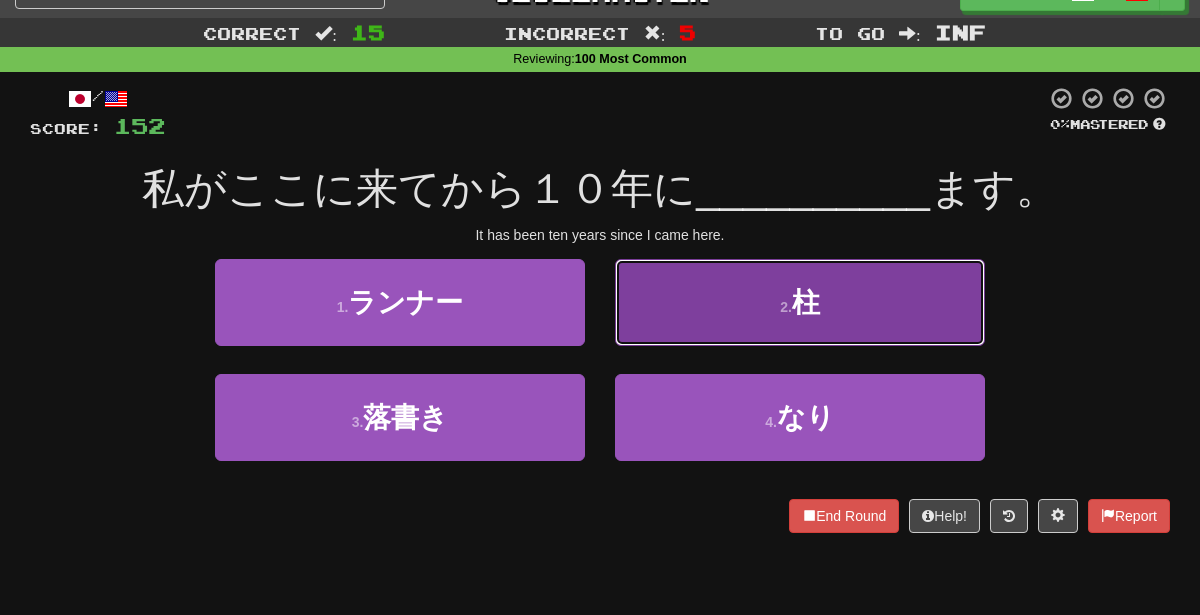 click on "2 .  柱" at bounding box center [800, 302] 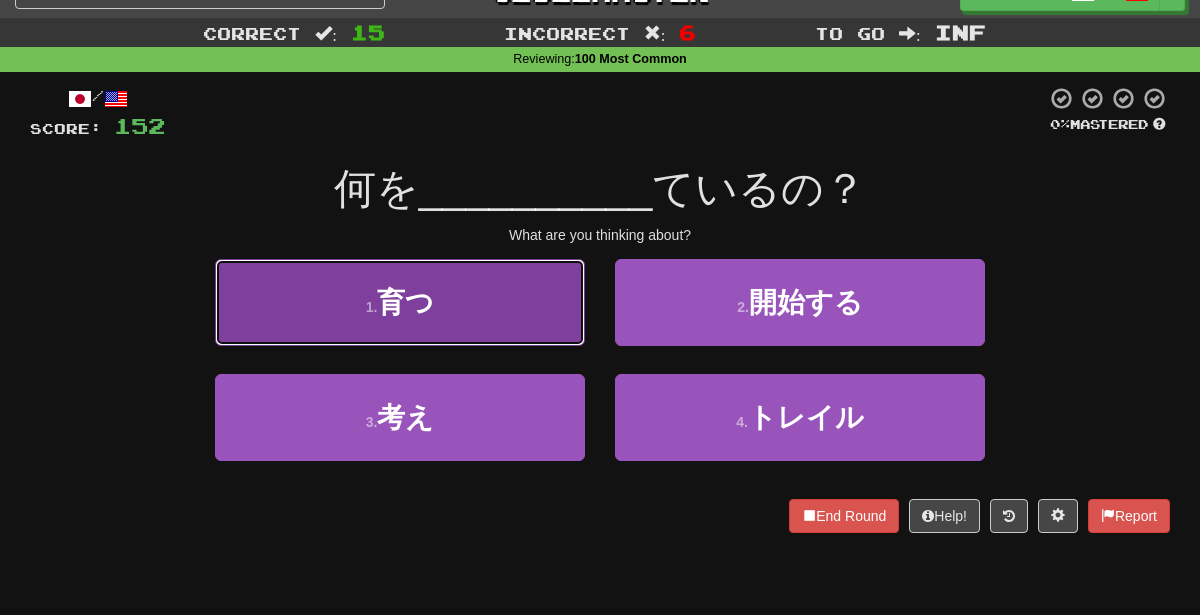 click on "1 .  育つ" at bounding box center (400, 302) 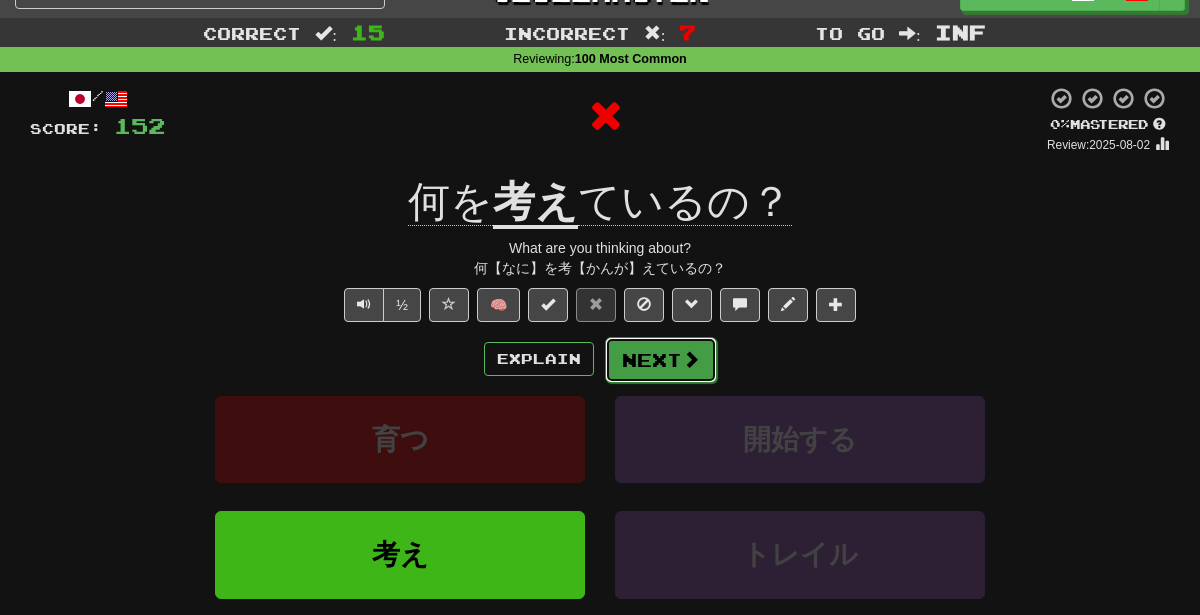 click on "Next" at bounding box center (661, 360) 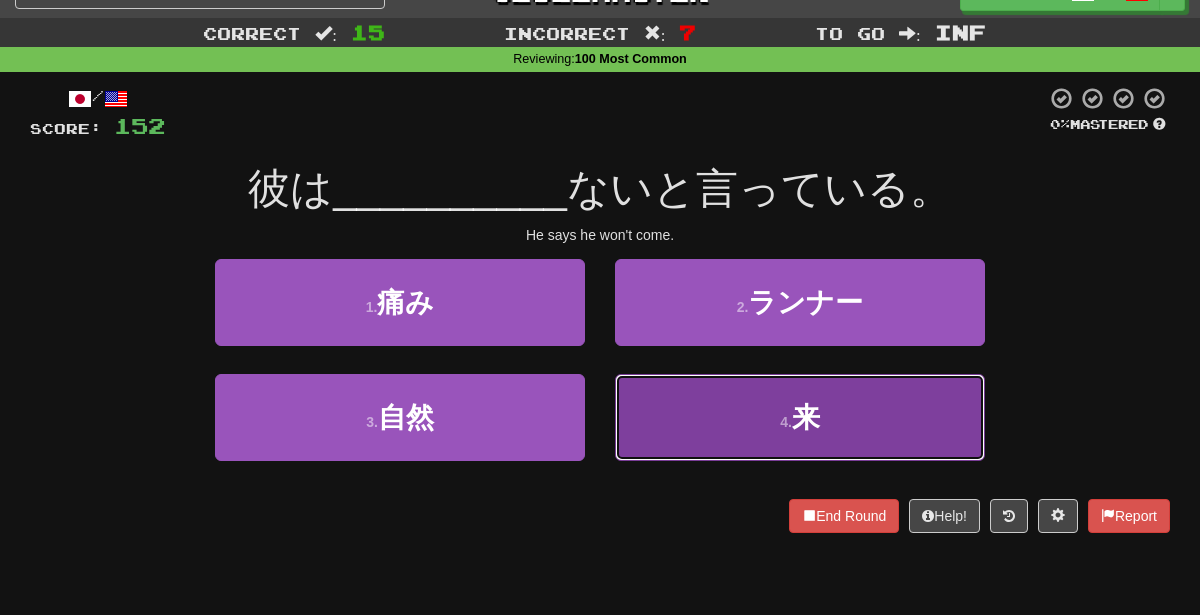 click on "4 .  来" at bounding box center [800, 417] 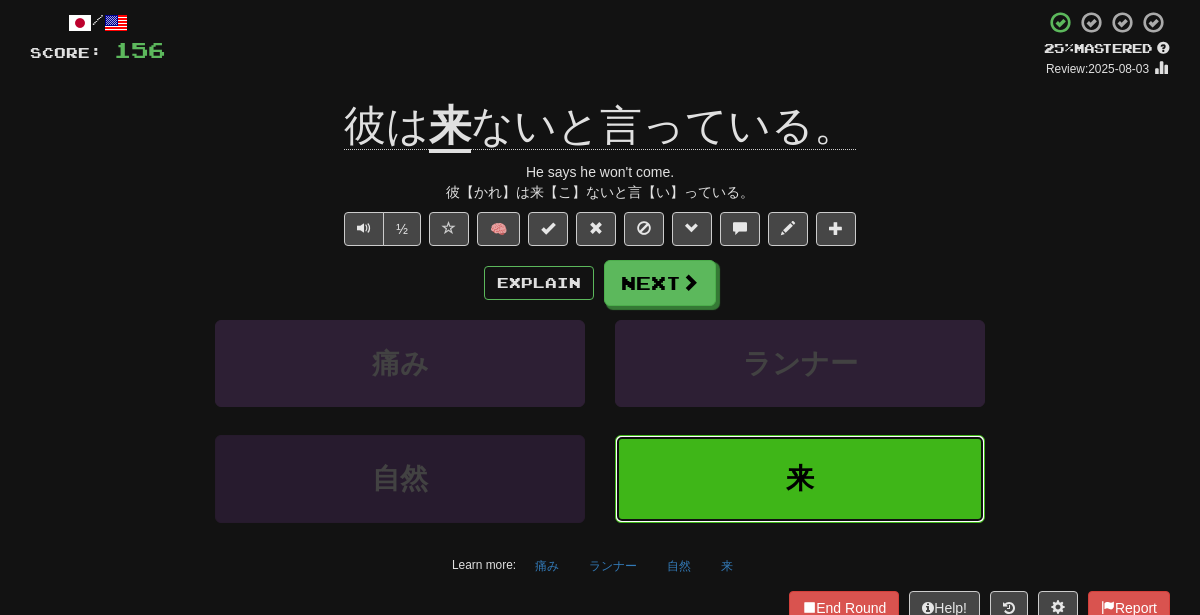 scroll, scrollTop: 115, scrollLeft: 0, axis: vertical 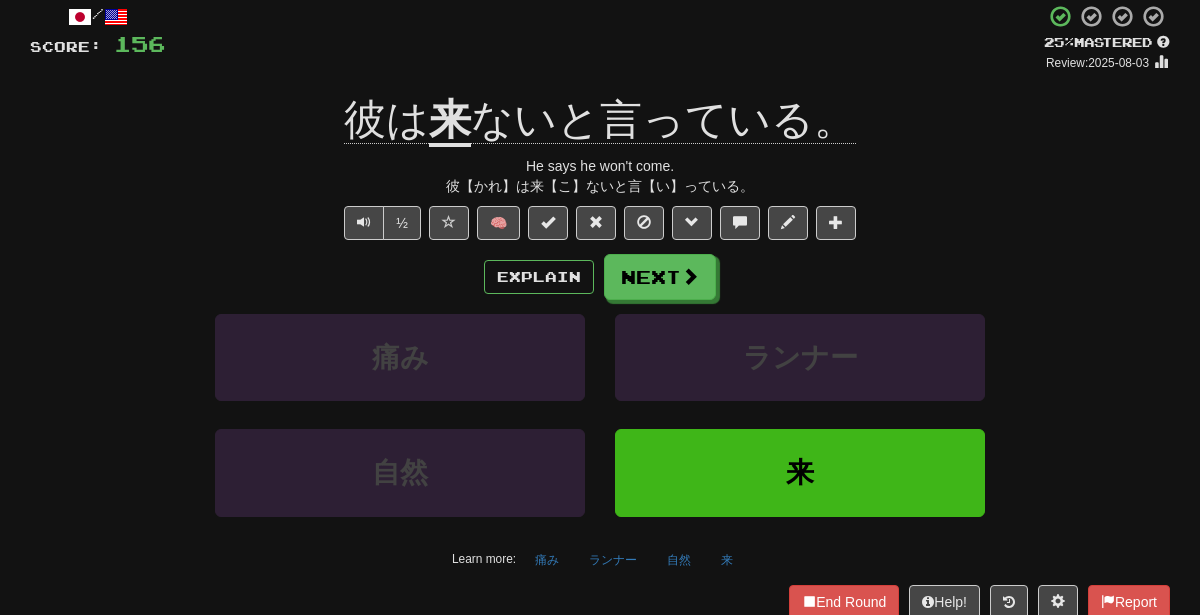 click on "Learn more: 痛み ランナー 自然 来" at bounding box center (600, 560) 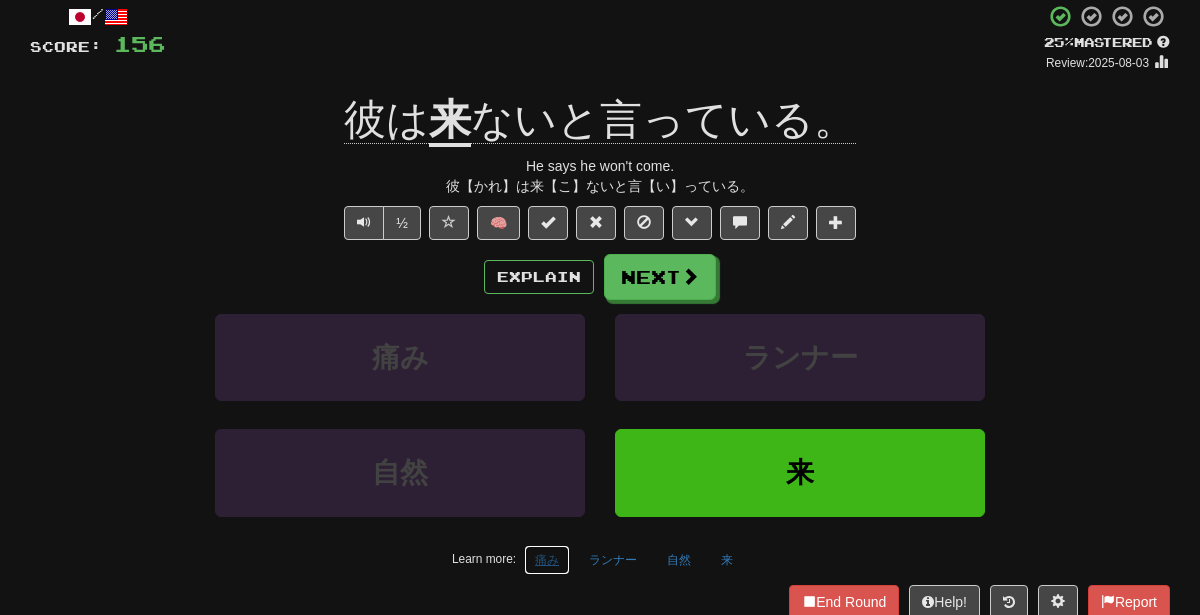 click on "痛み" at bounding box center (547, 560) 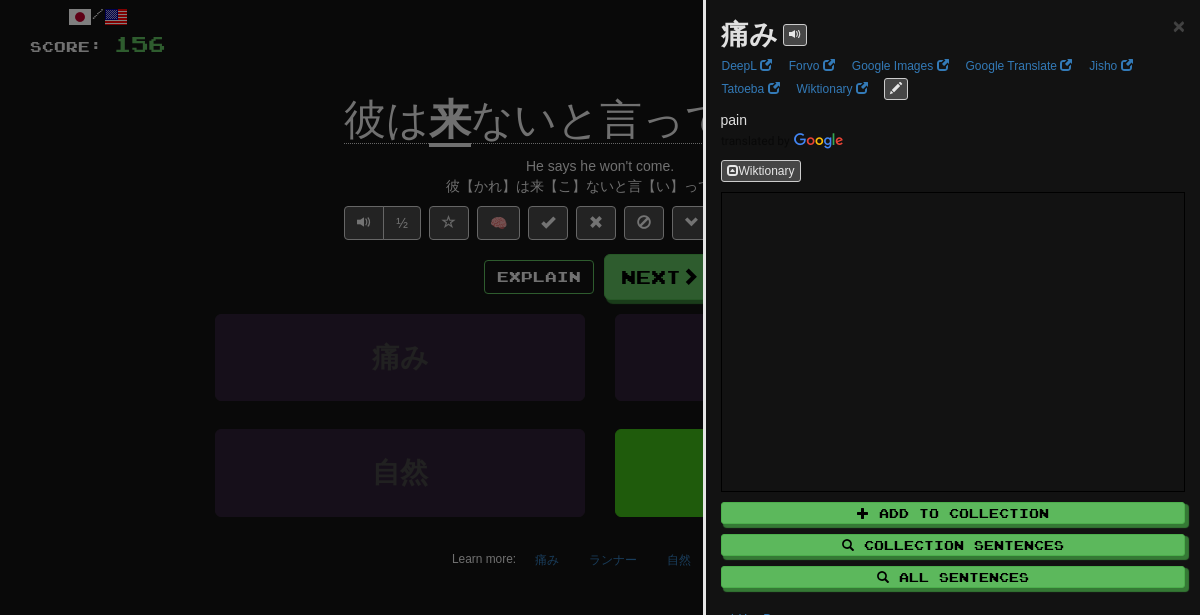 click at bounding box center [600, 307] 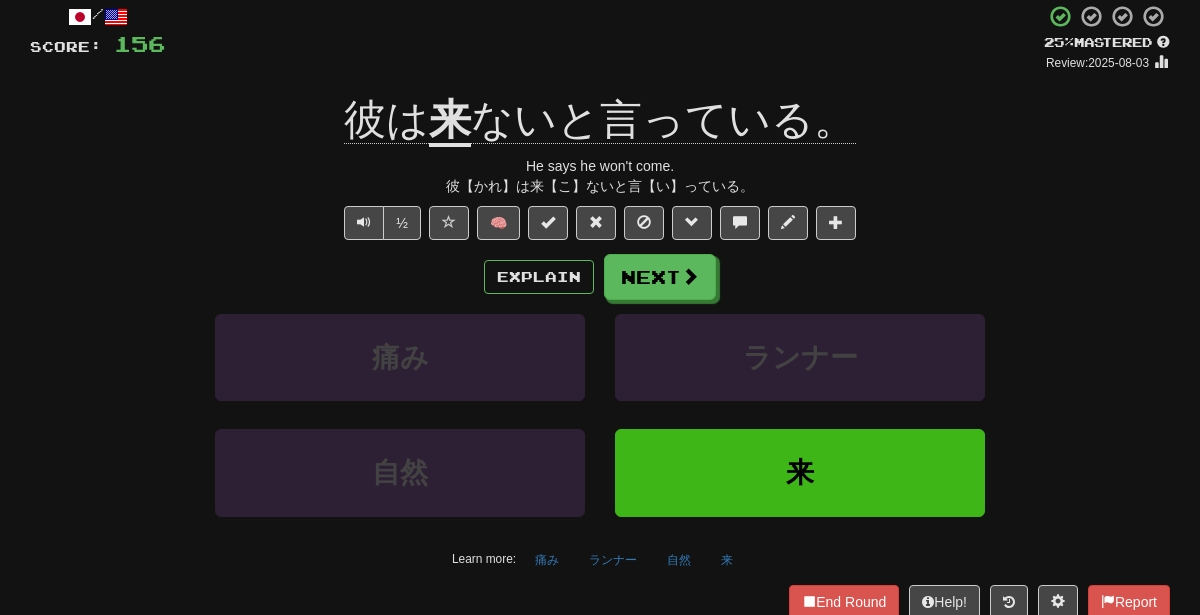 scroll, scrollTop: 0, scrollLeft: 0, axis: both 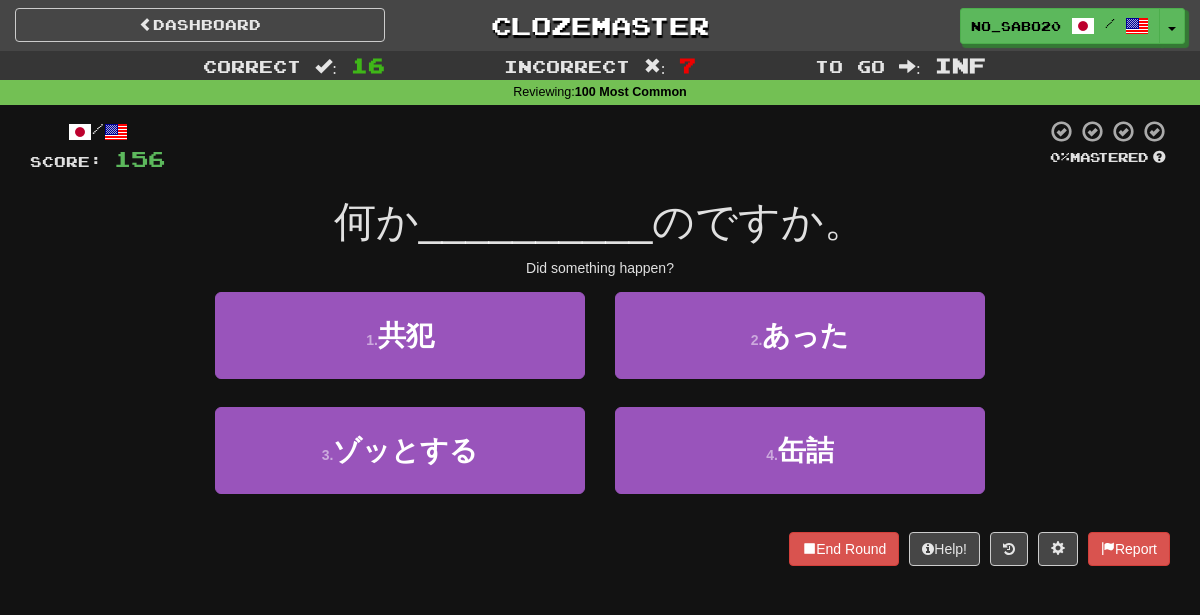 click on "/  Score:   156 0 %  Mastered 何か __________ のですか。 Did something happen? 1 .  共犯 2 .  あった 3 .  ゾッとする 4 .  缶詰  End Round  Help!  Report" at bounding box center (600, 342) 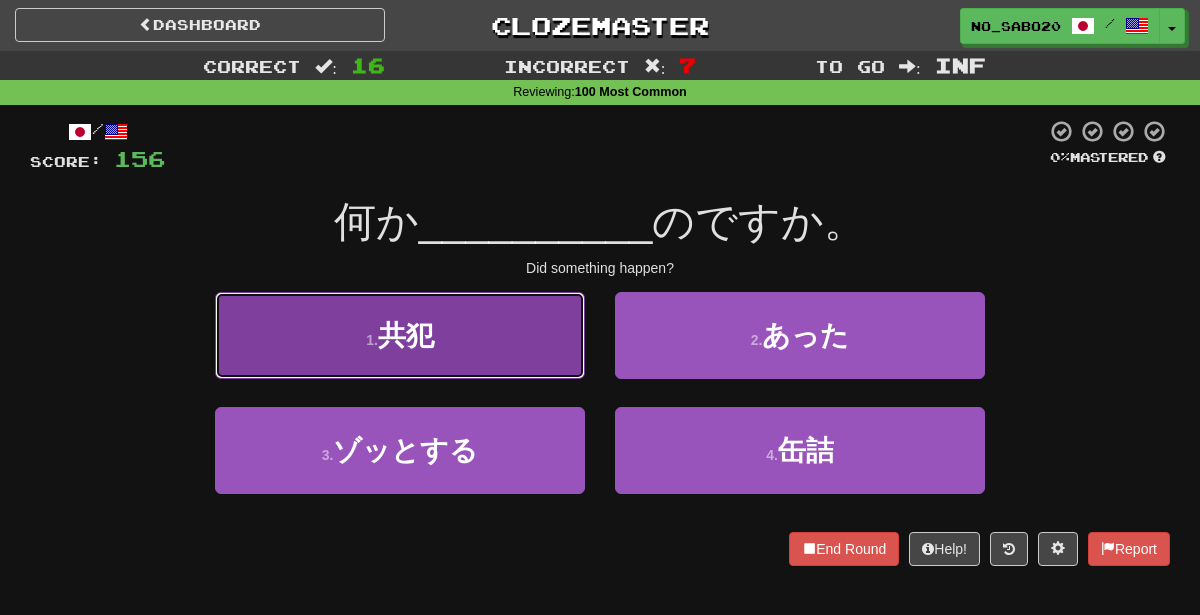 click on "1 .  共犯" at bounding box center [400, 335] 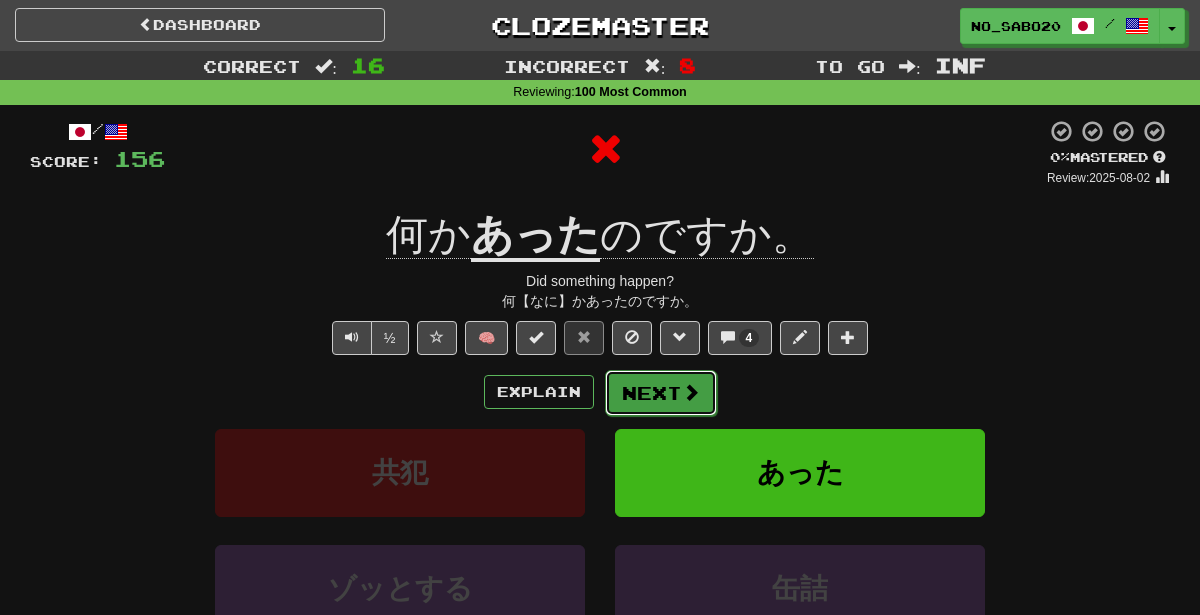 click on "Next" at bounding box center (661, 393) 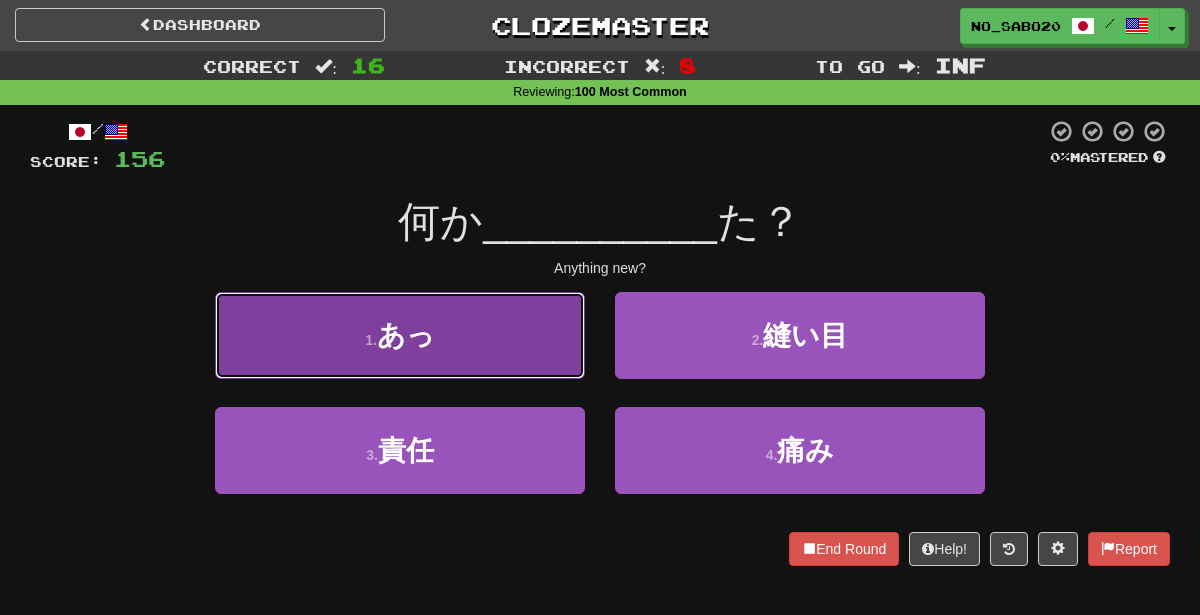click on "1 .  あっ" at bounding box center (400, 335) 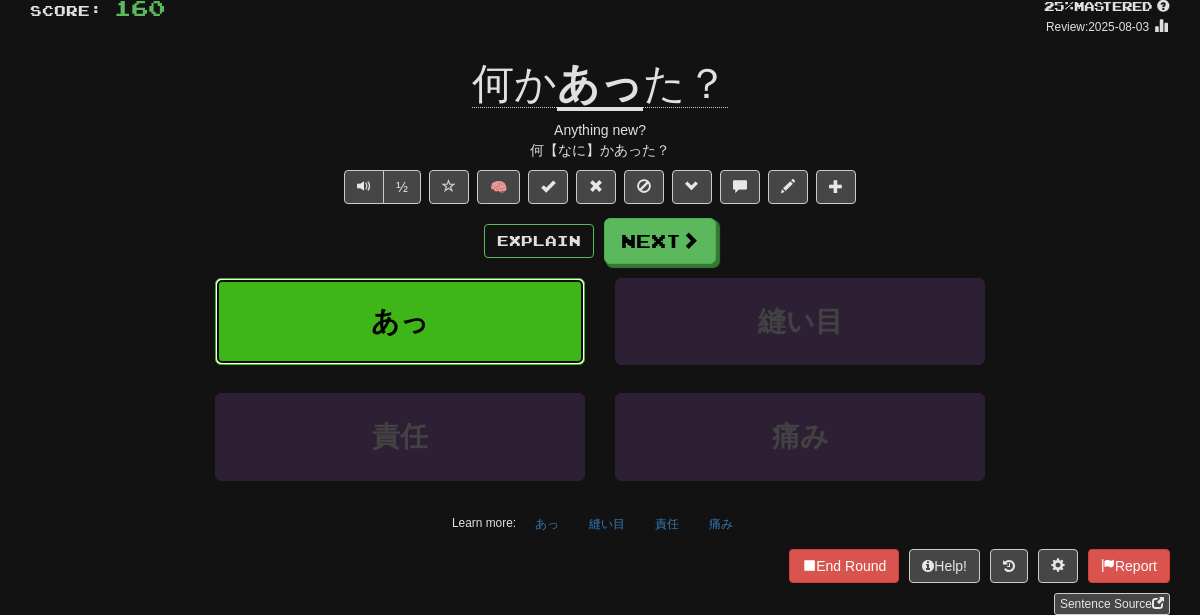 scroll, scrollTop: 0, scrollLeft: 0, axis: both 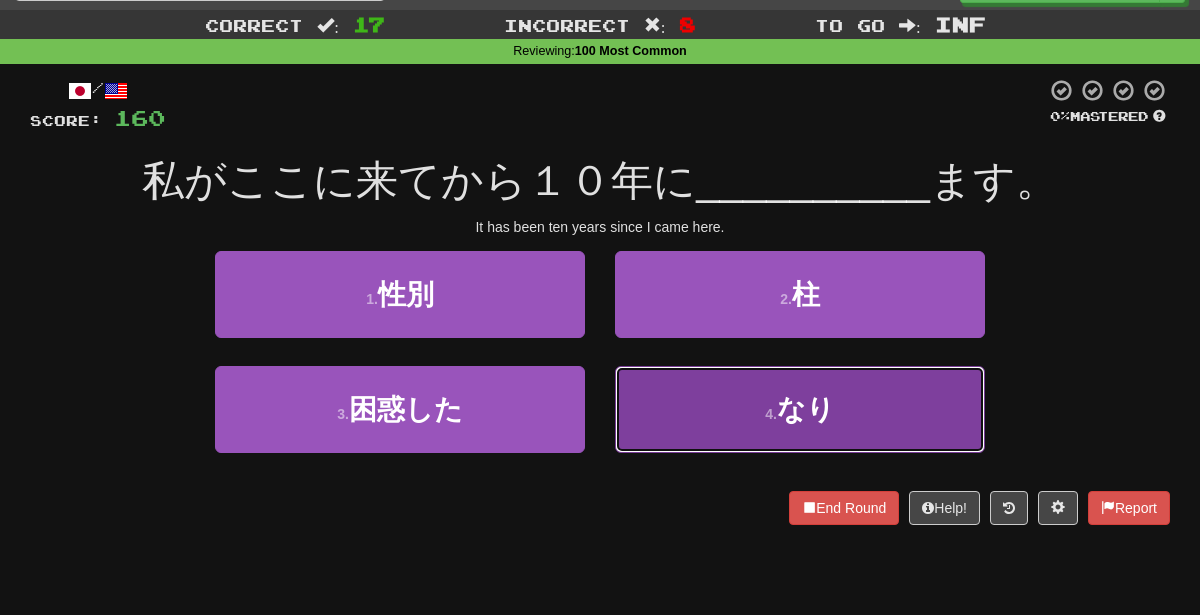 click on "4 ." at bounding box center (771, 414) 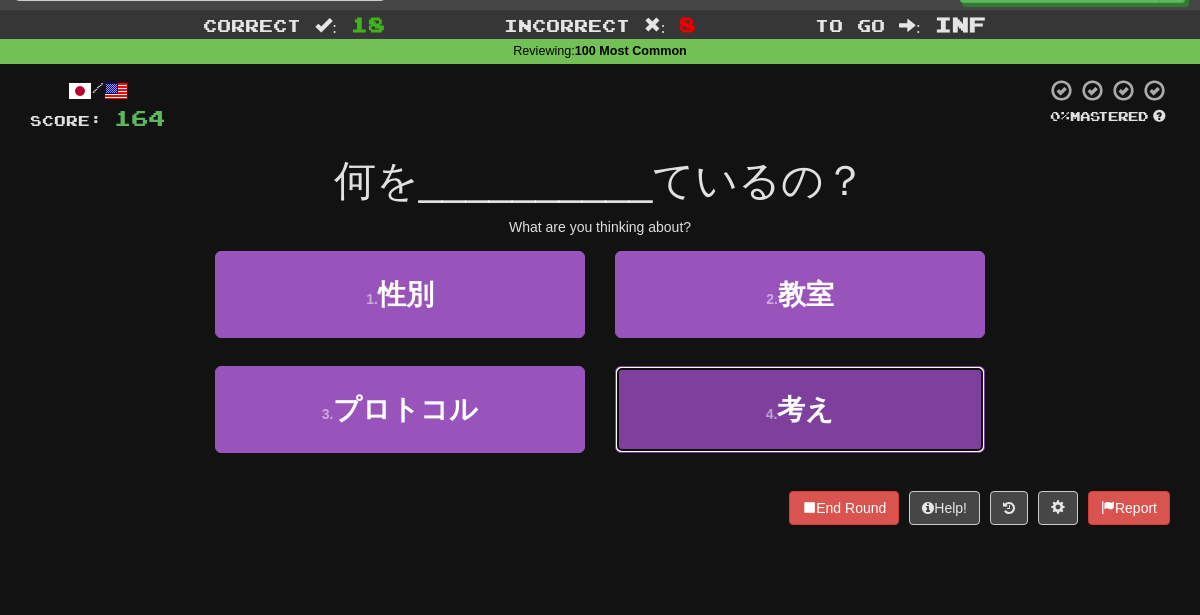 click on "4 .  考え" at bounding box center [800, 409] 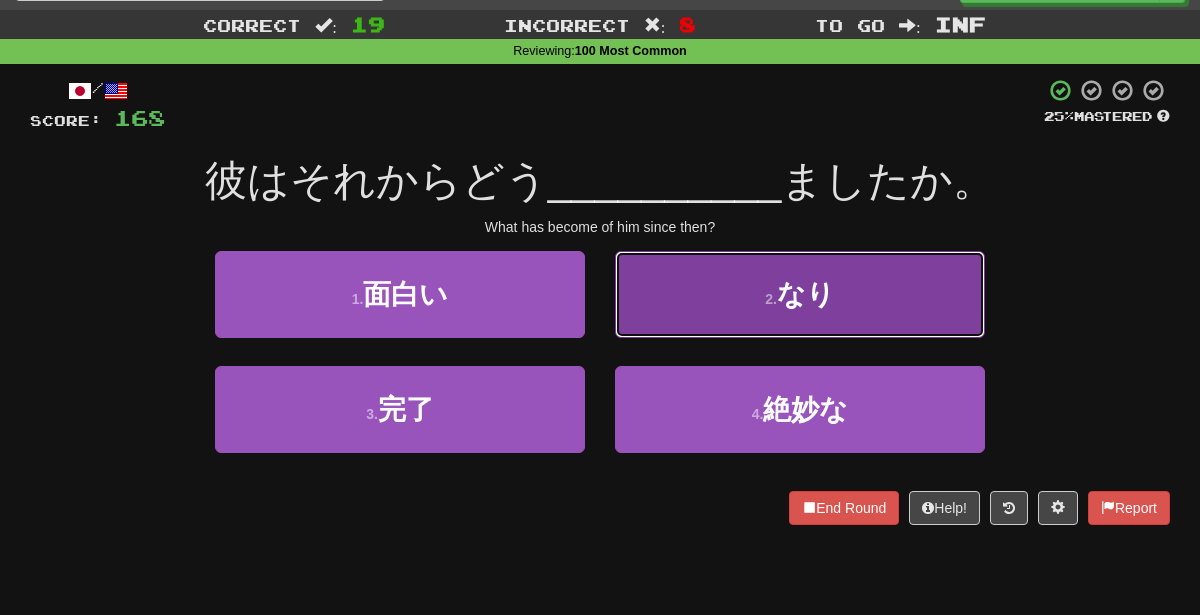 click on "2 .  なり" at bounding box center [800, 294] 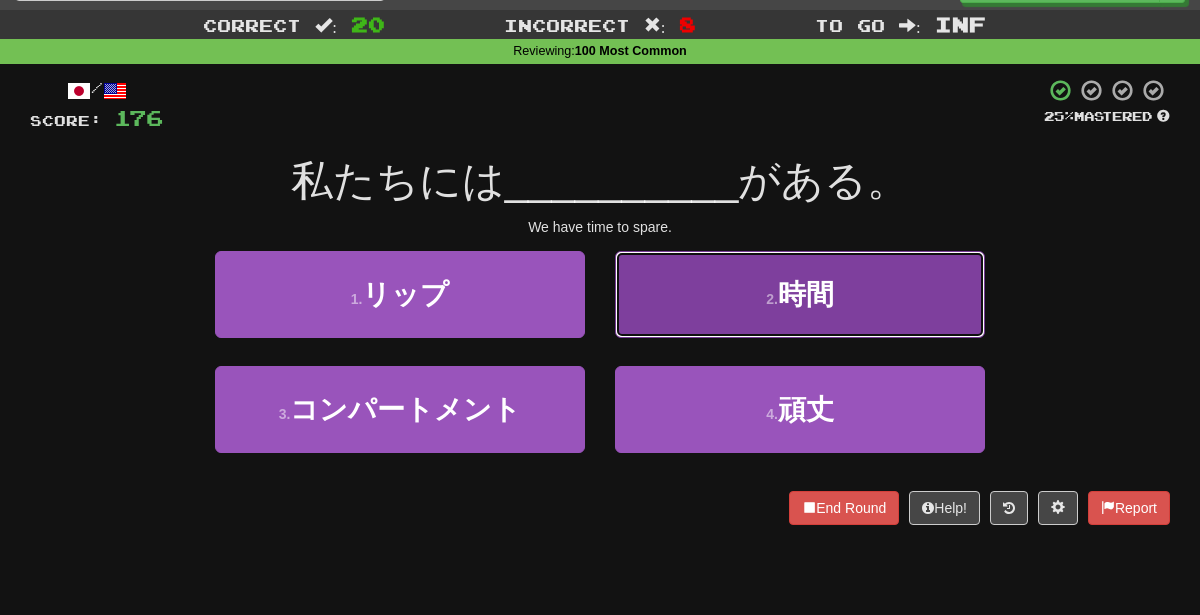 click on "2 .  時間" at bounding box center [800, 294] 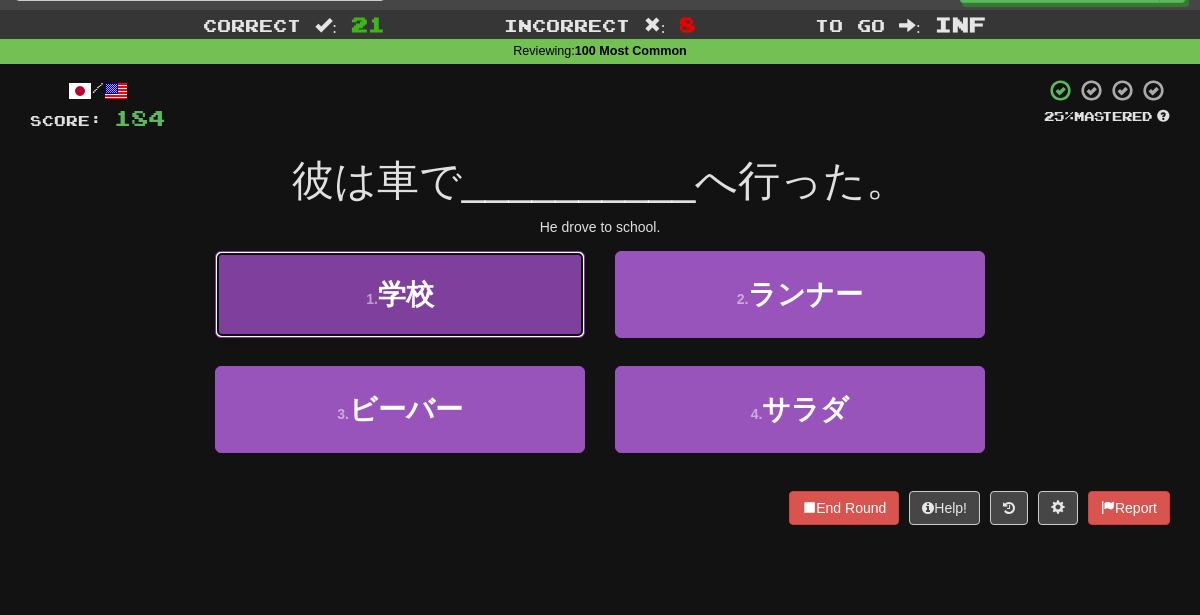 click on "1 .  学校" at bounding box center [400, 294] 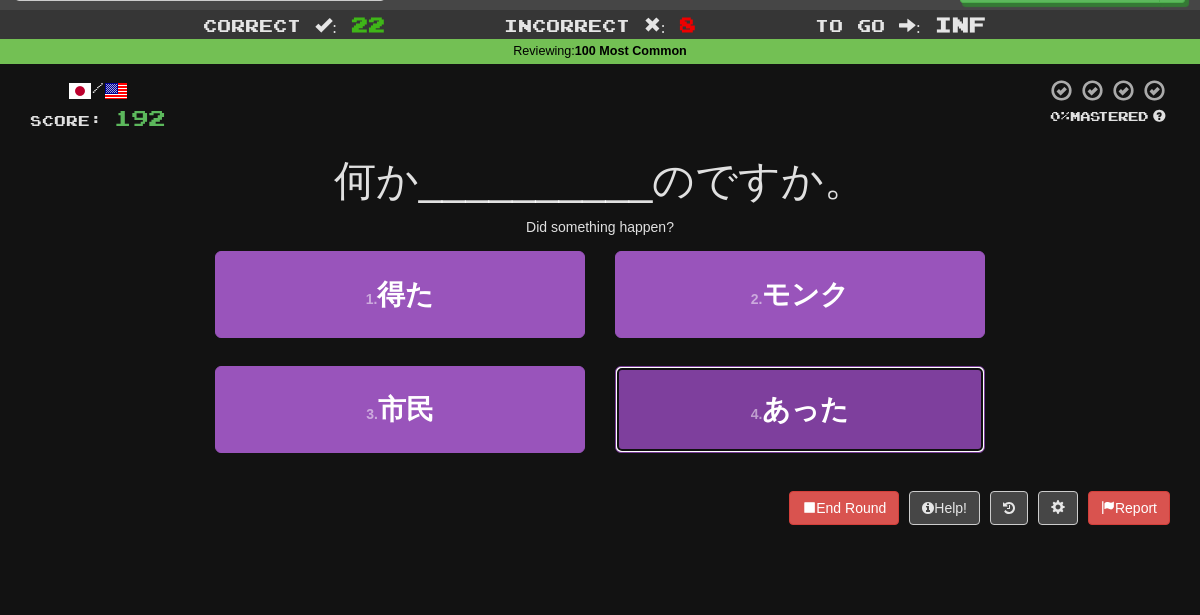click on "4 .  あった" at bounding box center (800, 409) 